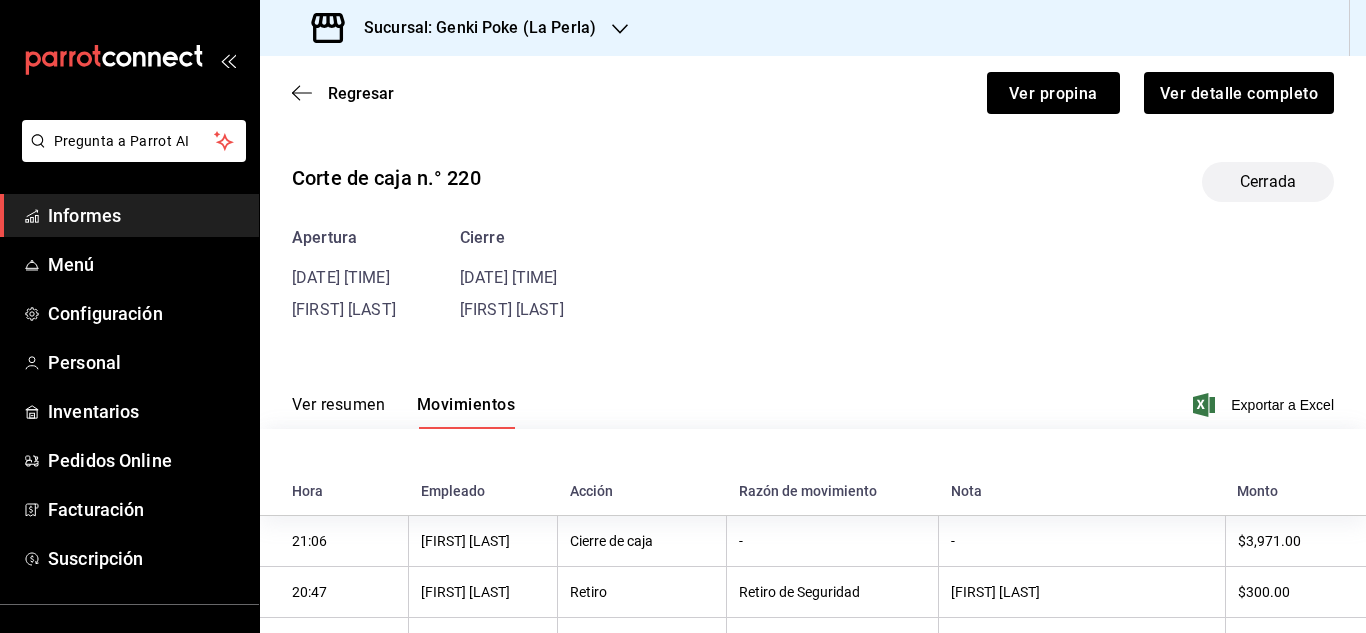 scroll, scrollTop: 0, scrollLeft: 0, axis: both 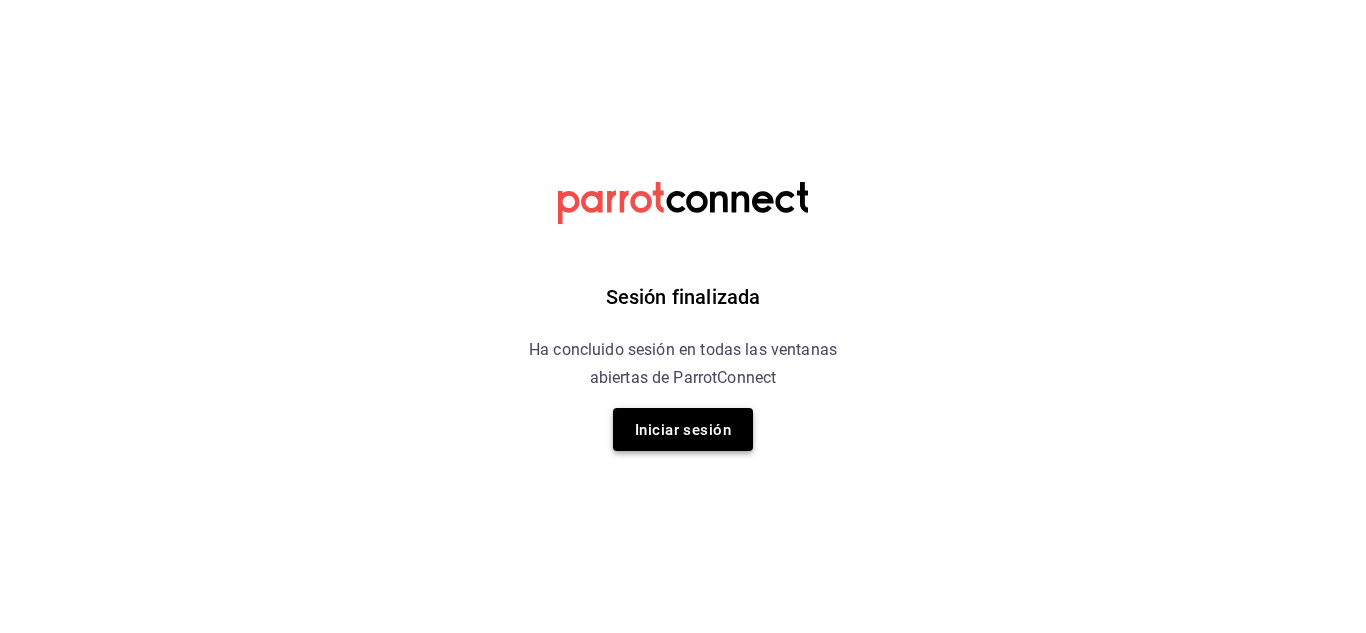 click on "Iniciar sesión" at bounding box center (683, 429) 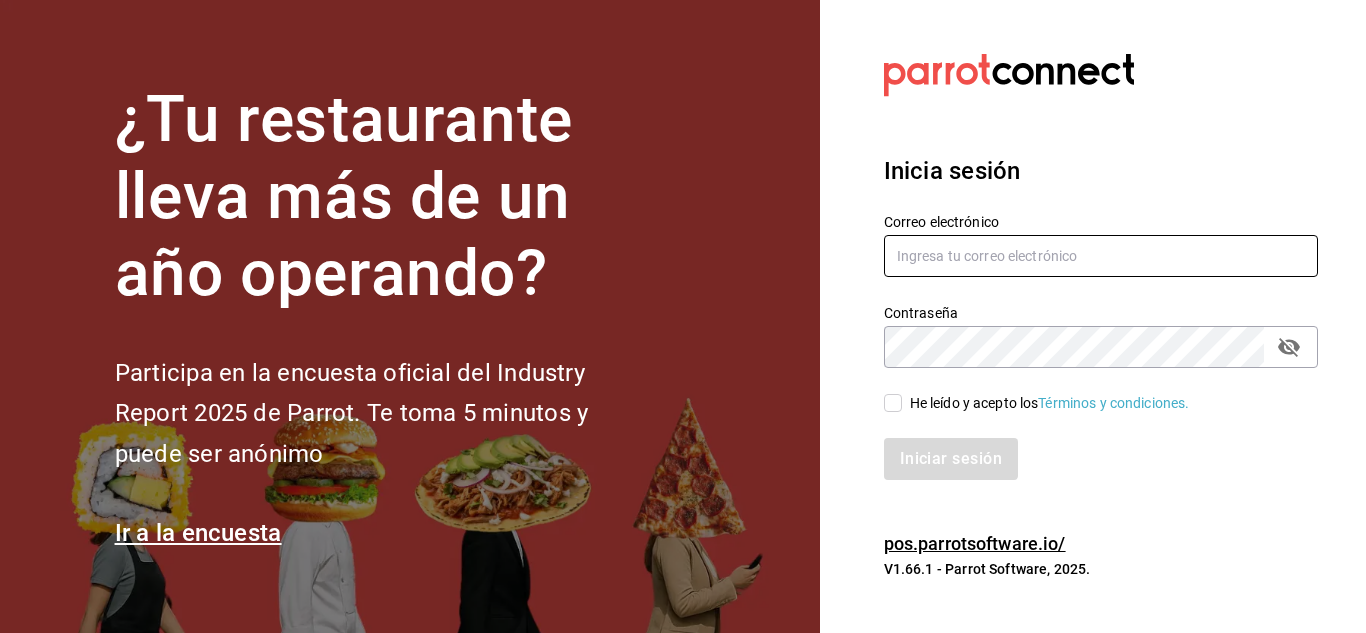 type on "[EMAIL]" 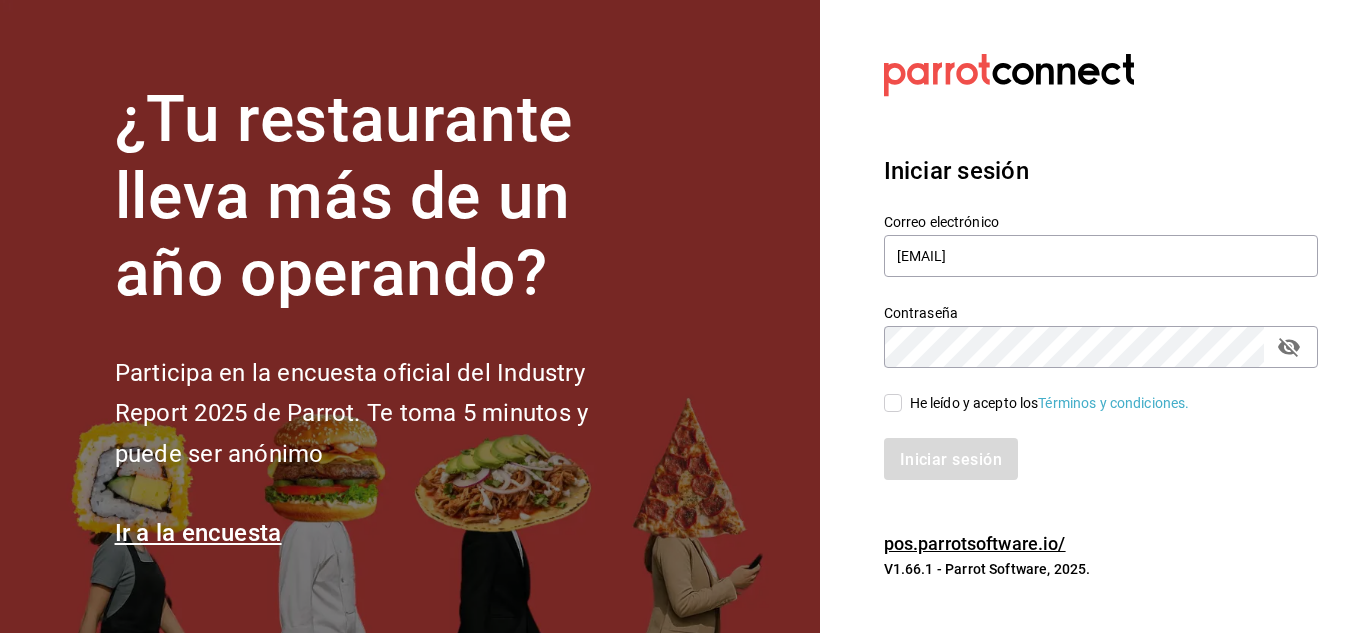 click on "He leído y acepto los  Términos y condiciones." at bounding box center [893, 403] 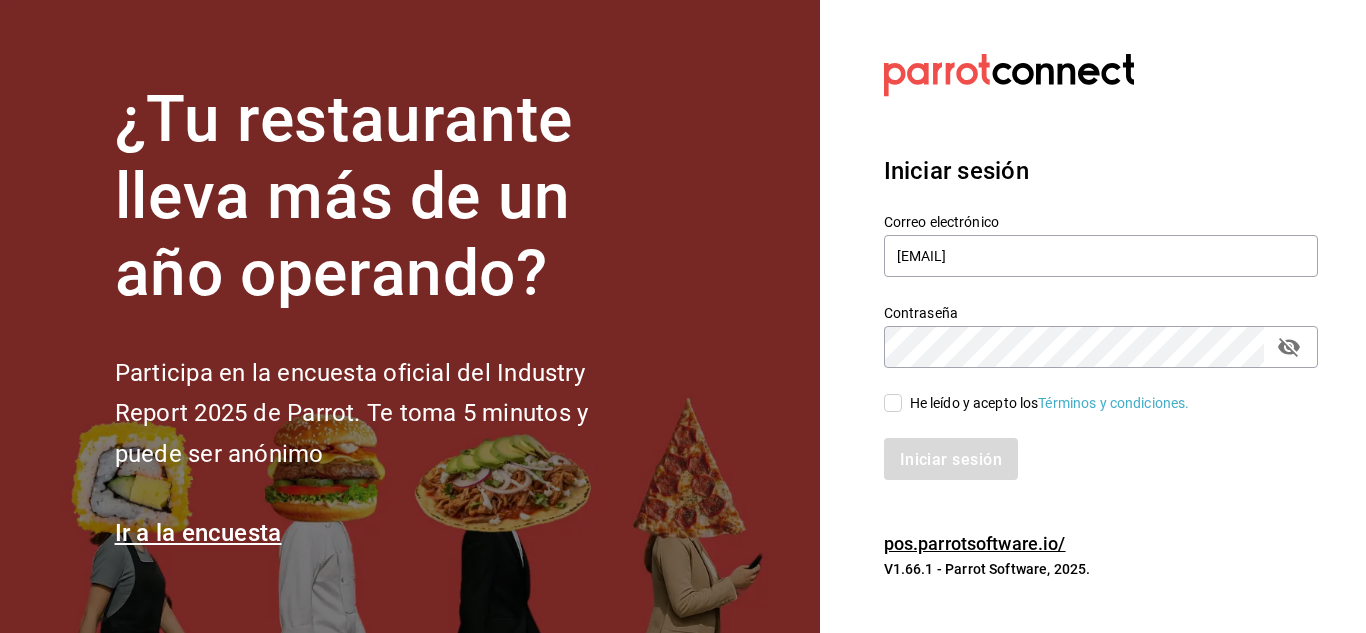 checkbox on "true" 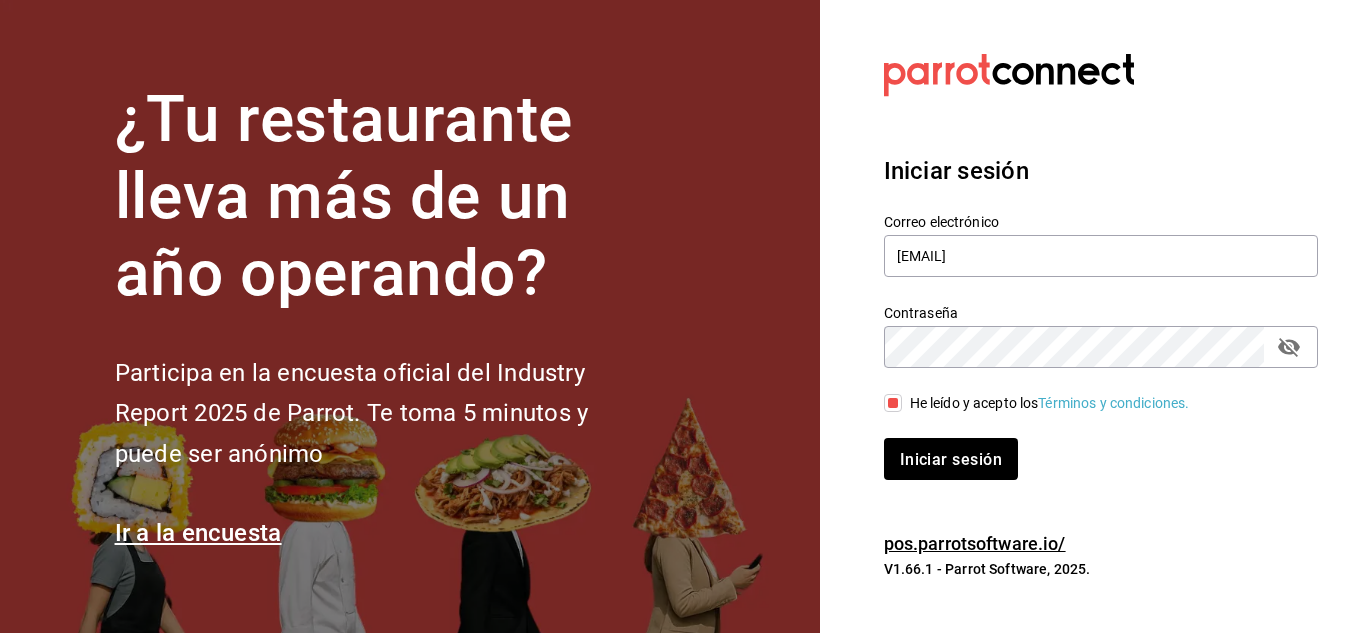 click on "Iniciar sesión Correo electrónico [EMAIL] Contraseña Contraseña He leído y acepto los Términos y condiciones. Iniciar sesión" at bounding box center (1101, 316) 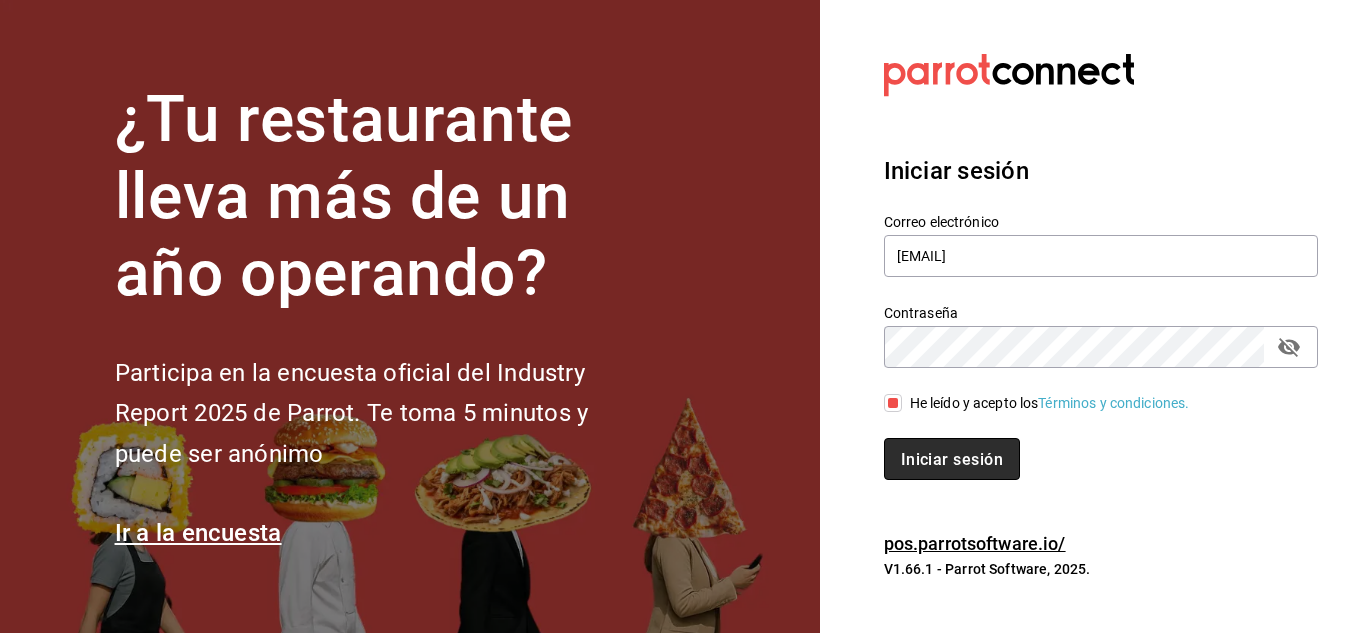 click on "Iniciar sesión" at bounding box center (952, 458) 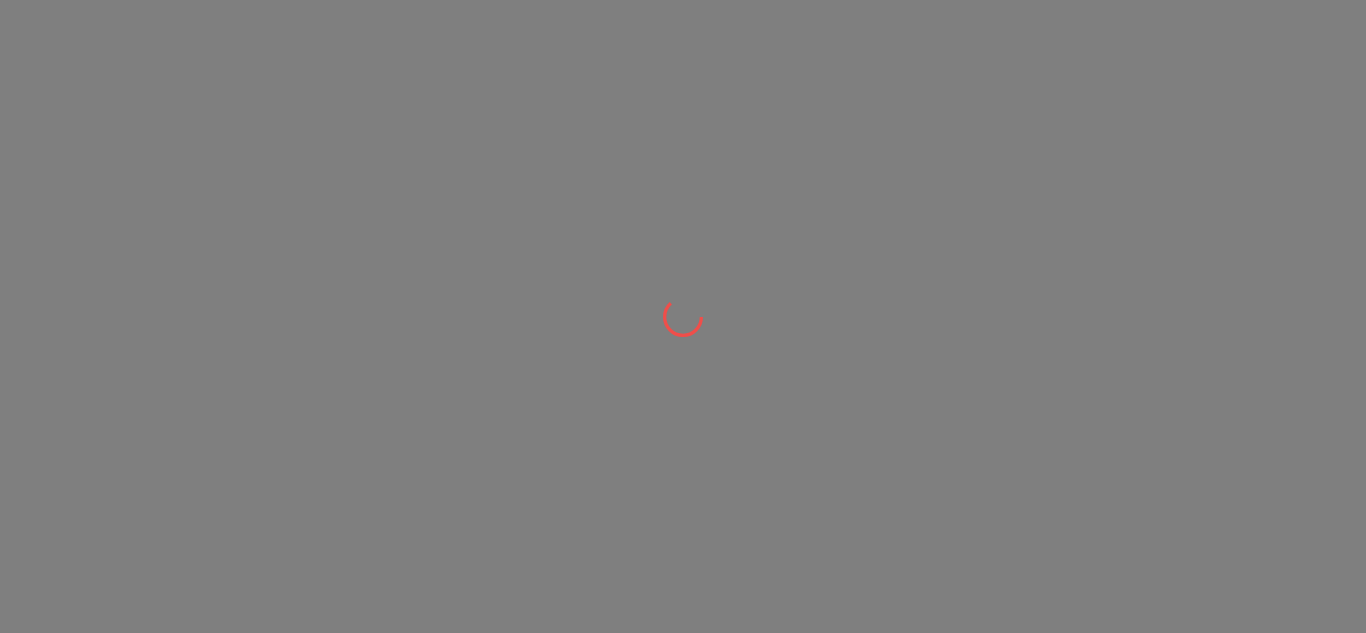 scroll, scrollTop: 0, scrollLeft: 0, axis: both 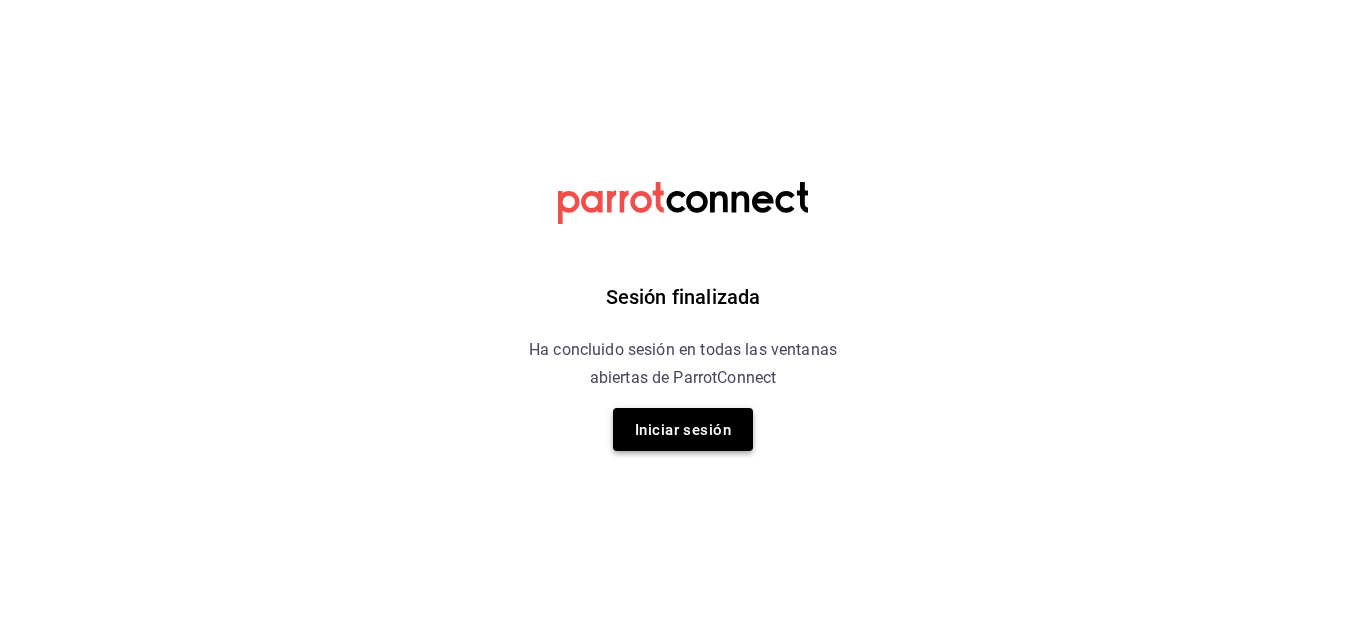 click on "Iniciar sesión" at bounding box center (683, 430) 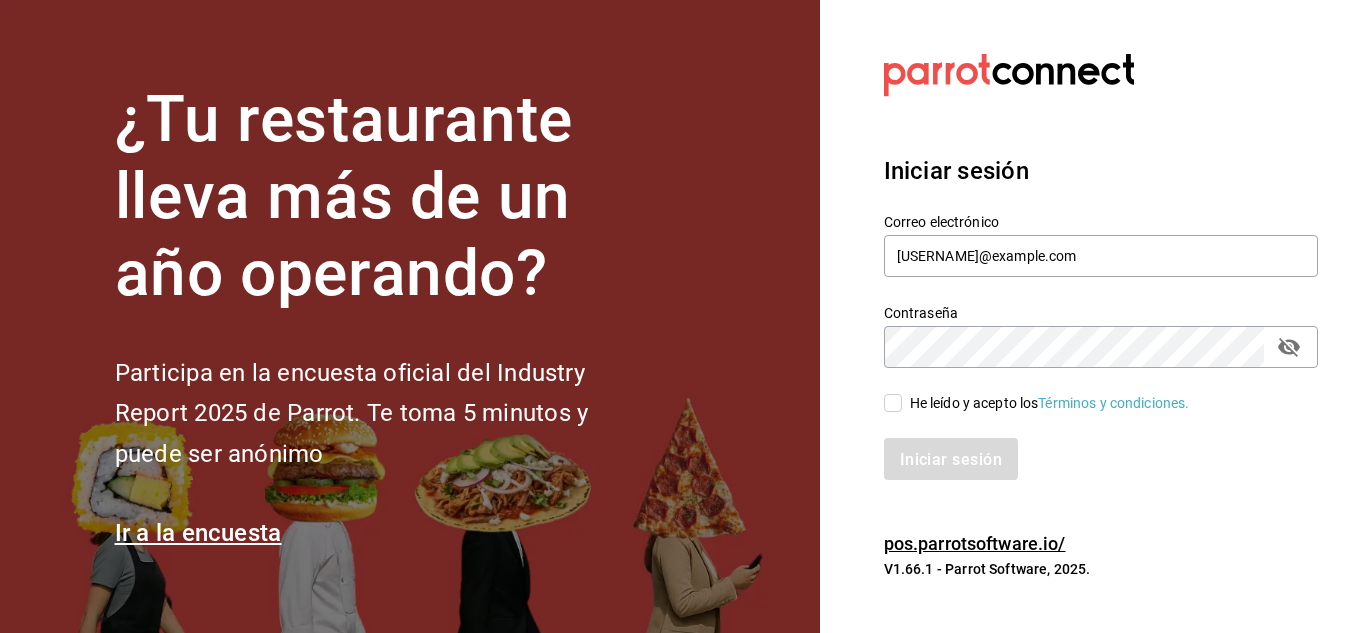 click on "He leído y acepto los  Términos y condiciones." at bounding box center [893, 403] 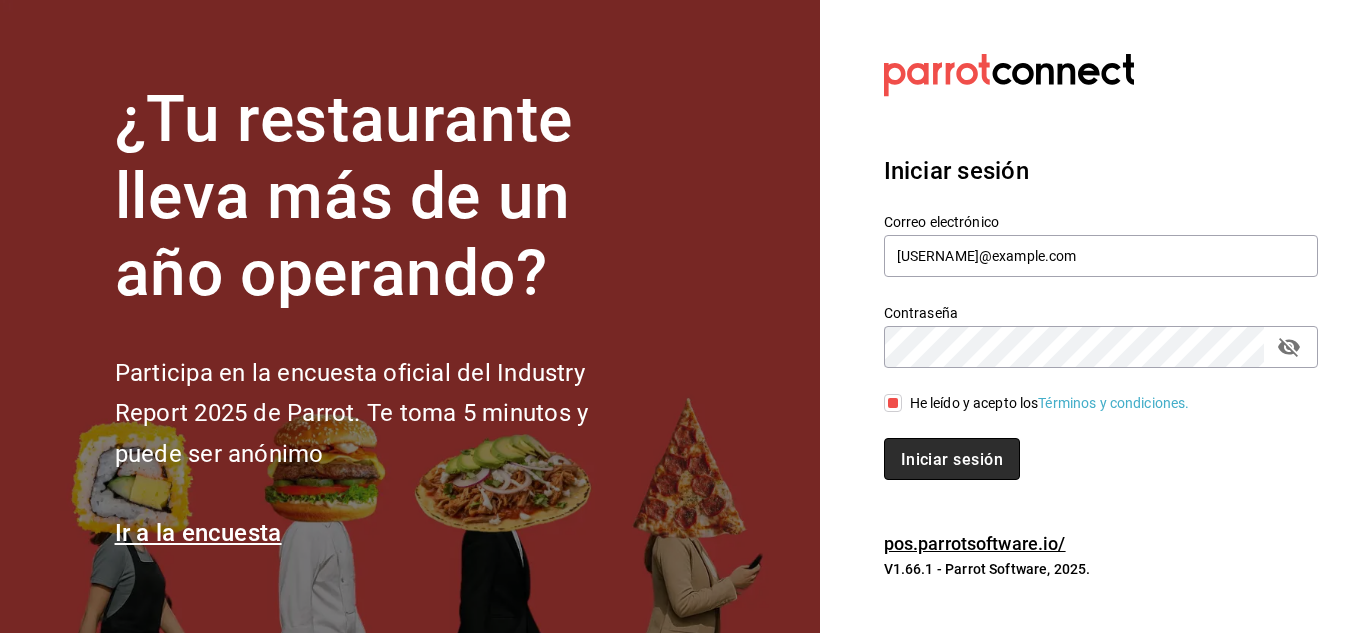 click on "Iniciar sesión" at bounding box center [952, 458] 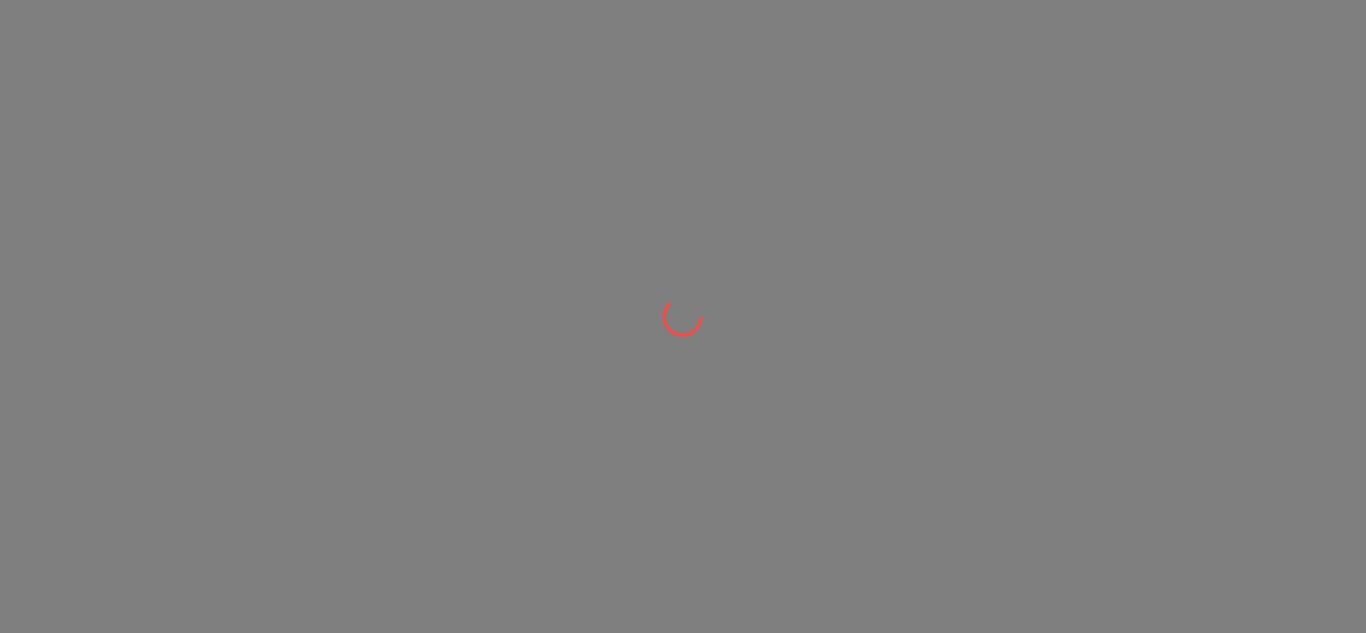 scroll, scrollTop: 0, scrollLeft: 0, axis: both 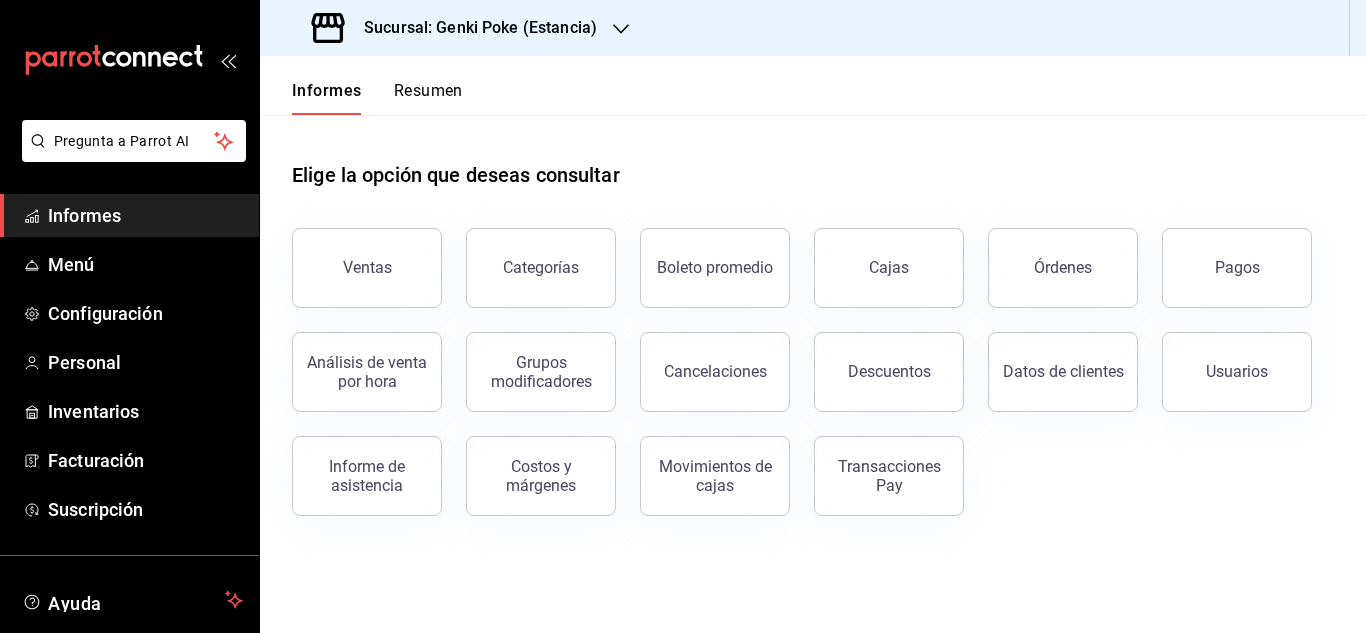 click on "Sucursal: Genki Poke (Estancia)" at bounding box center [456, 28] 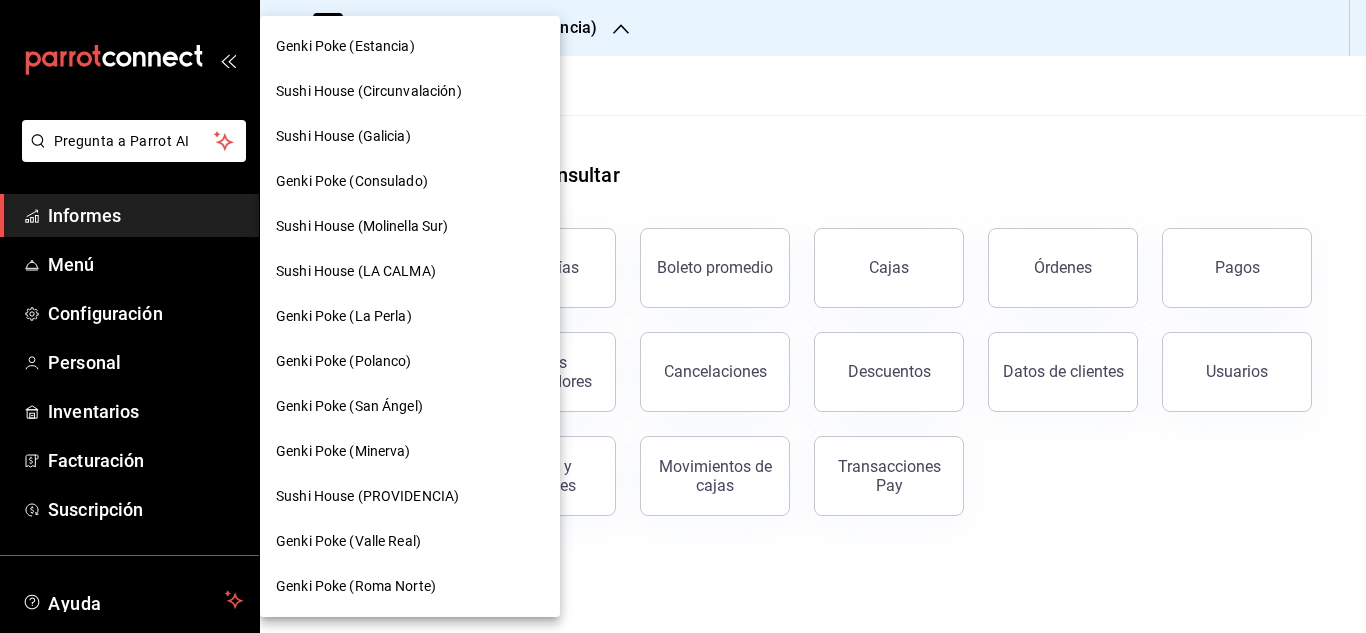 click on "Genki Poke (La Perla)" at bounding box center (344, 316) 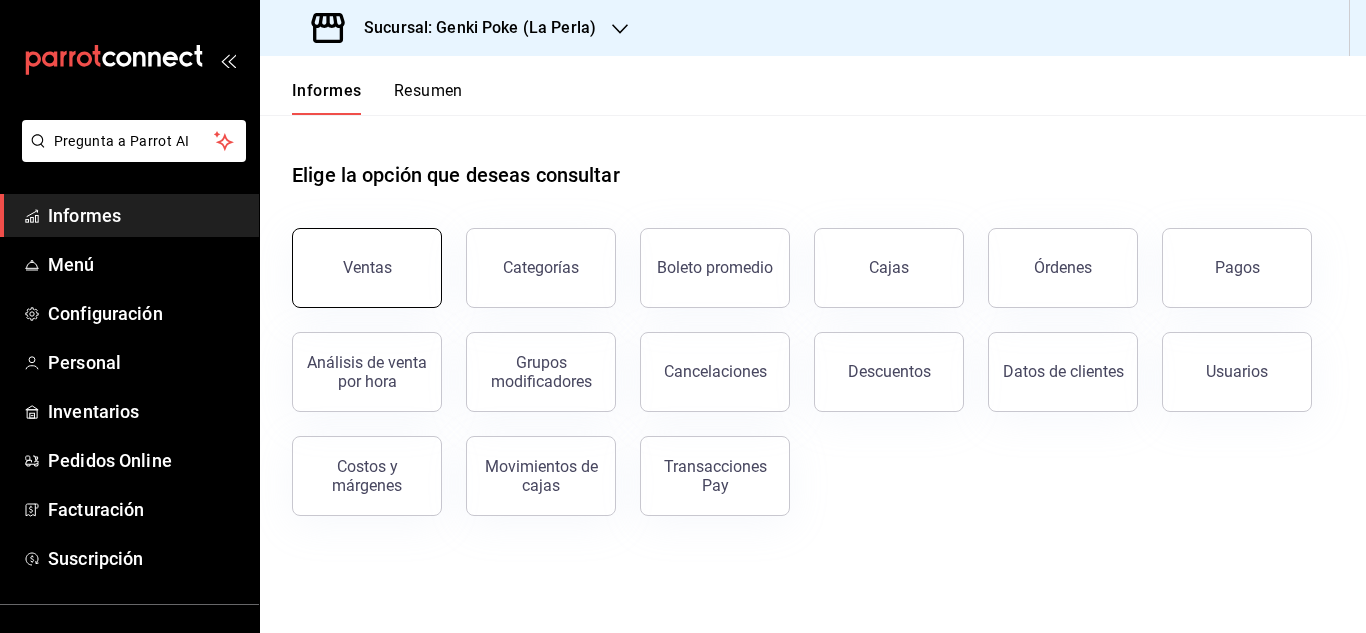 click on "Ventas" at bounding box center (367, 268) 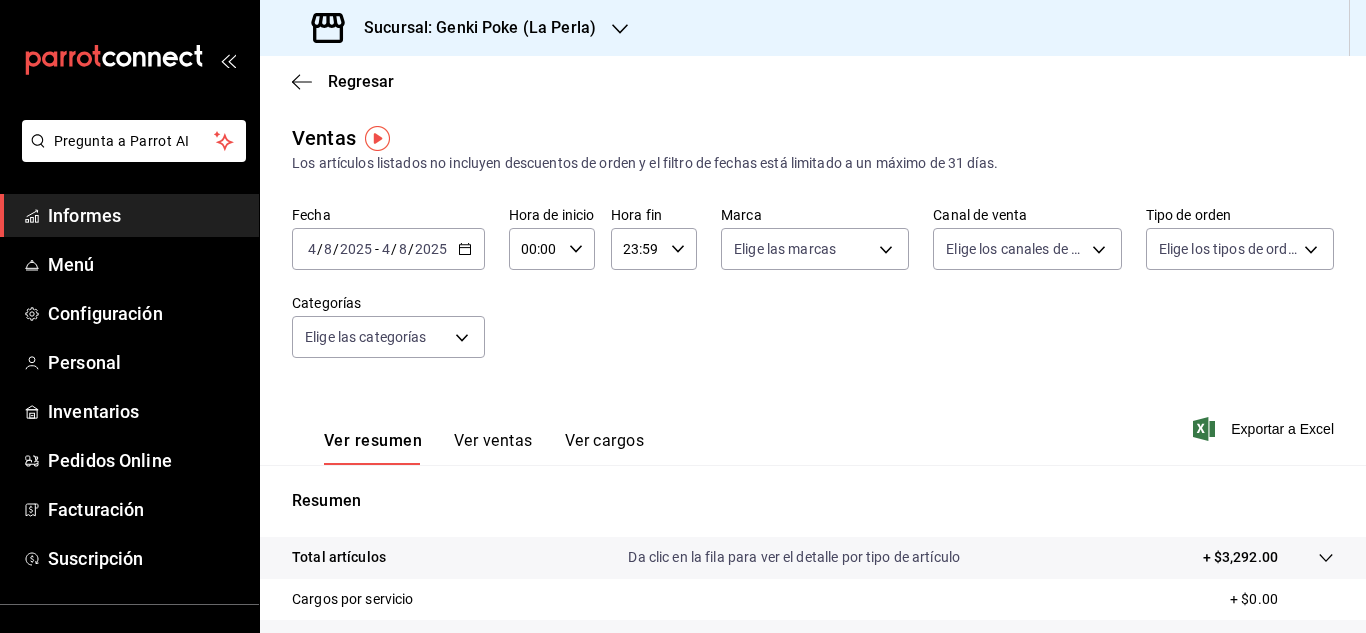 click 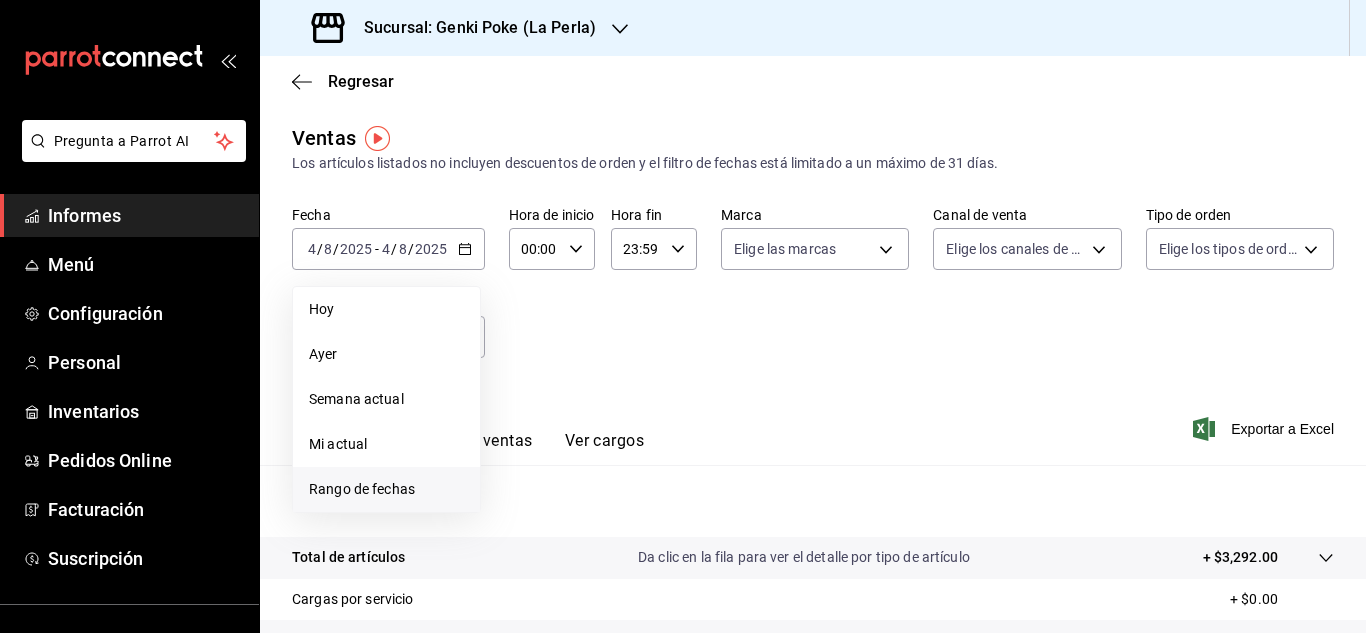 click on "Rango de fechas" at bounding box center [386, 489] 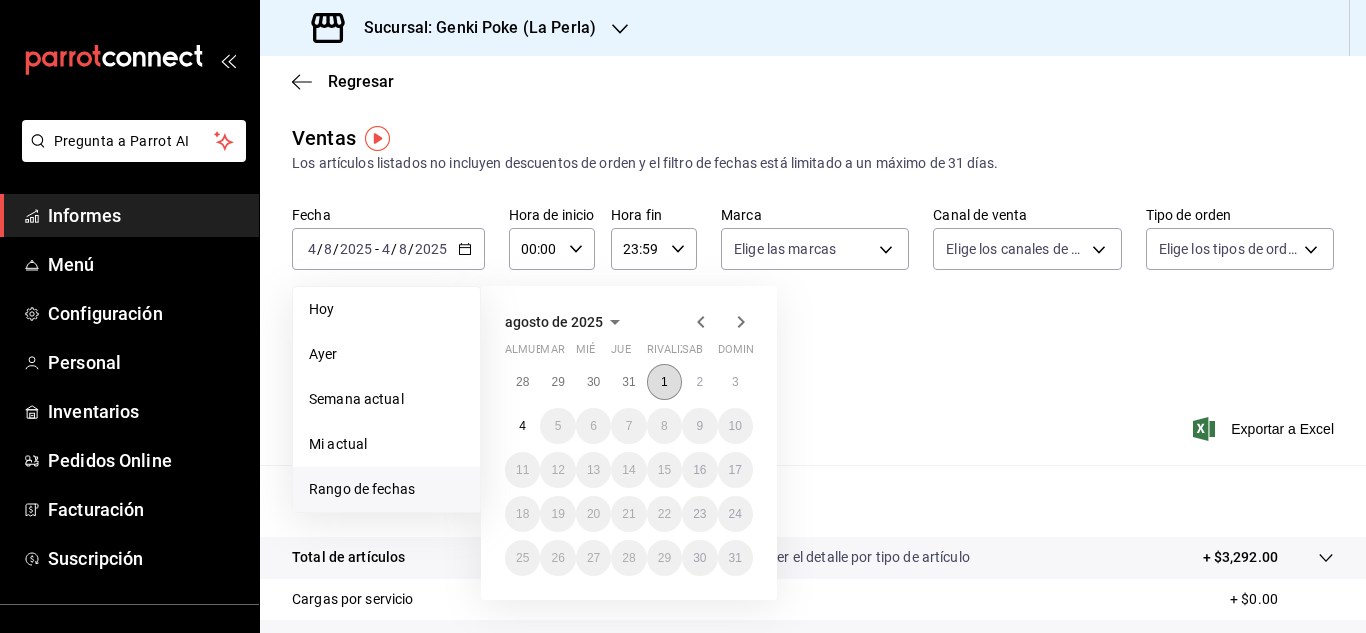 click on "1" at bounding box center [664, 382] 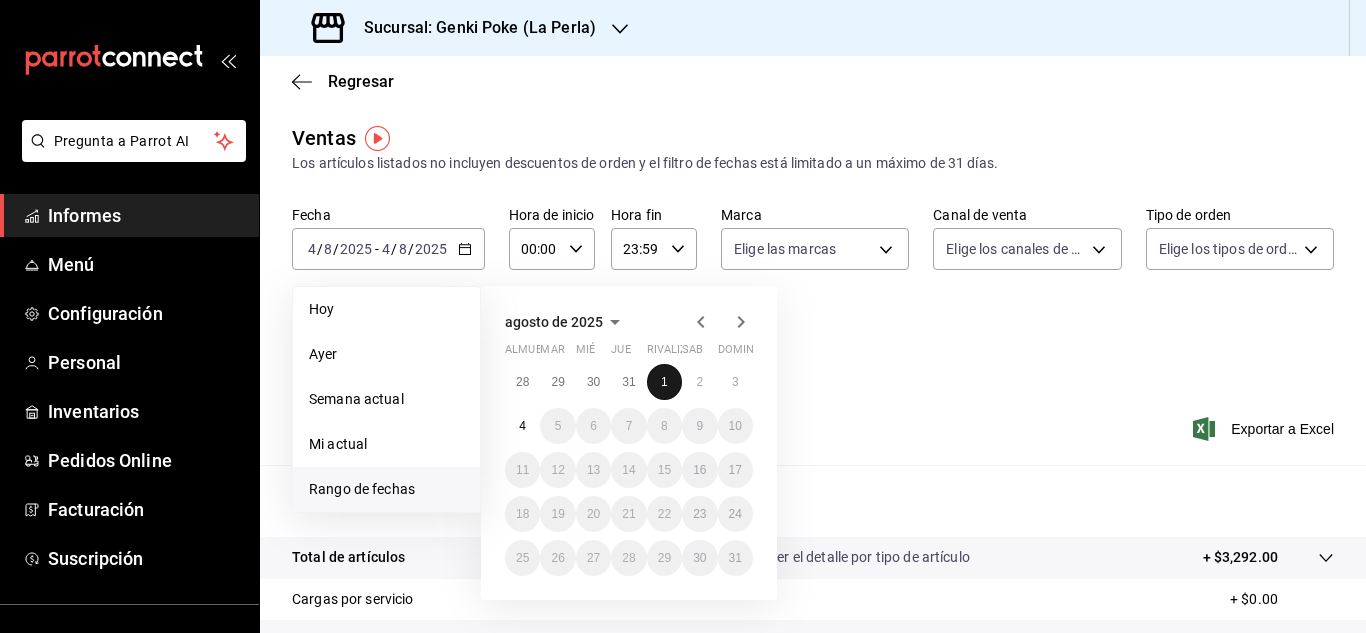 click on "1" at bounding box center [664, 382] 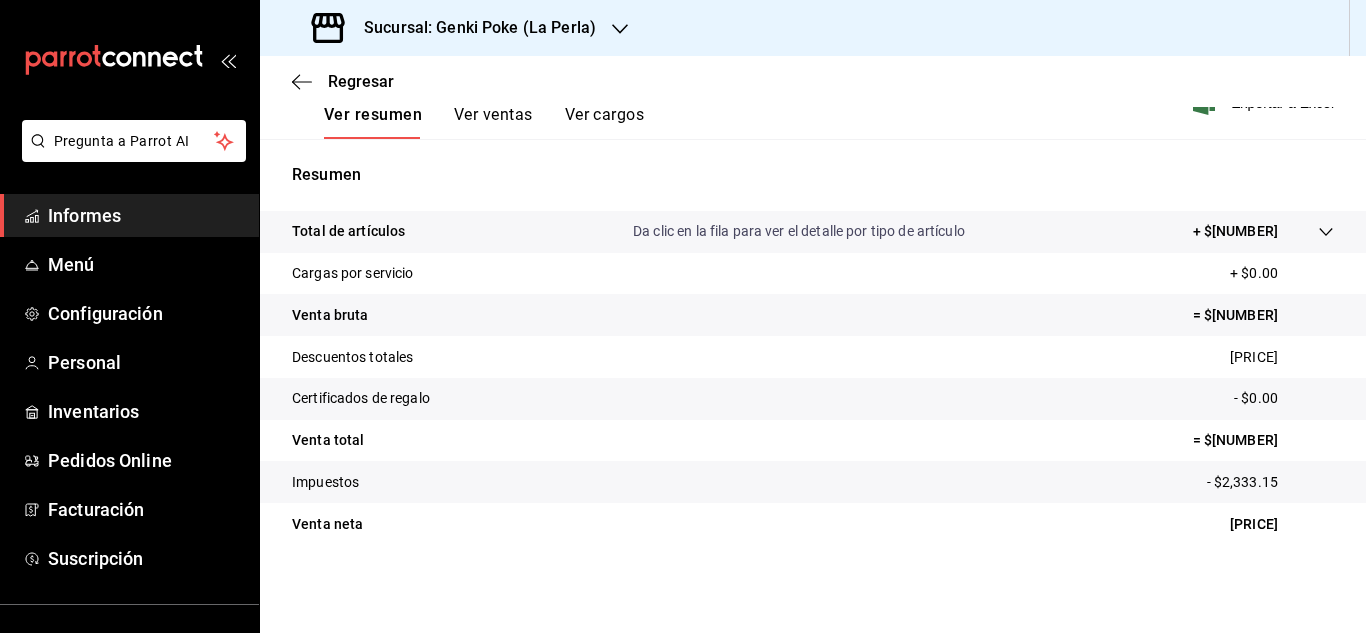 scroll, scrollTop: 0, scrollLeft: 0, axis: both 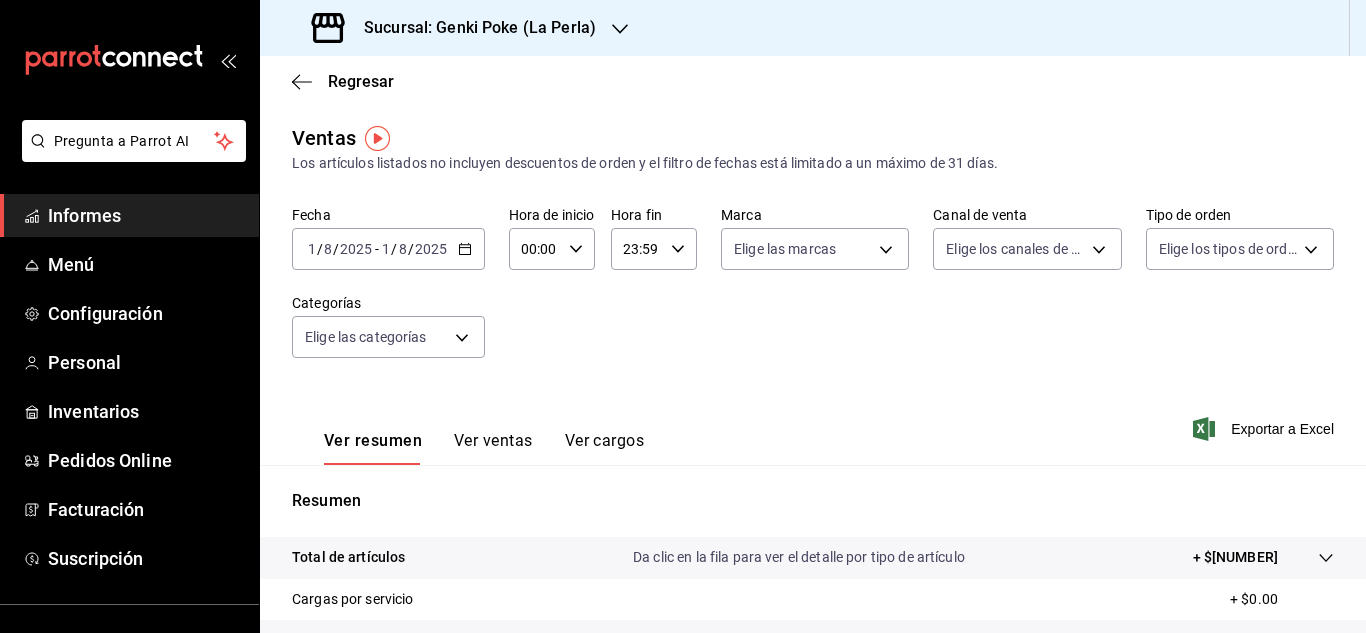 click on "Fecha [DATE] [DATE] - [DATE] [DATE] Hora de inicio 00:00 Hora de inicio Hora fin 23:59 Hora fin Marca Elige las marcas Canal de venta Elige los canales de venta Tipo de orden Elige los tipos de orden Categorías Elige las categorías" at bounding box center (813, 294) 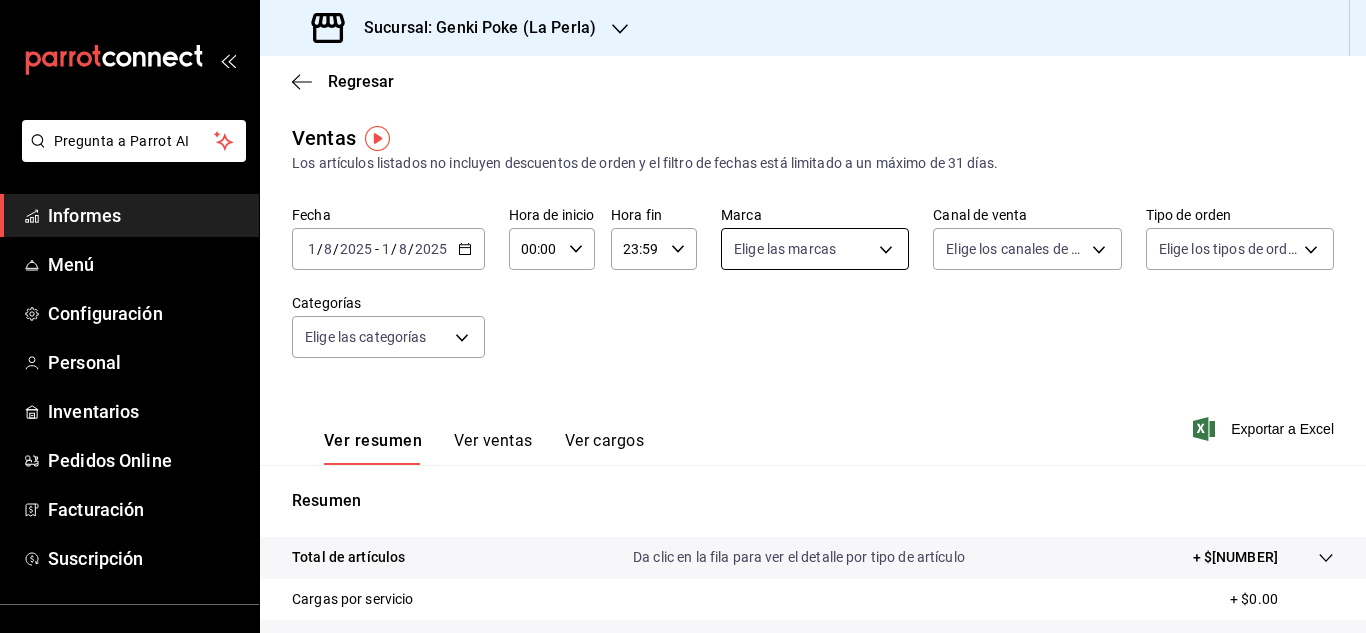 click on "Pregunta a Parrot AI Informes   Menú   Configuración   Personal   Inventarios   Pedidos Online   Facturación   Suscripción   Ayuda Recomendar loro   Sushi Express multiusuario   Sugerir nueva función   Sucursal: Genki Poke (La Perla) Regresar Ventas Los artículos listados no incluyen descuentos de orden y el filtro de fechas está limitado a un máximo de 31 días. Fecha [DATE] [DATE] - [DATE] [DATE] Hora de inicio 00:00 Hora de inicio Hora fin 23:59 Hora fin Marca Elige las marcas Canal de venta Elige los canales de venta Tipo de orden Elige los tipos de orden Categorías Elige las categorías Ver resumen Ver ventas Ver cargos Exportar a Excel Resumen Total de artículos Da clic en la fila para ver el detalle por tipo de artículo + $18,450.00 Cargas por servicio + $0.00 Venta bruta = $18,450.00 Descuentos totales - $1,534.65 Certificados de regalo - $0.00 Venta total = $16,915.35 Impuestos - $2,333.15 Venta neta = $14,582.20 Texto original Valora esta traducción Ver video tutorial" at bounding box center (683, 316) 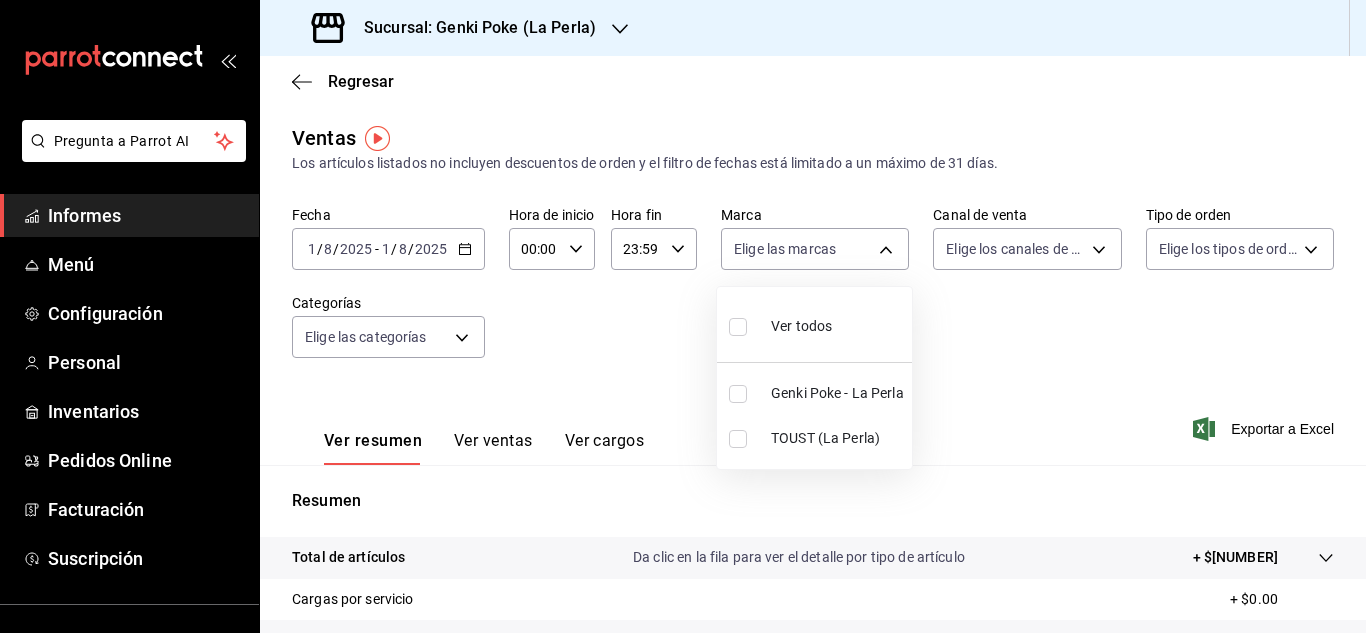 click at bounding box center (738, 394) 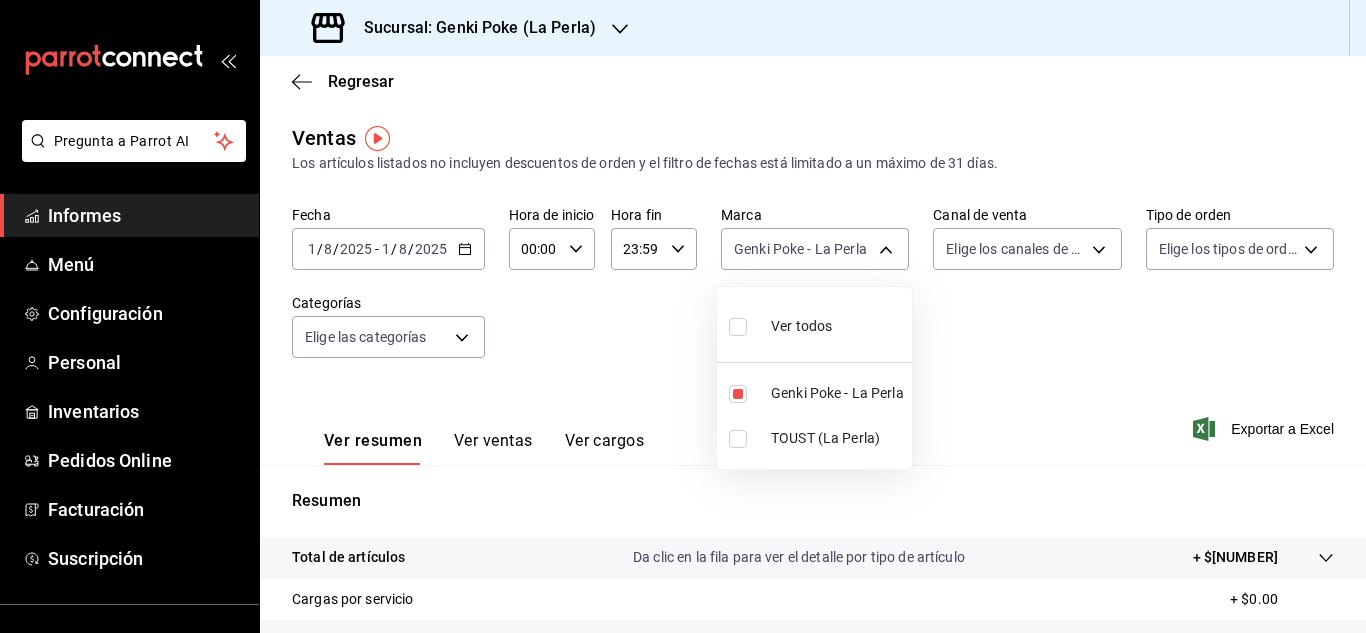 click at bounding box center [683, 316] 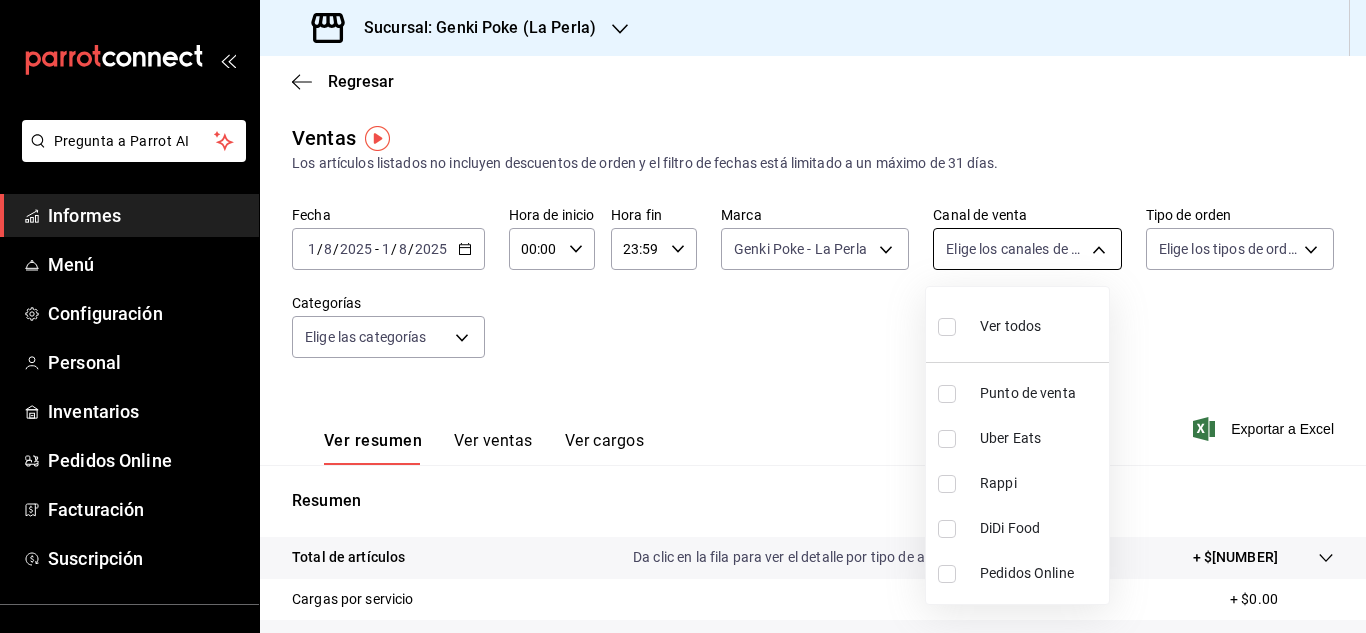 click on "Pregunta a Parrot AI Informes   Menú   Configuración   Personal   Inventarios   Pedidos Online   Facturación   Suscripción   Ayuda Recomendar loro   Sushi Express multiusuario   Sugerir nueva función   Sucursal: Genki Poke (La Perla) Regresar Ventas Los artículos listados no incluyen descuentos de orden y el filtro de fechas está limitado a un máximo de 31 días. Fecha 2025-08-01 1 / 8 / 2025 - 2025-08-01 1 / 8 / 2025 Hora de inicio 00:00 Hora de inicio Hora fin 23:59 Hora fin Marca Genki Poke - La Perla 63657dc0-0851-4c98-80e4-f8105bd6cb43 Canal de venta Elige los canales de venta Tipo de orden Elige los tipos de orden Categorías Elige las categorías Ver resumen Ver ventas Ver cargos Exportar a Excel Resumen Total de artículos Da clic en la fila para ver el detalle por tipo de artículo + $18,450.00 Cargas por servicio + $0.00 Venta bruta = $18,450.00 Descuentos totales - $1,534.65 Certificados de regalo - $0.00 Venta total = $16,915.35 Impuestos - $2,333.15 Venta neta = $14,582.20 Texto original" at bounding box center (683, 316) 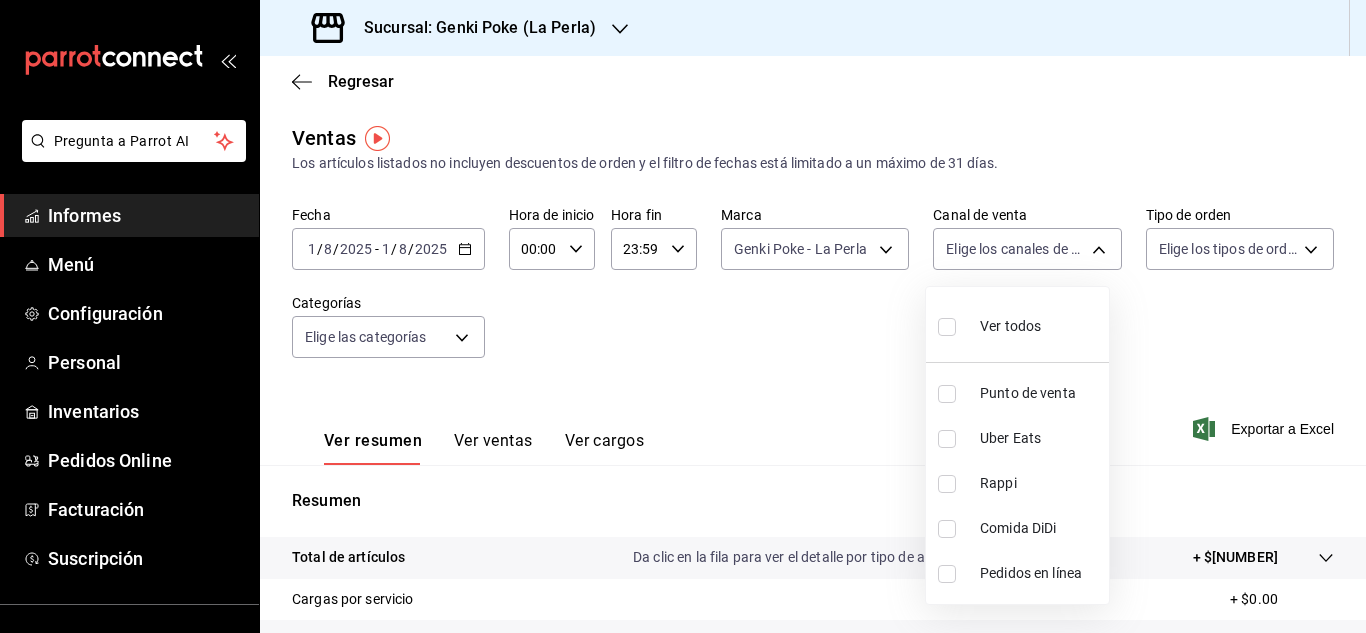 click at bounding box center [947, 439] 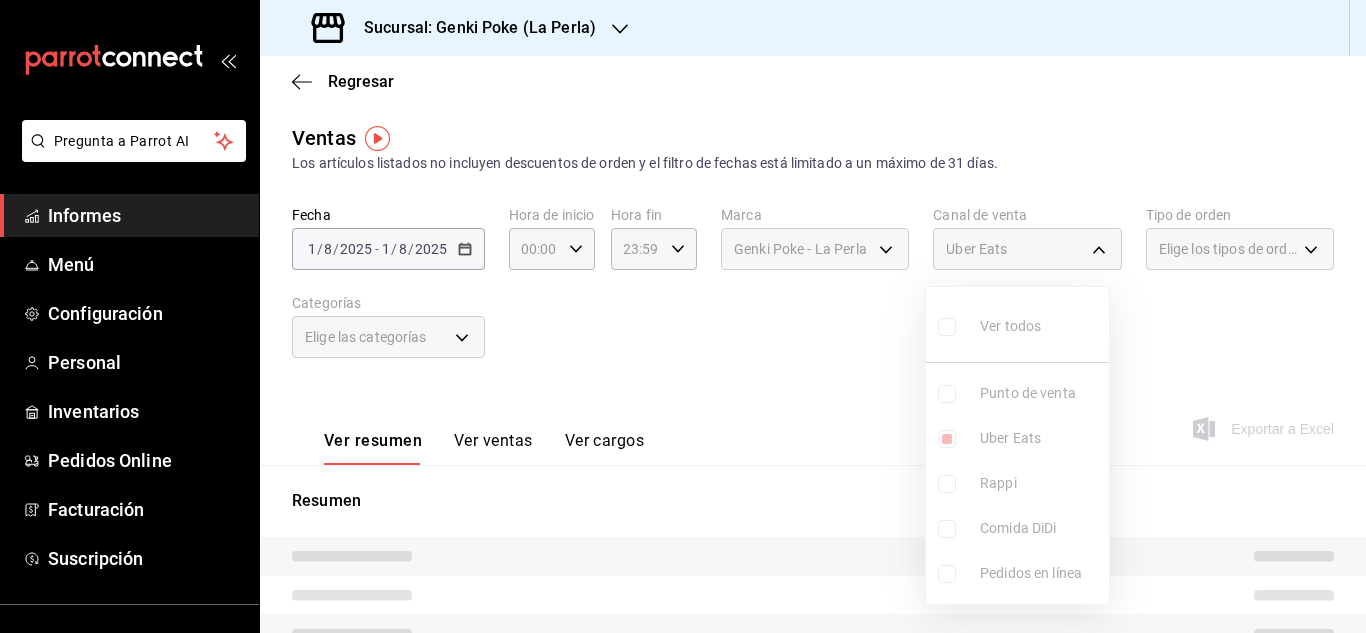 click at bounding box center [683, 316] 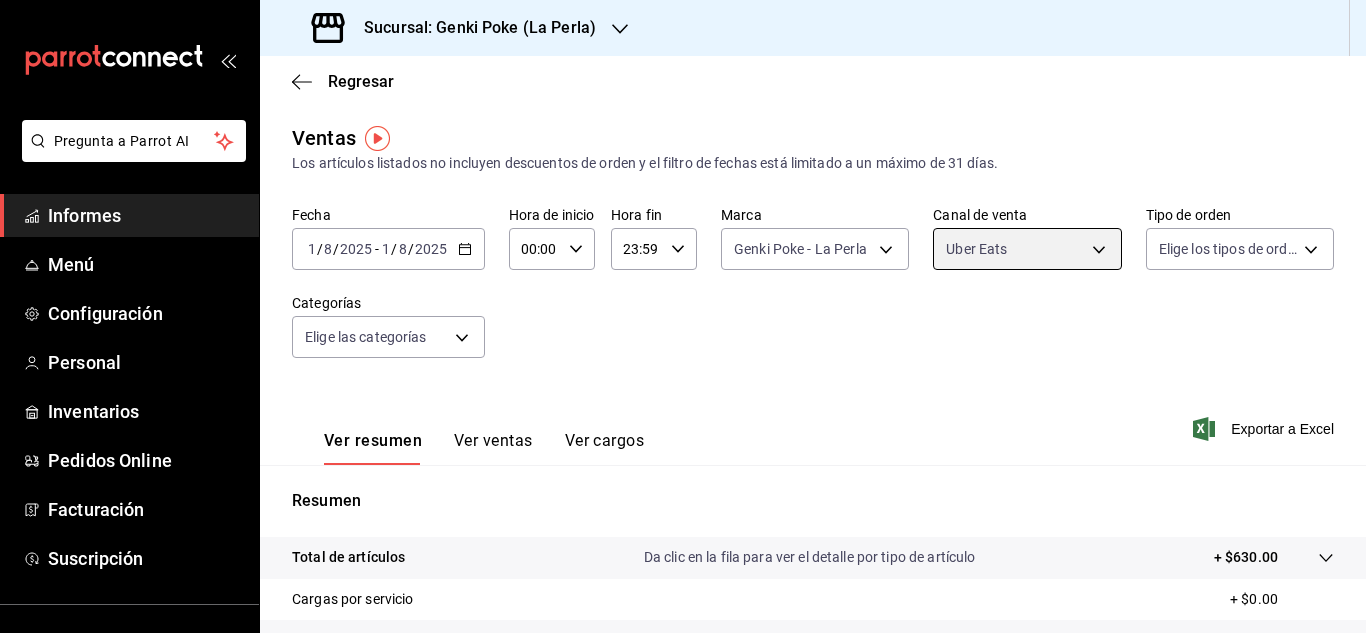 scroll, scrollTop: 326, scrollLeft: 0, axis: vertical 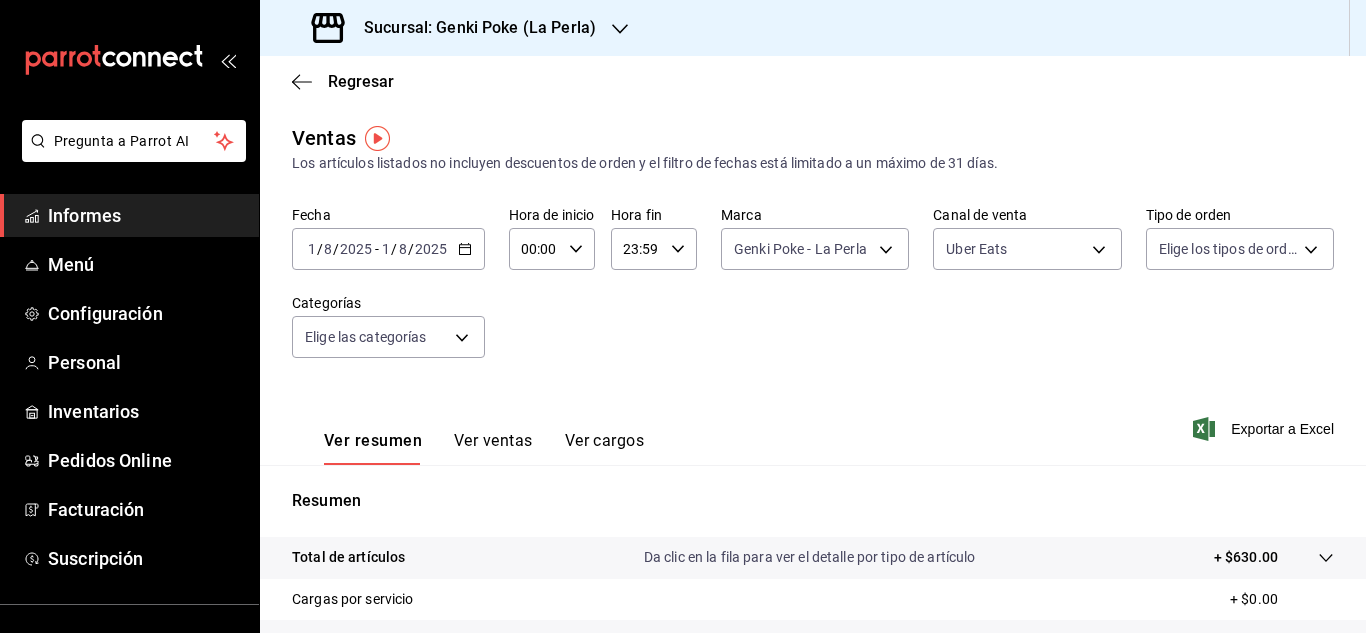 click on "Canal de venta" at bounding box center (1027, 215) 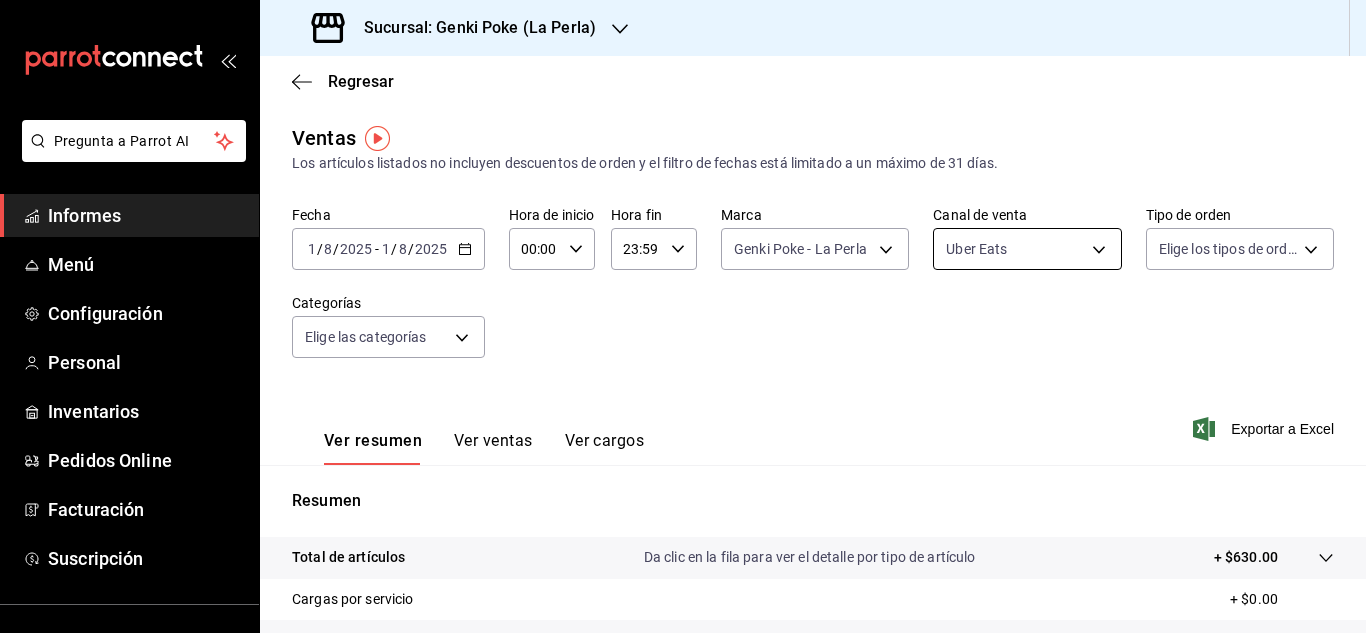 click on "Pregunta a Parrot AI Informes   Menú   Configuración   Personal   Inventarios   Pedidos Online   Facturación   Suscripción   Ayuda Recomendar loro   Sushi Express multiusuario   Sugerir nueva función   Sucursal: Genki Poke (La Perla) Regresar Ventas Los artículos listados no incluyen descuentos de orden y el filtro de fechas está limitado a un máximo de 31 días. Fecha 2025-08-01 1 / 8 / 2025 - 2025-08-01 1 / 8 / 2025 Hora de inicio 00:00 Hora de inicio Hora fin 23:59 Hora fin Marca Genki Poke - La Perla 63657dc0-0851-4c98-80e4-f8105bd6cb43 Canal de venta Uber Eats UBER_EATS Tipo de orden Elige los tipos de orden Categorías Elige las categorías Ver resumen Ver ventas Ver cargos Exportar a Excel Resumen Total de artículos Da clic en la fila para ver el detalle por tipo de artículo + $630.00 Cargas por servicio + $0.00 Venta bruta = $630.00 Descuentos totales - $126.00 Certificados de regalo - $0.00 Venta total = $504.00 Impuestos - $69.52 Venta neta = $434.48 Texto original Valora esta traducción" at bounding box center [683, 316] 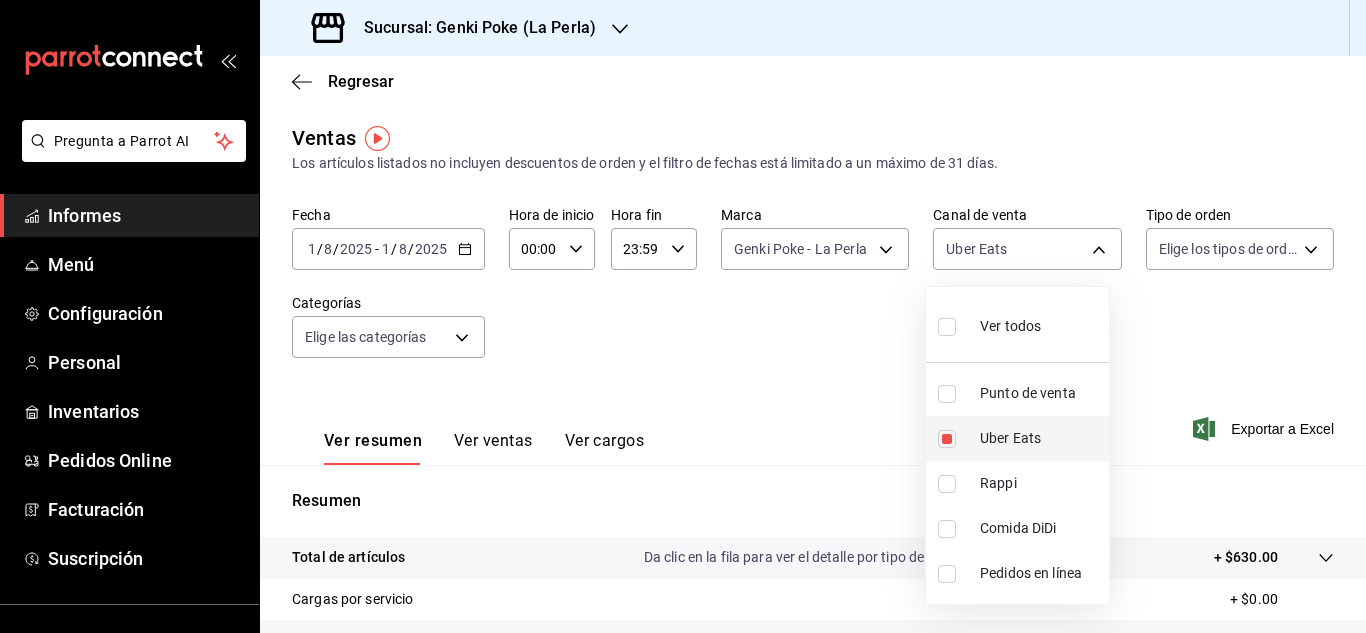 click at bounding box center (947, 439) 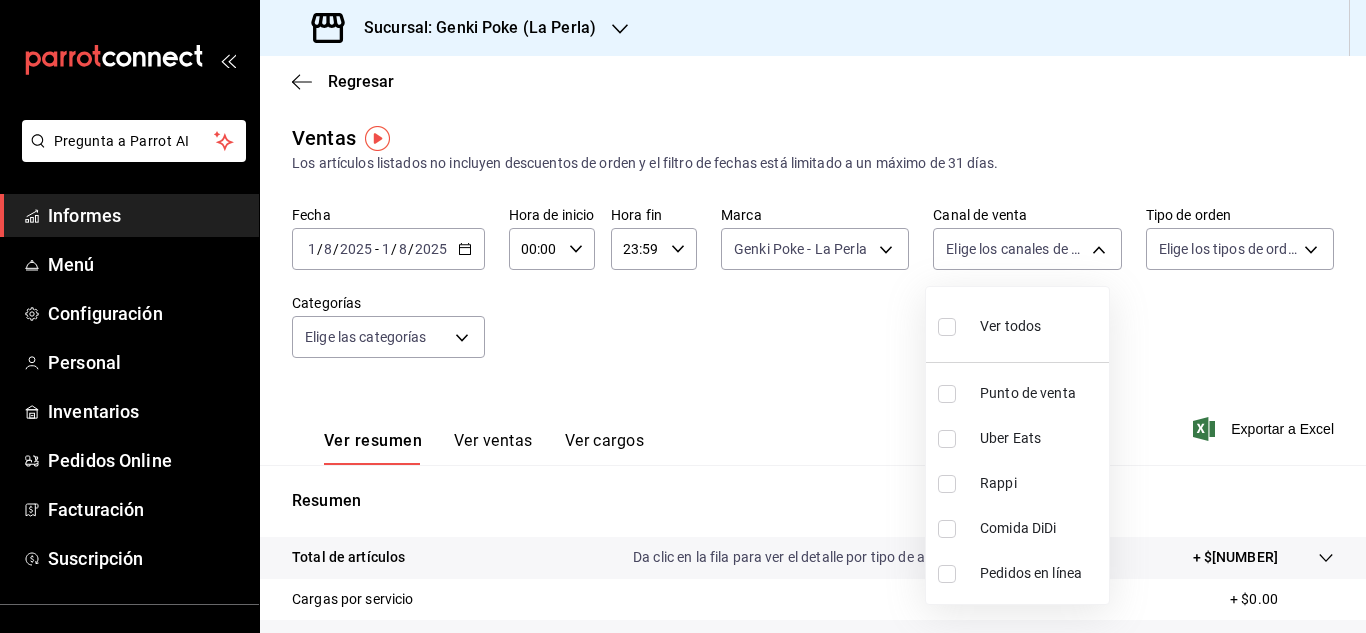 click at bounding box center [947, 484] 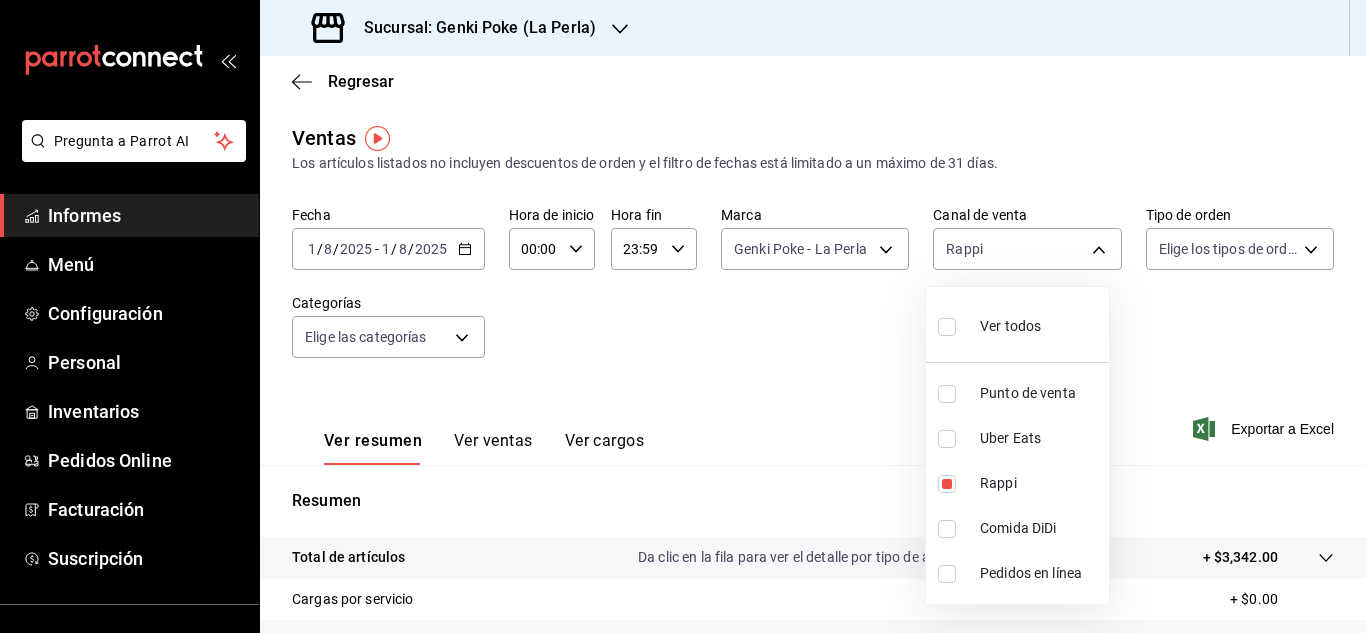 click at bounding box center (683, 316) 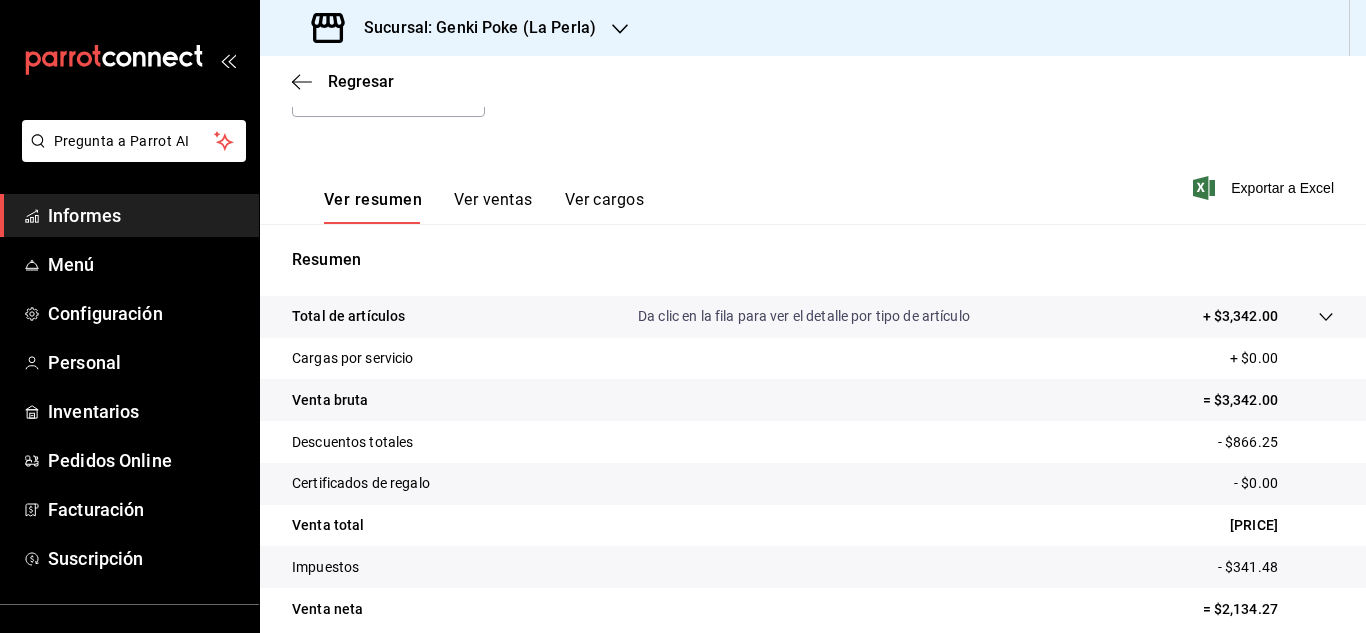 scroll, scrollTop: 242, scrollLeft: 0, axis: vertical 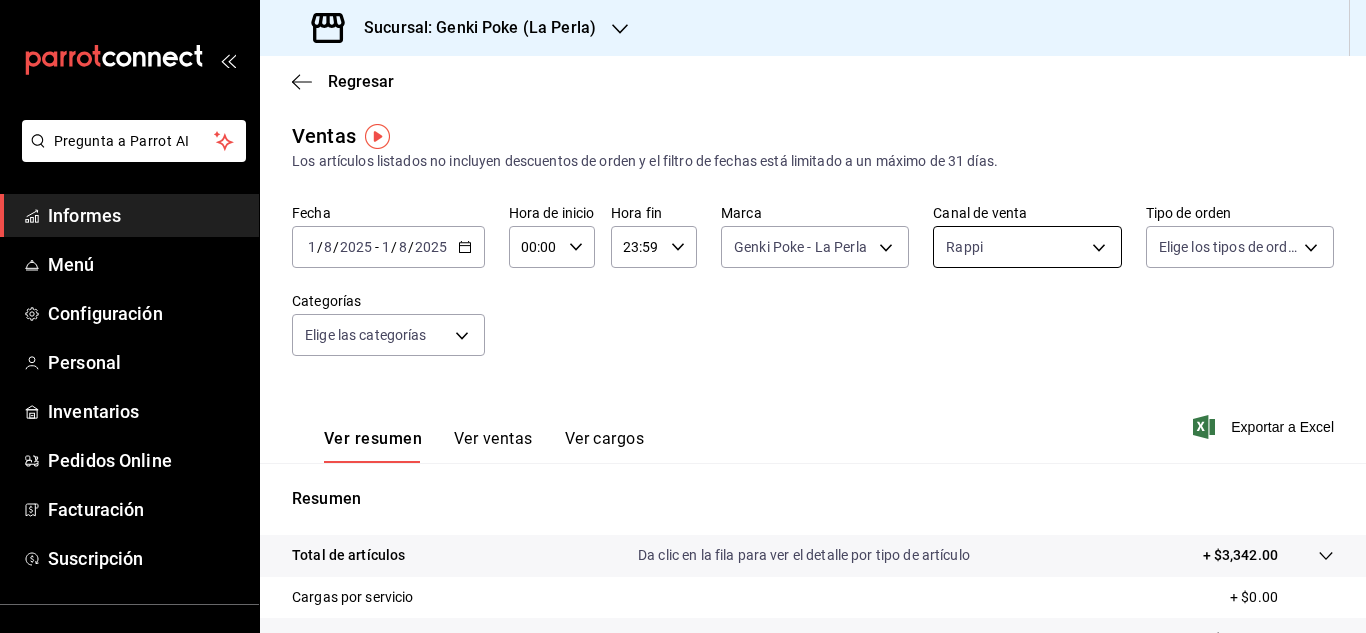 click on "Pregunta a Parrot AI Informes   Menú   Configuración   Personal   Inventarios   Pedidos Online   Facturación   Suscripción   Ayuda Recomendar loro   Sushi Express multiusuario   Sugerir nueva función   Sucursal: Genki Poke (La Perla) Regresar Ventas Los artículos listados no incluyen descuentos de orden y el filtro de fechas está limitado a un máximo de 31 días. Fecha 2025-08-01 1 / 8 / 2025 - 2025-08-01 1 / 8 / 2025 Hora de inicio 00:00 Hora de inicio Hora fin 23:59 Hora fin Marca Genki Poke - La Perla 63657dc0-0851-4c98-80e4-f8105bd6cb43 Canal de venta Rappi RAPPI Tipo de orden Elige los tipos de orden Categorías Elige las categorías Ver resumen Ver ventas Ver cargos Exportar a Excel Resumen Total de artículos Da clic en la fila para ver el detalle por tipo de artículo + $3,342.00 Cargas por servicio + $0.00 Venta bruta = $3,342.00 Descuentos totales - $866.25 Certificados de regalo - $0.00 Venta total = $2,475.75 Impuestos - $341.48 Venta neta = $2,134.27 Texto original Valora esta traducción" at bounding box center (683, 316) 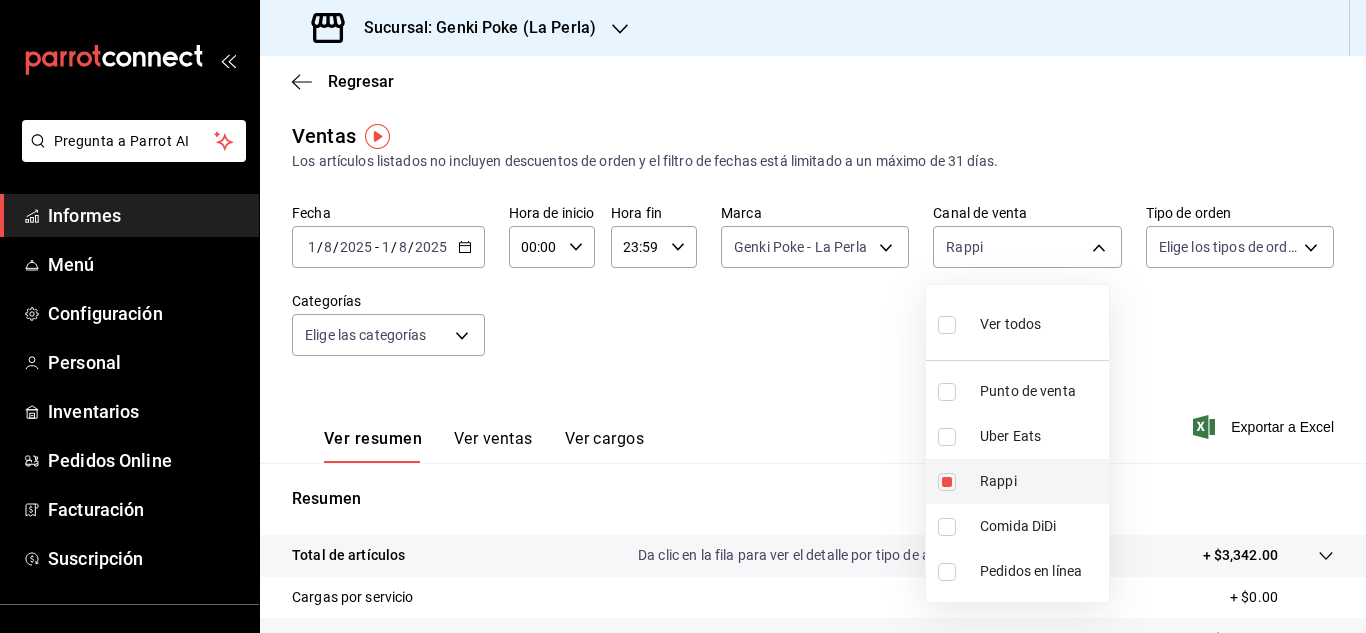 click at bounding box center (947, 482) 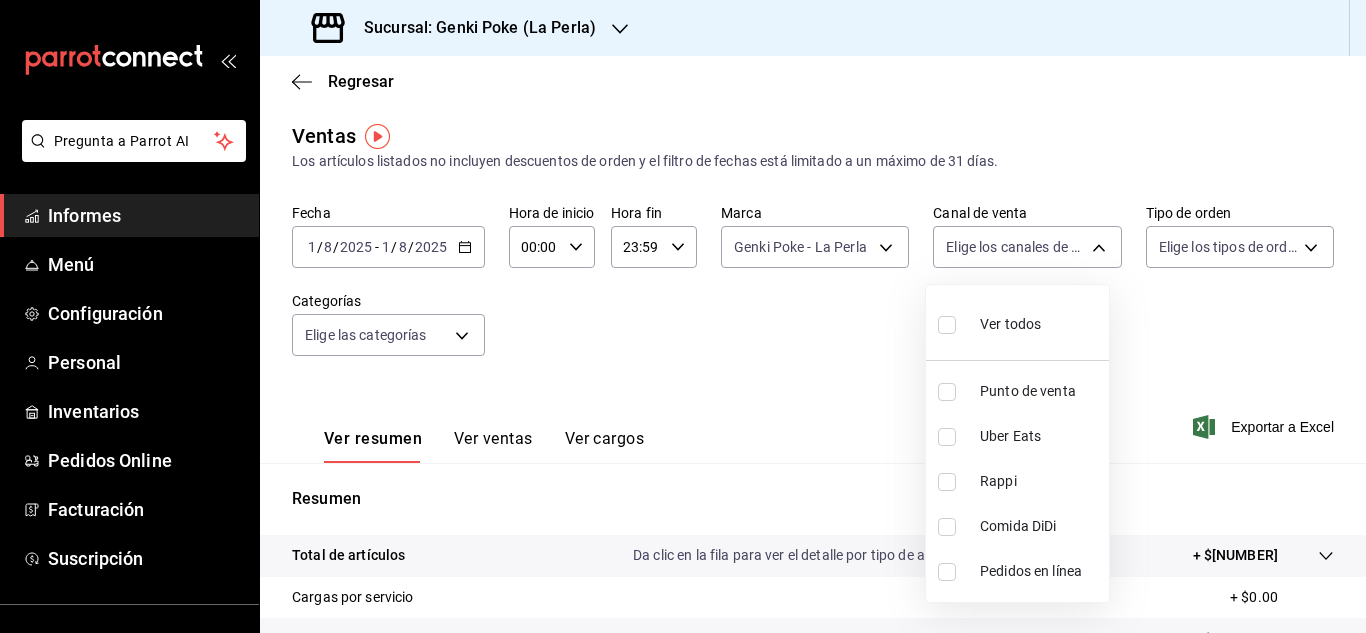 click at bounding box center (947, 527) 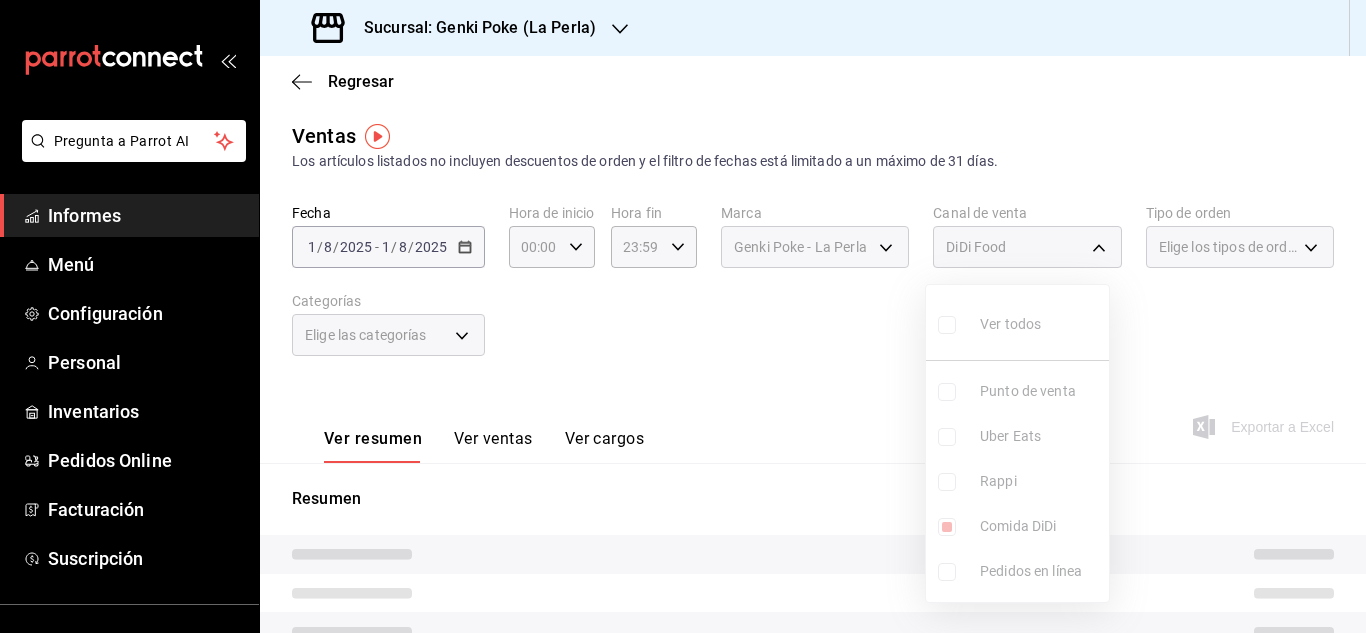click at bounding box center (683, 316) 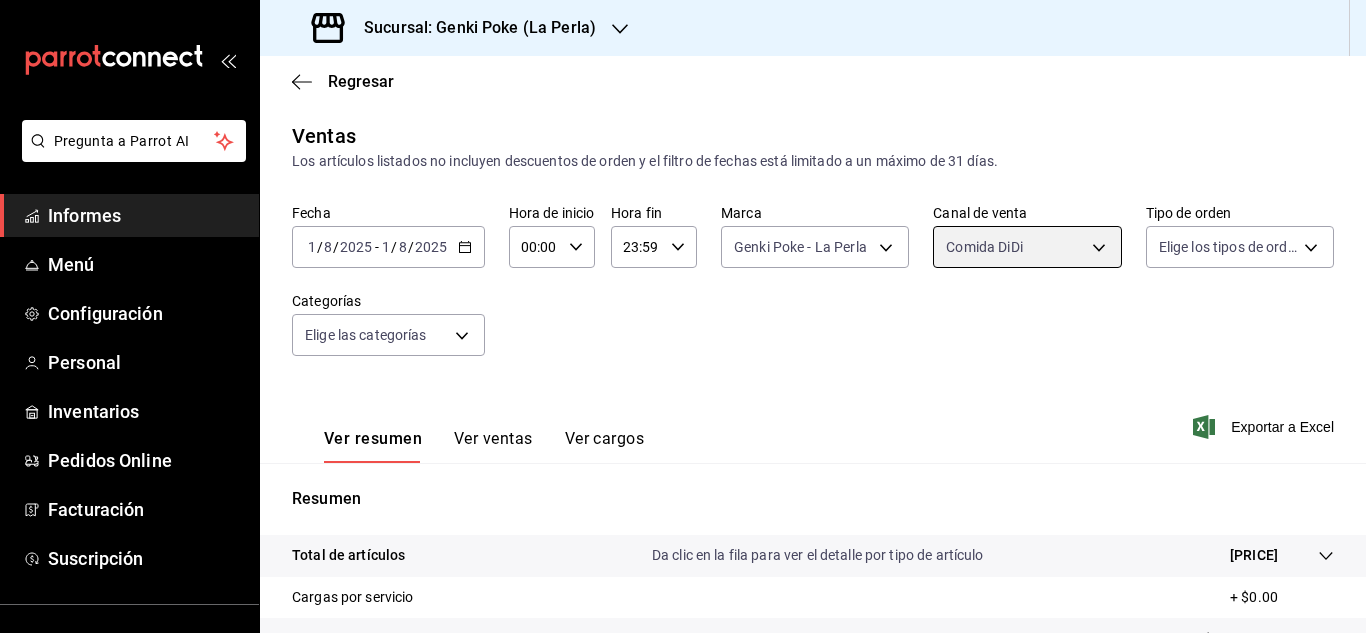 scroll, scrollTop: 326, scrollLeft: 0, axis: vertical 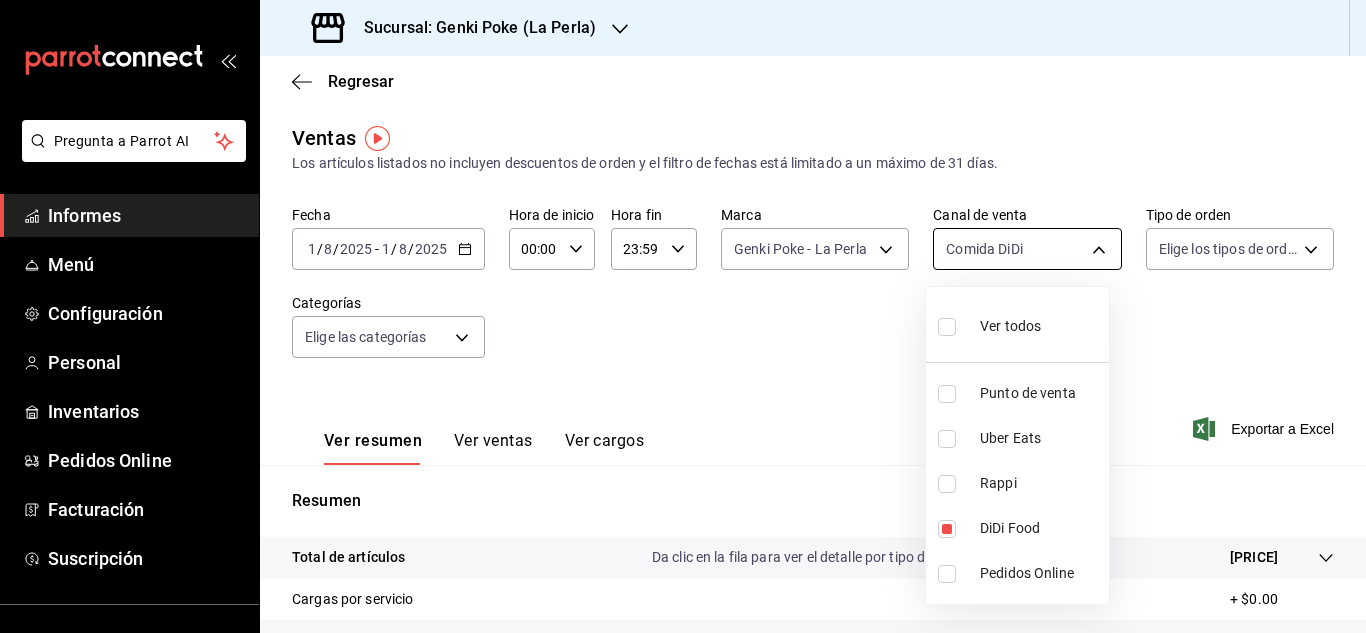 click on "Pregunta a Parrot AI Informes   Menú   Configuración   Personal   Inventarios   Pedidos Online   Facturación   Suscripción   Ayuda Recomendar loro   Sushi Express multiusuario   Sugerir nueva función   Sucursal: Genki Poke (La Perla) Regresar Ventas Los artículos listados no incluyen descuentos de orden y el filtro de fechas está limitado a un máximo de 31 días. Fecha 2025-08-01 1 / 8 / 2025 - 2025-08-01 1 / 8 / 2025 Hora de inicio 00:00 Hora de inicio Hora fin 23:59 Hora fin Marca Genki Poke - La Perla 63657dc0-0851-4c98-80e4-f8105bd6cb43 Canal de venta Comida DiDi DIDI_FOOD Tipo de orden Elige los tipos de orden Categorías Elige las categorías Ver resumen Ver ventas Ver cargos Exportar a Excel Resumen Total de artículos Da clic en la fila para ver el detalle por tipo de artículo + $1,376.00 Cargas por servicio + $0.00 Venta bruta = $1,376.00 Descuentos totales - $542.40 Certificados de regalo - $0.00 Venta total = $833.60 Impuestos - $114.98 Venta neta = $718.62 Texto original Ir a un video" at bounding box center (683, 316) 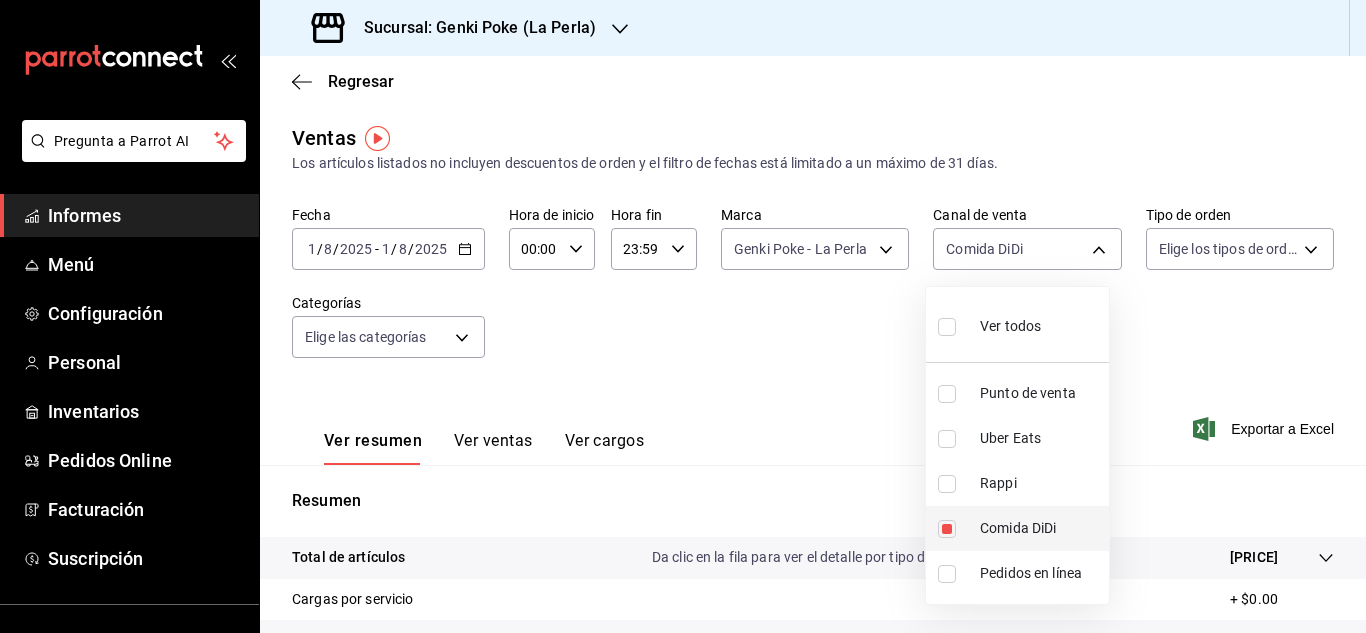 click at bounding box center (947, 529) 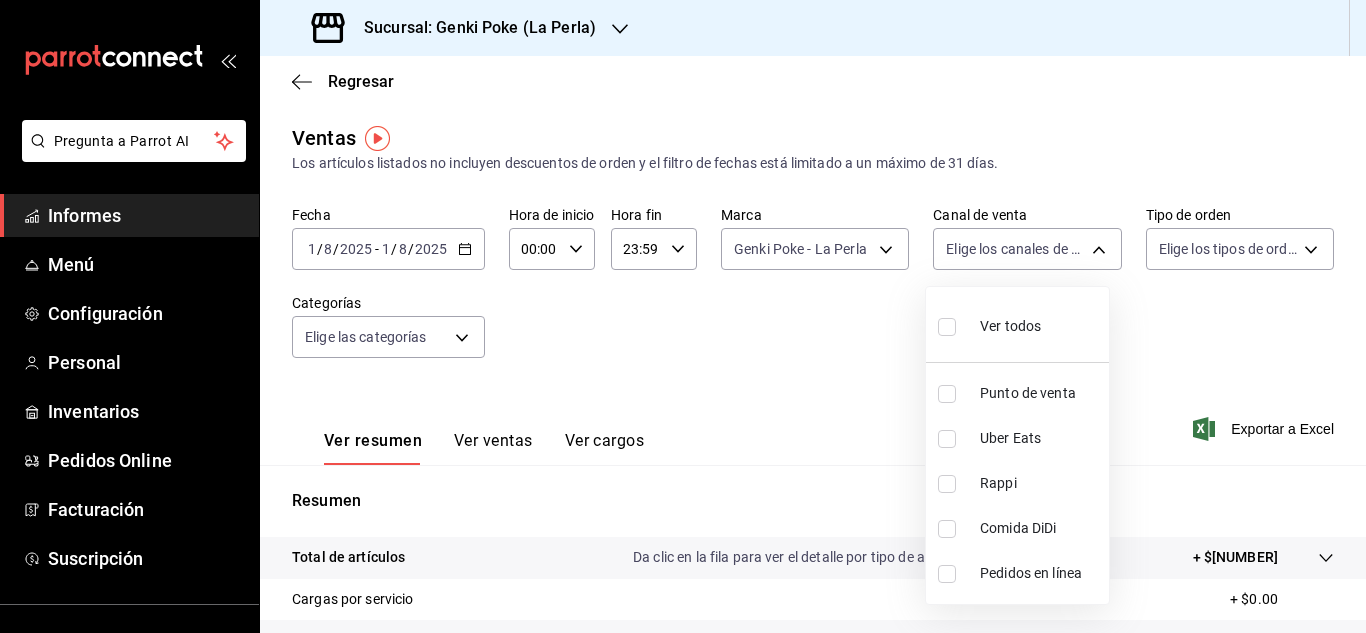 click at bounding box center (683, 316) 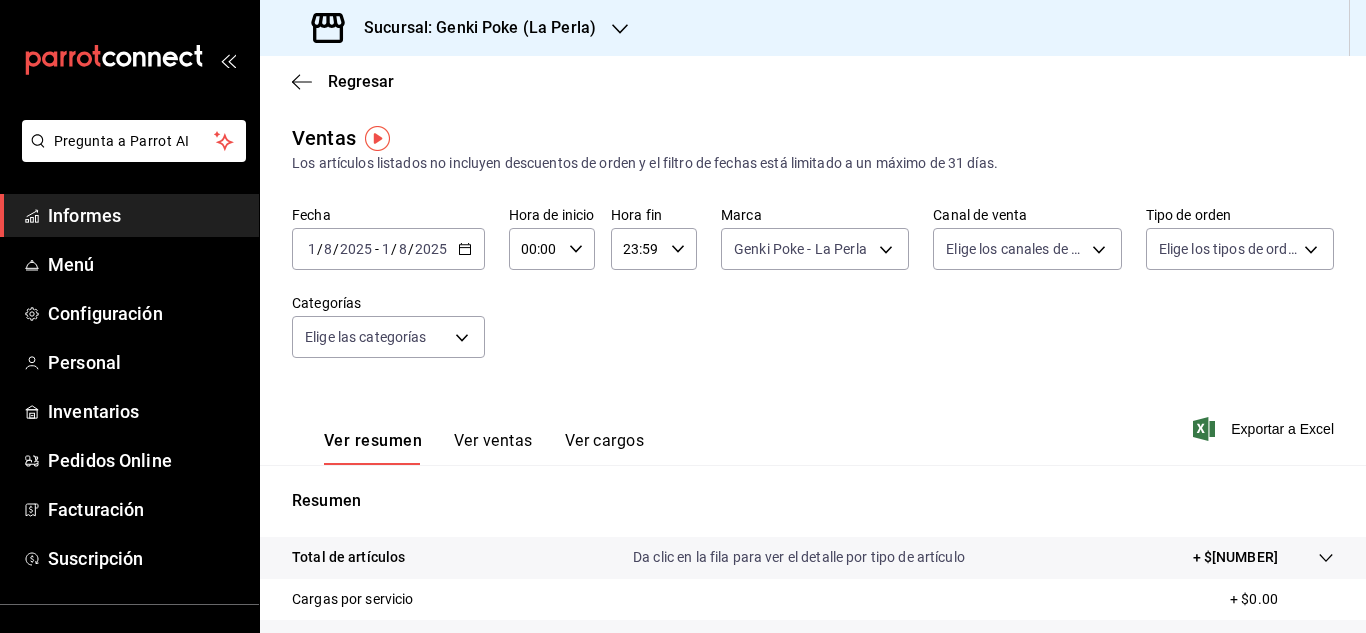 click 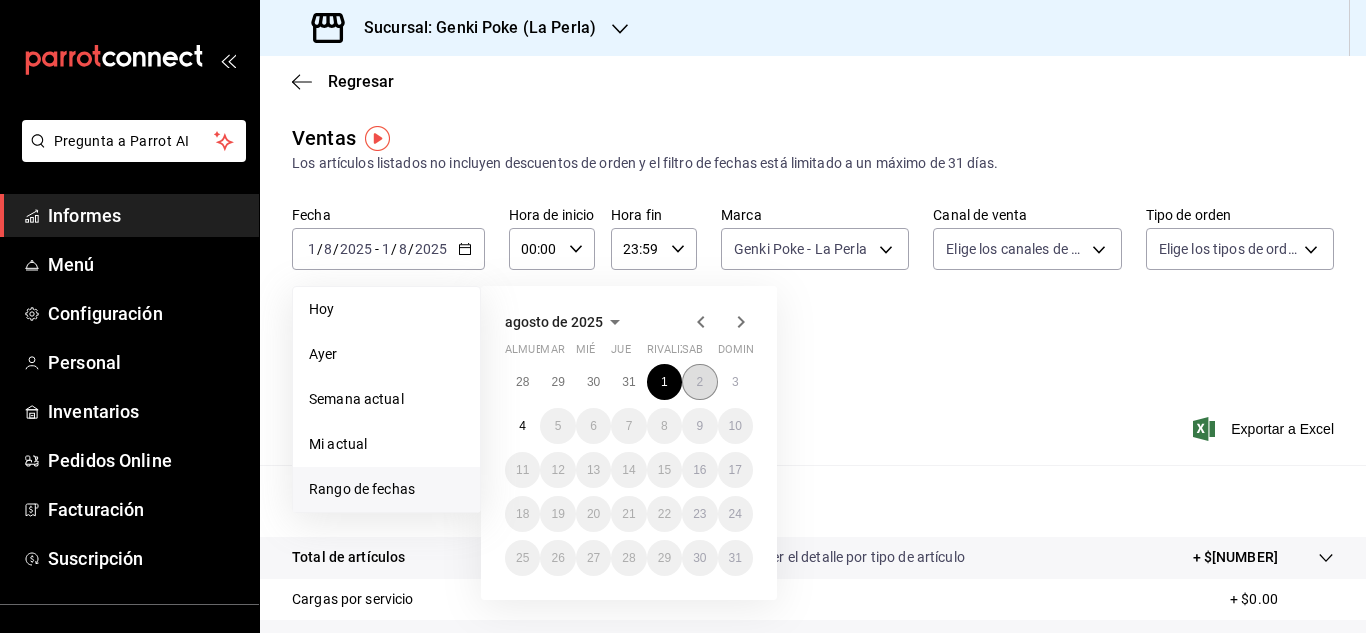 click on "2" at bounding box center [699, 382] 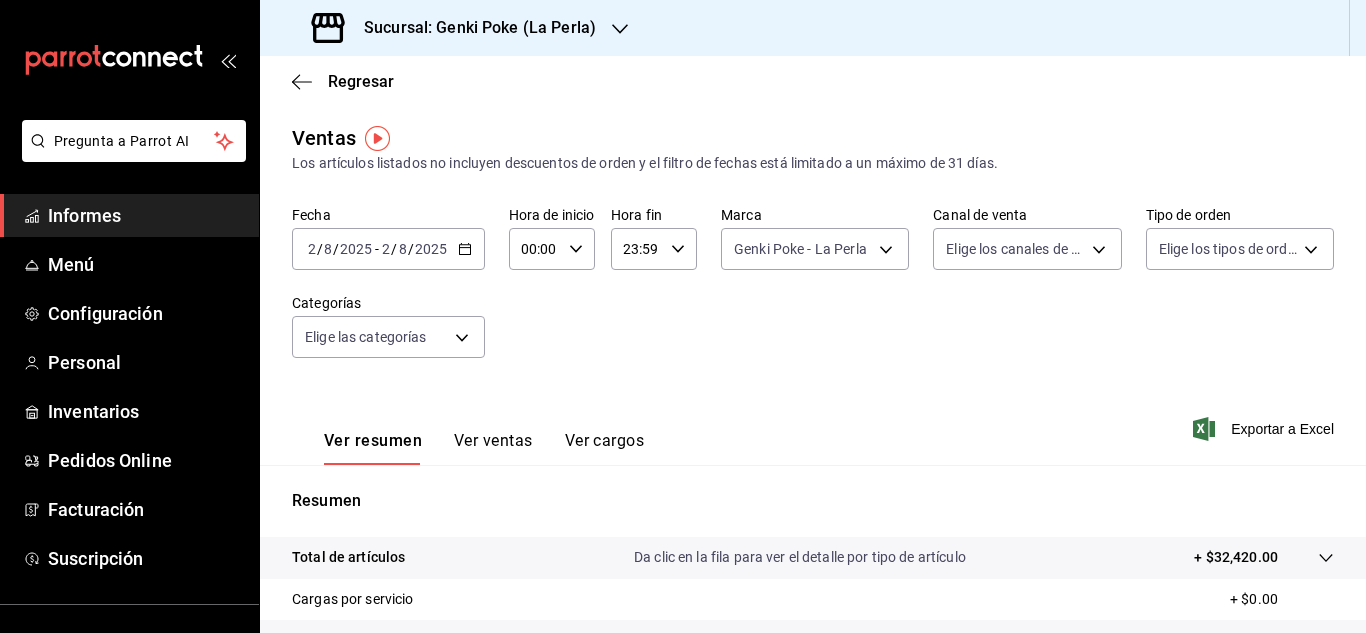 drag, startPoint x: 824, startPoint y: 408, endPoint x: 730, endPoint y: 409, distance: 94.00532 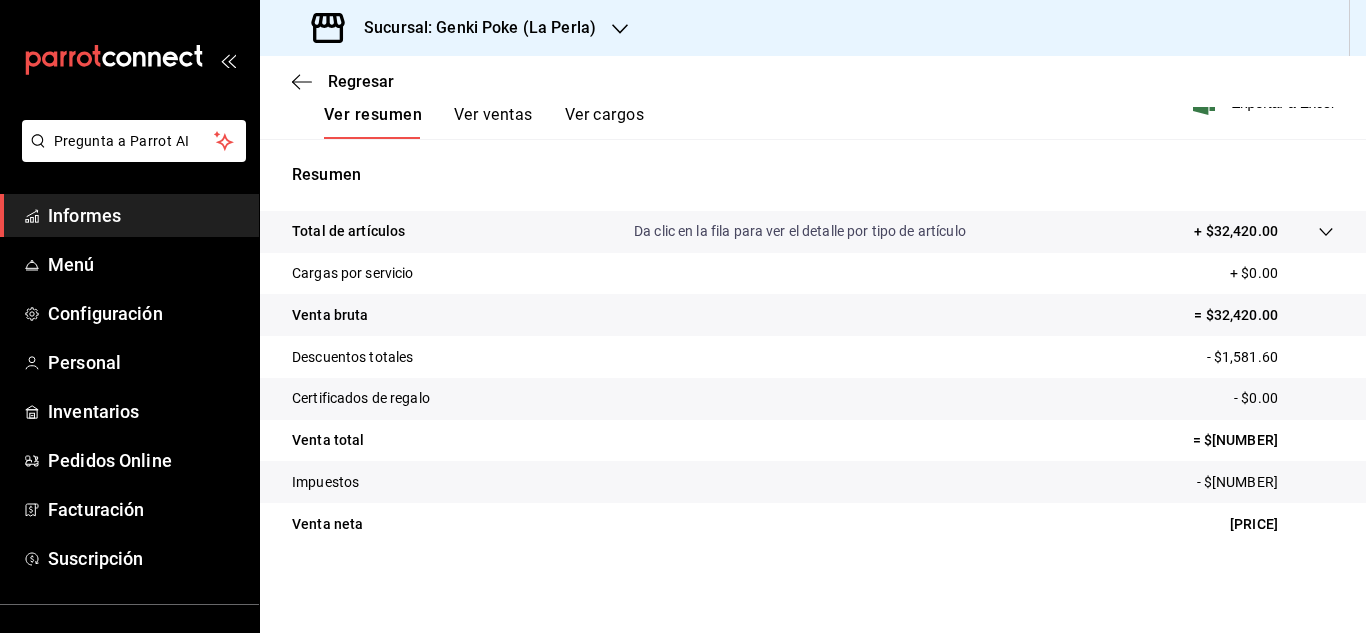 scroll, scrollTop: 0, scrollLeft: 0, axis: both 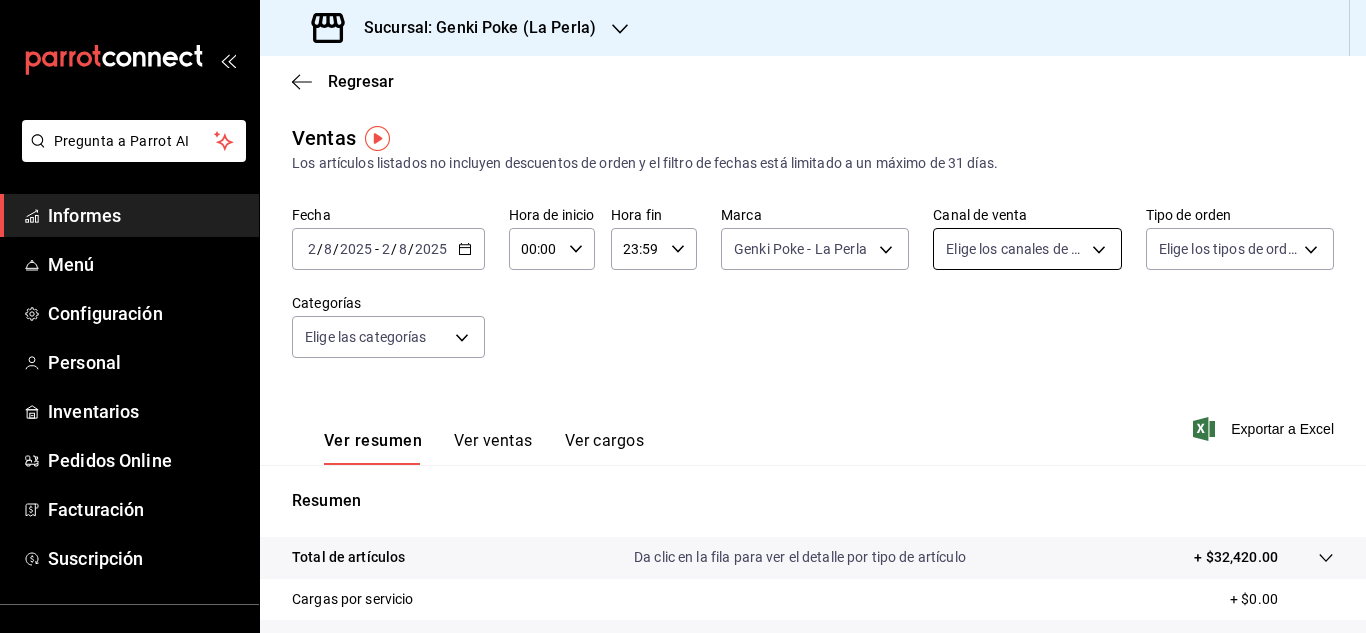 click on "Pregunta a Parrot AI Informes   Menú   Configuración   Personal   Inventarios   Pedidos Online   Facturación   Suscripción   Ayuda Recomendar loro   Sushi Express multiusuario   Sugerir nueva función   Sucursal: Genki Poke (La Perla) Regresar Ventas Los artículos listados no incluyen descuentos de orden y el filtro de fechas está limitado a un máximo de 31 días. Fecha 2025-08-02 2 / 8 / 2025 - 2025-08-02 2 / 8 / 2025 Hora de inicio 00:00 Hora de inicio Hora fin 23:59 Hora fin Marca Genki Poke - La Perla 63657dc0-0851-4c98-80e4-f8105bd6cb43 Canal de venta Elige los canales de venta Tipo de orden Elige los tipos de orden Categorías Elige las categorías Ver resumen Ver ventas Ver cargos Exportar a Excel Resumen Total de artículos Da clic en la fila para ver el detalle por tipo de artículo + $32,420.00 Cargas por servicio + $0.00 Venta bruta = $32,420.00 Descuentos totales - $1,581.60 Certificados de regalo - $0.00 Venta total = $30,838.40 Impuestos - $4,253.57 Venta neta = $26,584.83 Texto original" at bounding box center [683, 316] 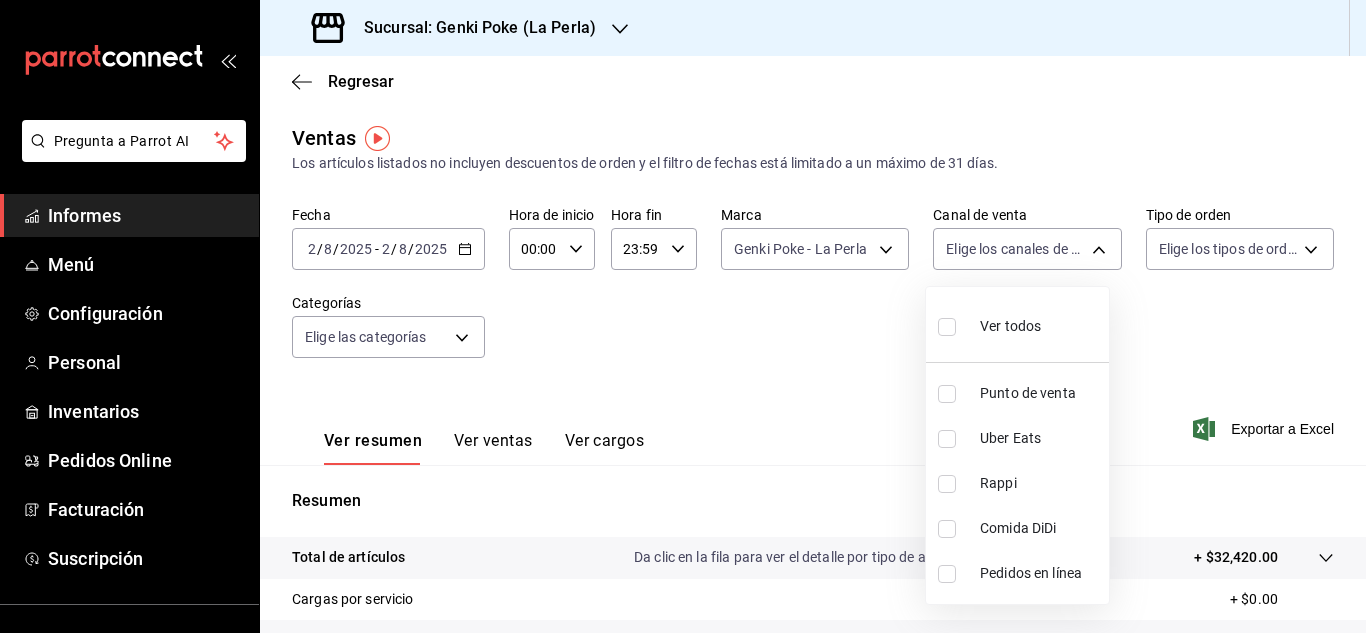 click at bounding box center (947, 439) 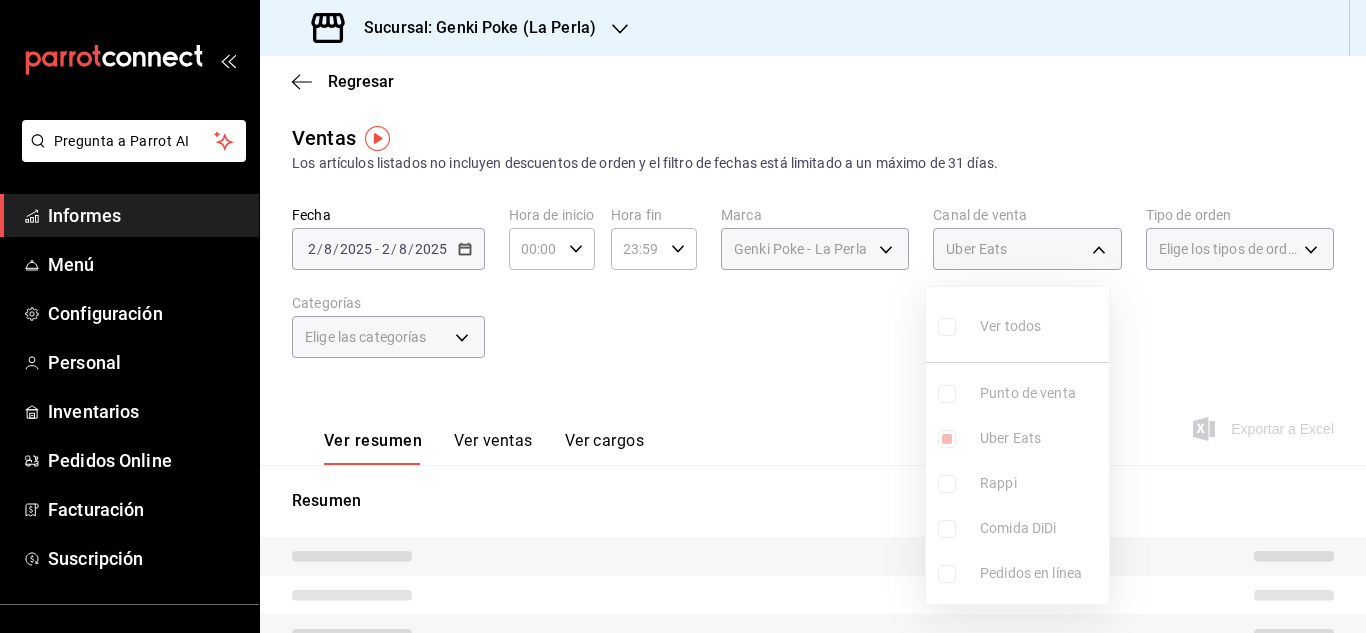 click at bounding box center (683, 316) 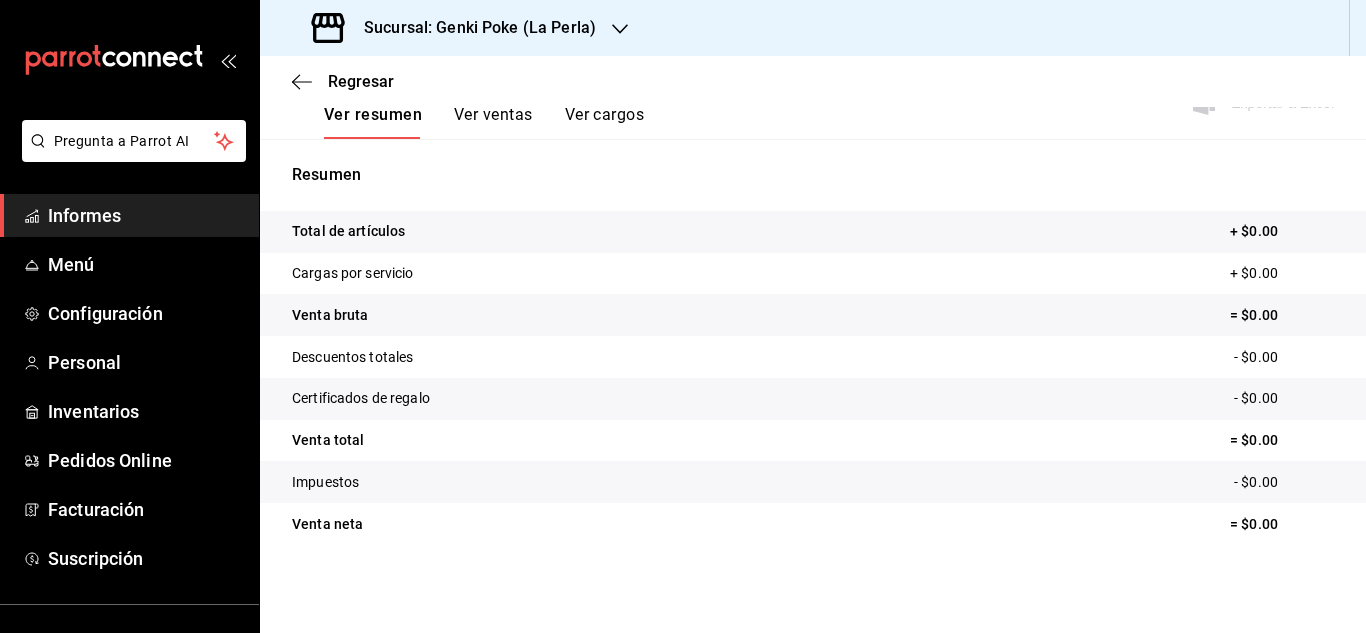 scroll, scrollTop: 0, scrollLeft: 0, axis: both 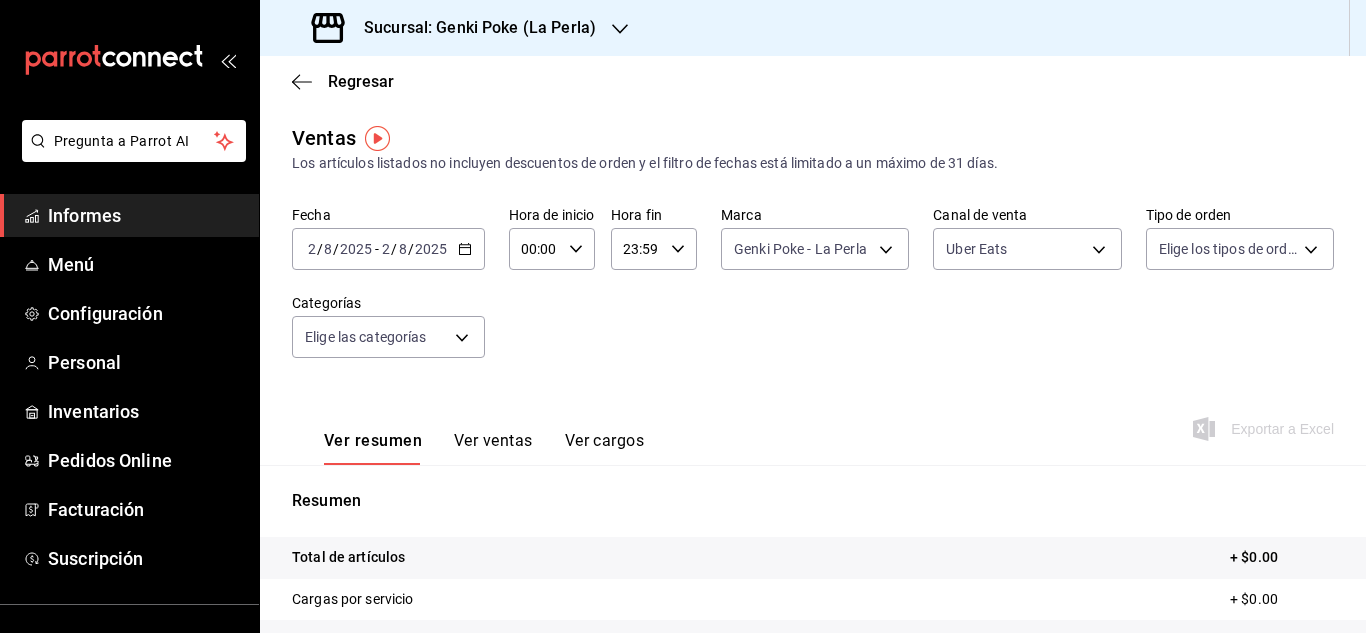 click on "Fecha 2025-08-02 2 / 8 / 2025 - 2025-08-02 2 / 8 / 2025 Hora de inicio 00:00 Hora de inicio Hora fin 23:59 Hora fin Marca Genki Poke - La Perla 63657dc0-0851-4c98-80e4-f8105bd6cb43 Canal de venta Uber Eats UBER_EATS Tipo de orden Elige los tipos de orden Categorías Elige las categorías" at bounding box center [813, 294] 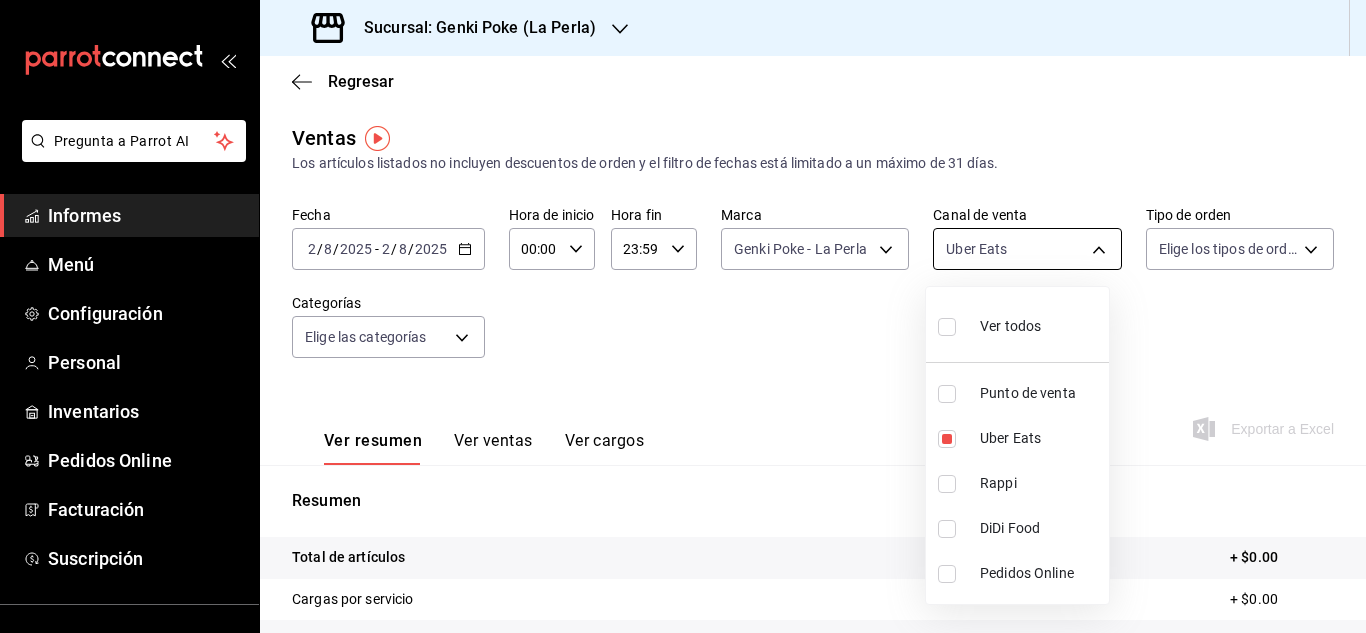 click on "Pregunta a Parrot AI Informes   Menú   Configuración   Personal   Inventarios   Pedidos Online   Facturación   Suscripción   Ayuda Recomendar loro   Sushi Express multiusuario   Sugerir nueva función   Sucursal: Genki Poke (La Perla) Regresar Ventas Los artículos listados no incluyen descuentos de orden y el filtro de fechas está limitado a un máximo de 31 días. Fecha 2025-08-02 2 / 8 / 2025 - 2025-08-02 2 / 8 / 2025 Hora de inicio 00:00 Hora de inicio Hora fin 23:59 Hora fin Marca Genki Poke - La Perla 63657dc0-0851-4c98-80e4-f8105bd6cb43 Canal de venta Uber Eats UBER_EATS Tipo de orden Elige los tipos de orden Categorías Elige las categorías Ver resumen Ver ventas Ver cargos Exportar a Excel Resumen Total de artículos + $0.00 Cargas por servicio + $0.00 Venta bruta = $0.00 Descuentos totales - $0.00 Certificados de regalo - $0.00 Venta total = $0.00 Impuestos - $0.00 Venta neta = $0.00 Texto original Valora esta traducción Tu opinión servirá para ayudar a mejorar el Traductor de Google" at bounding box center (683, 316) 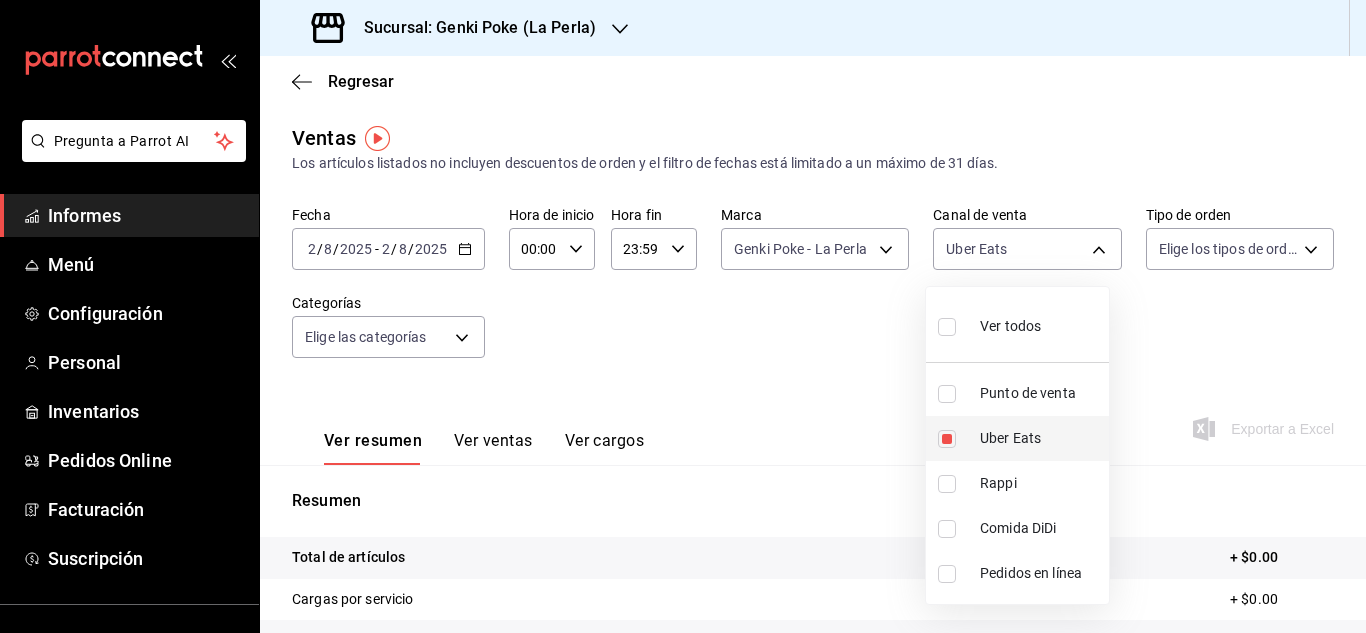 click at bounding box center [947, 439] 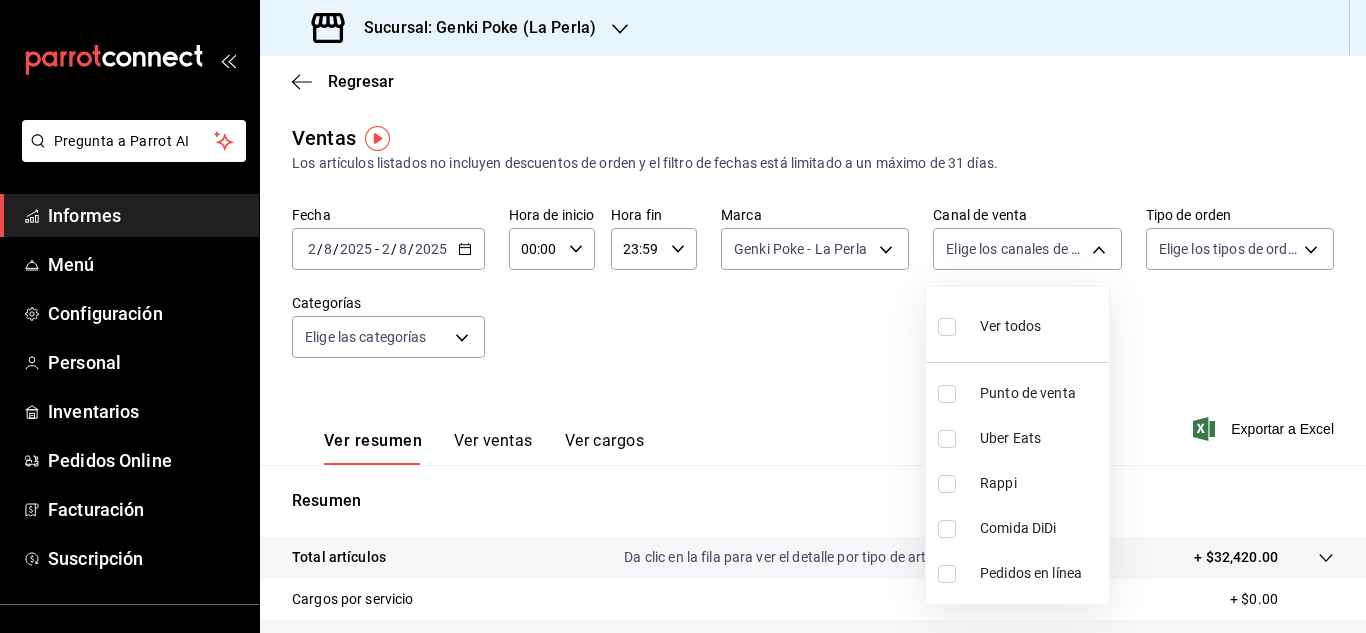 click at bounding box center [947, 484] 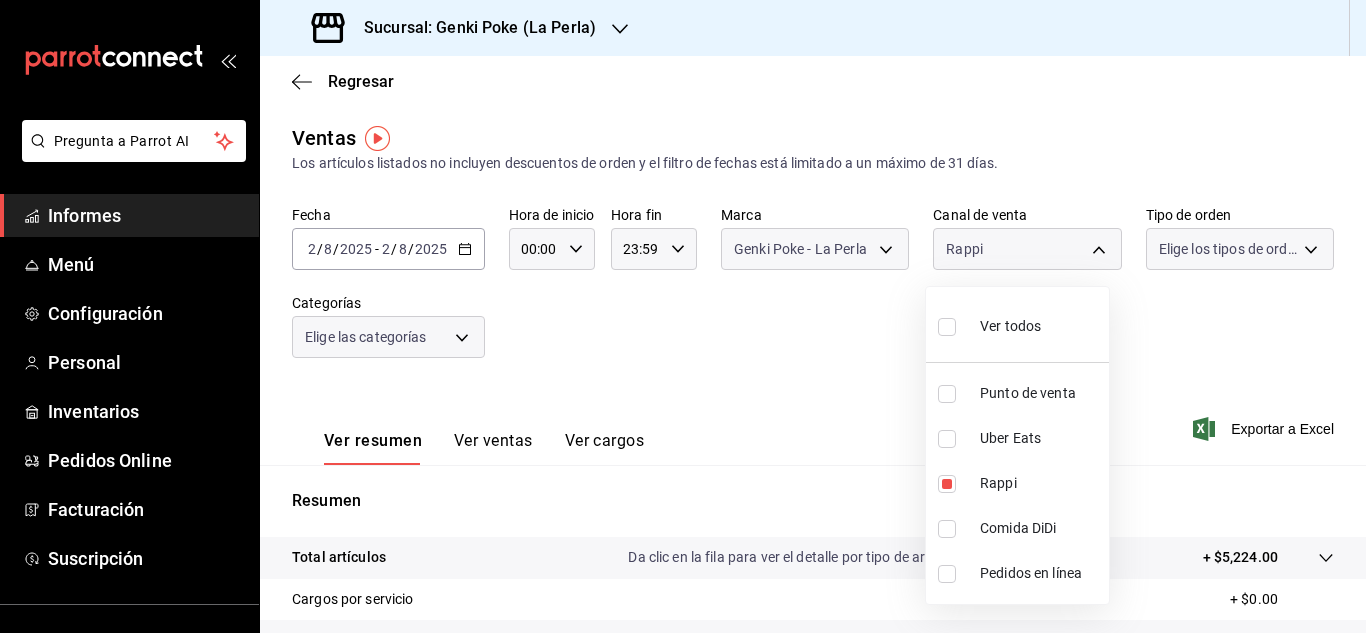 click at bounding box center (683, 316) 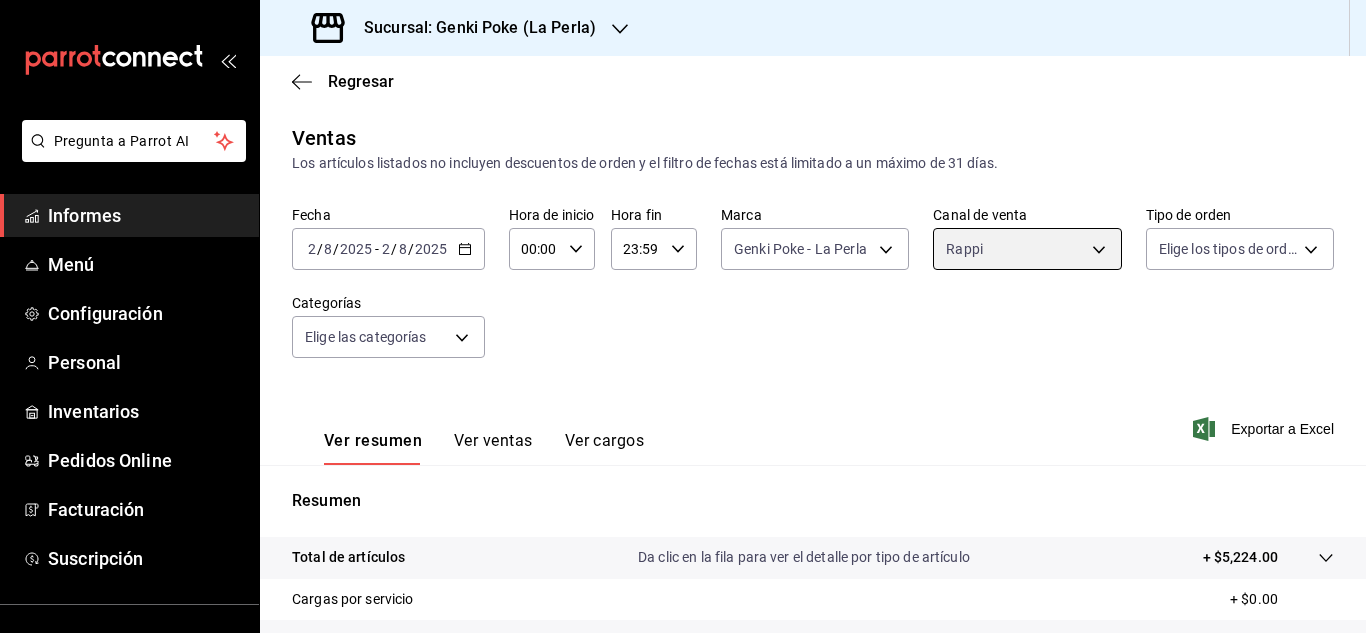 scroll, scrollTop: 326, scrollLeft: 0, axis: vertical 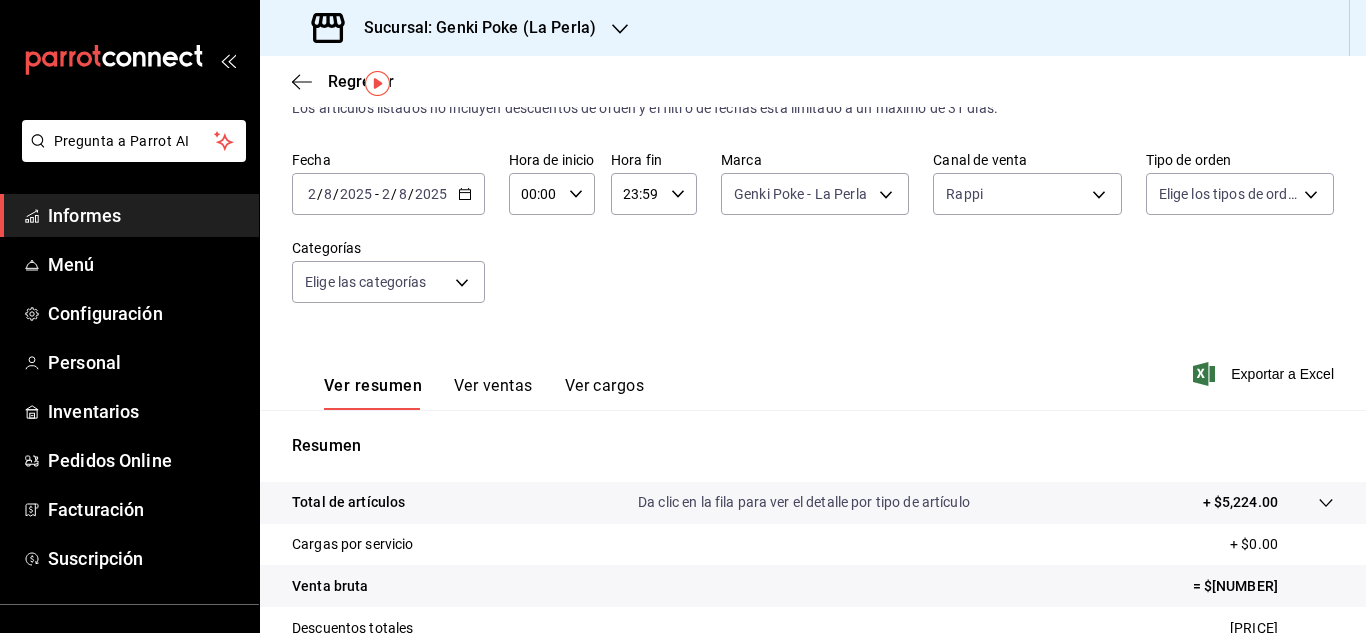 click on "Fecha 2025-08-02 2 / 8 / 2025 - 2025-08-02 2 / 8 / 2025 Hora de inicio 00:00 Hora de inicio Hora fin 23:59 Hora fin Marca Genki Poke - La Perla 63657dc0-0851-4c98-80e4-f8105bd6cb43 Canal de venta Rappi RAPPI Tipo de orden Elige los tipos de orden Categorías Elige las categorías" at bounding box center (813, 239) 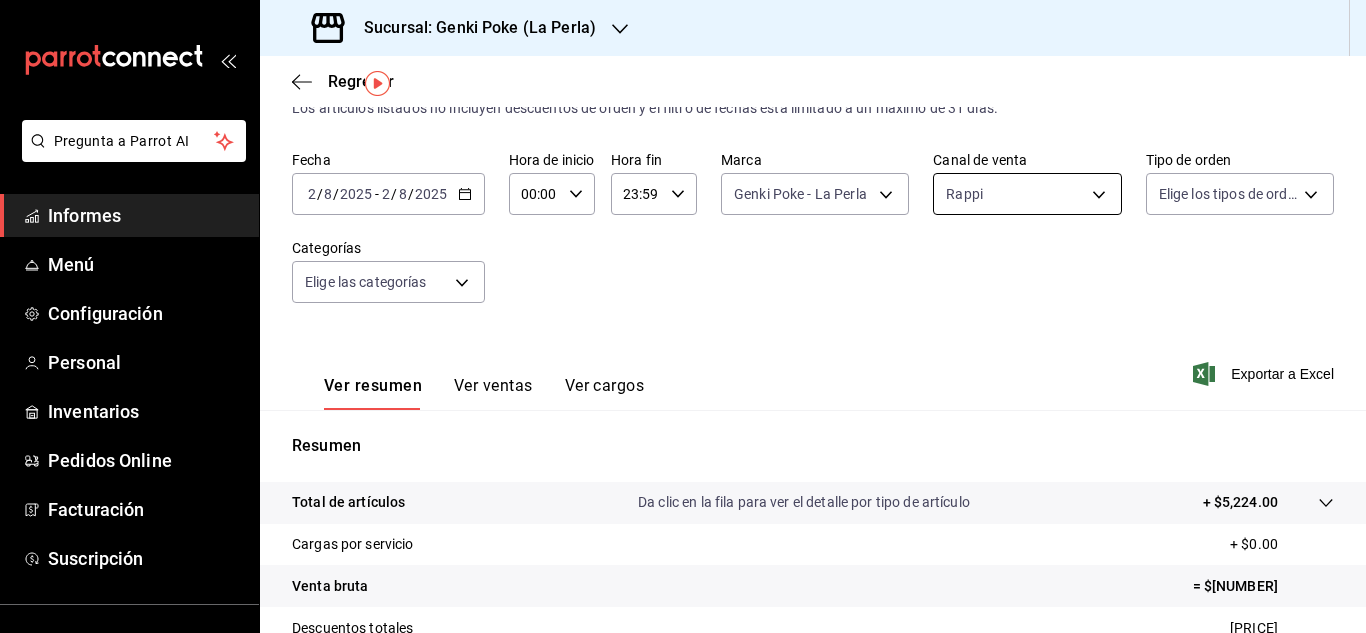click on "Pregunta a Parrot AI Informes   Menú   Configuración   Personal   Inventarios   Pedidos Online   Facturación   Suscripción   Ayuda Recomendar loro   Sushi Express multiusuario   Sugerir nueva función   Sucursal: Genki Poke (La Perla) Regresar Ventas Los artículos listados no incluyen descuentos de orden y el filtro de fechas está limitado a un máximo de 31 días. Fecha 2025-08-02 2 / 8 / 2025 - 2025-08-02 2 / 8 / 2025 Hora de inicio 00:00 Hora de inicio Hora fin 23:59 Hora fin Marca Genki Poke - La Perla 63657dc0-0851-4c98-80e4-f8105bd6cb43 Canal de venta Rappi RAPPI Tipo de orden Elige los tipos de orden Categorías Elige las categorías Ver resumen Ver ventas Ver cargos Exportar a Excel Resumen Total de artículos Da clic en la fila para ver el detalle por tipo de artículo + $5,224.00 Cargas por servicio + $0.00 Venta bruta = $5,224.00 Descuentos totales - $1,386.00 Certificados de regalo - $0.00 Venta total = $3,838.00 Impuestos - $529.38 Venta neta = $3,308.62 Texto original Ver video tutorial" at bounding box center [683, 316] 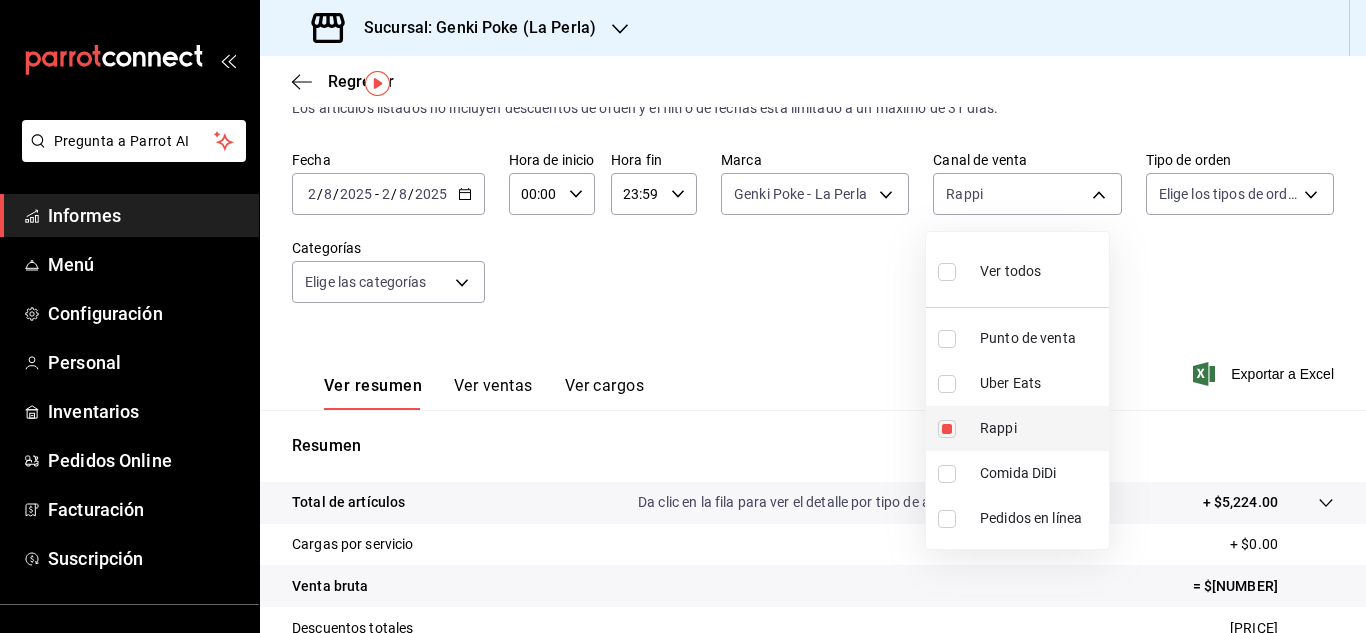 click at bounding box center [947, 429] 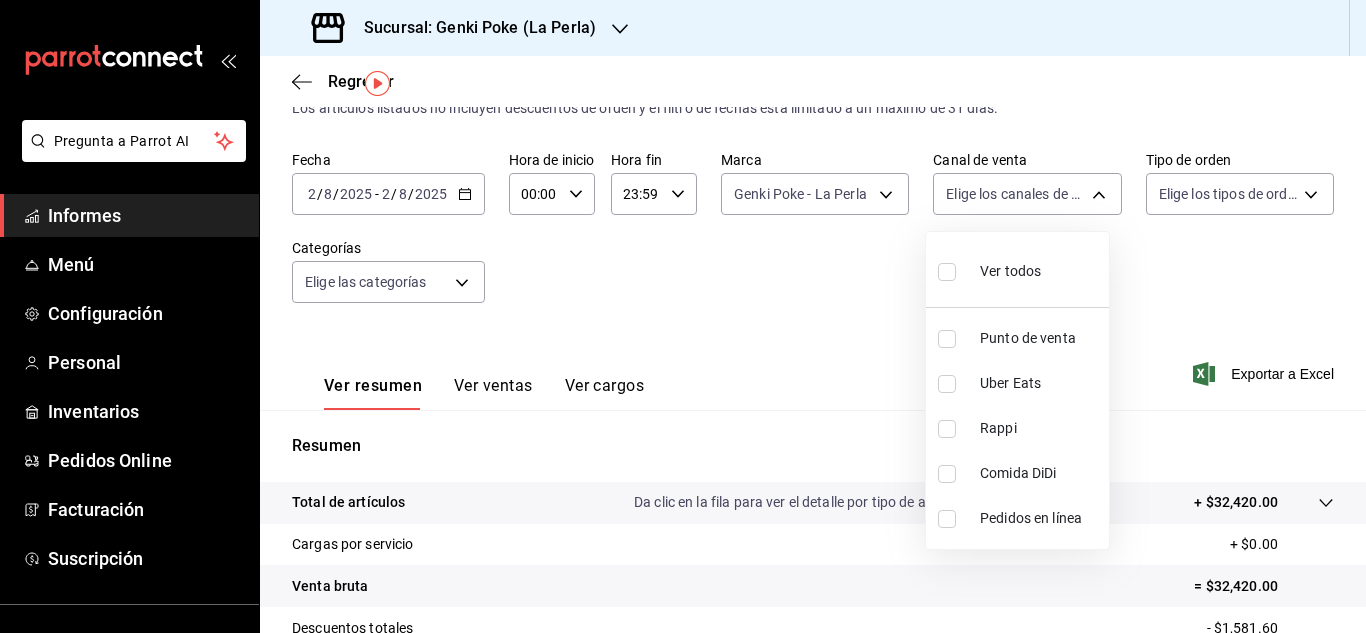 click at bounding box center [947, 474] 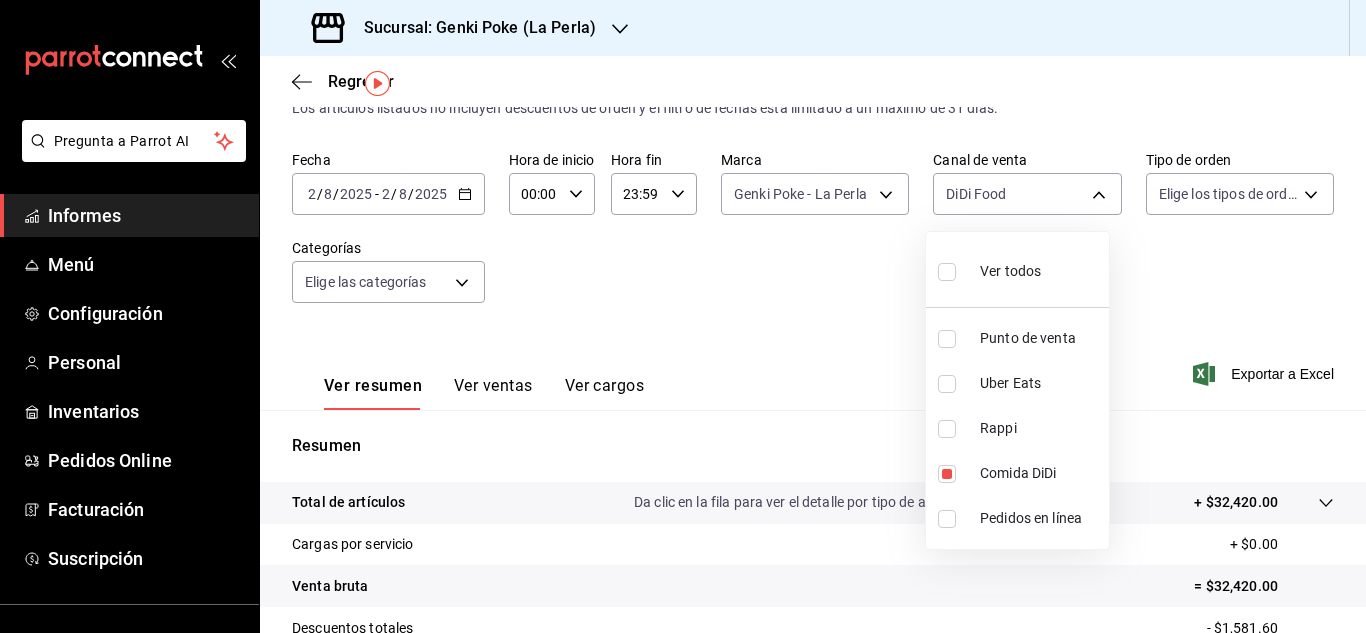 click at bounding box center [683, 316] 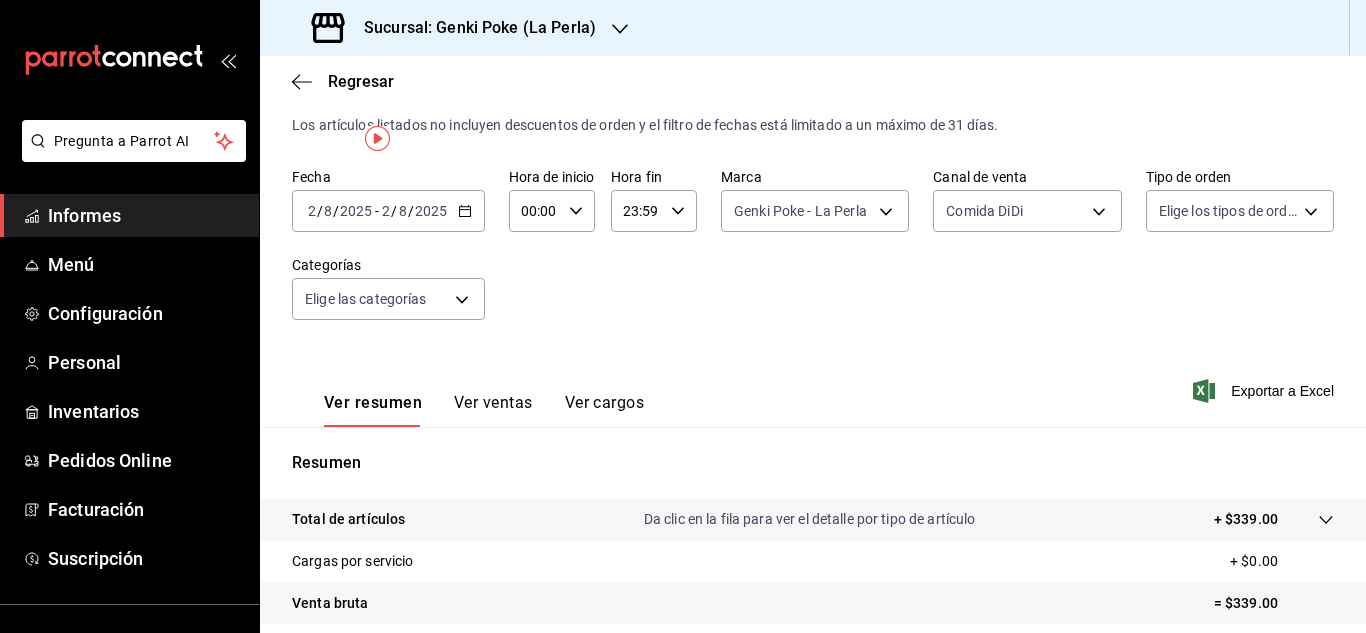 scroll, scrollTop: 0, scrollLeft: 0, axis: both 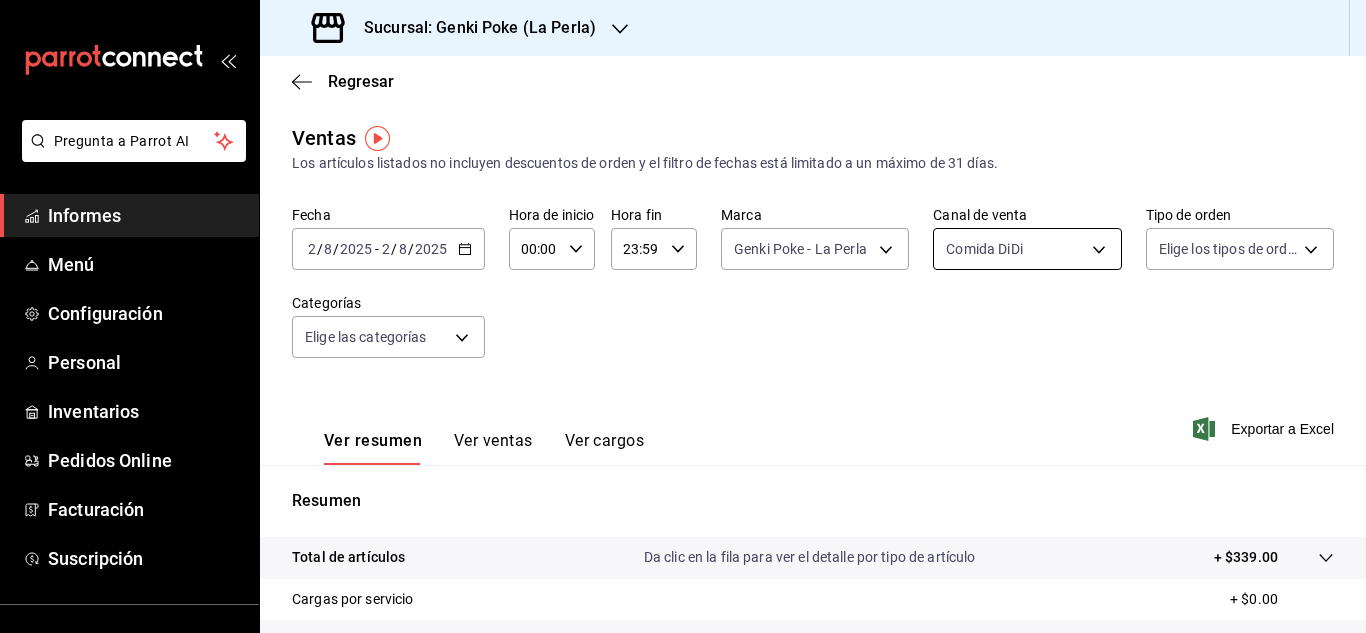 click on "Pregunta a Parrot AI Informes   Menú   Configuración   Personal   Inventarios   Pedidos Online   Facturación   Suscripción   Ayuda Recomendar loro   Sushi Express multiusuario   Sugerir nueva función   Sucursal: Genki Poke (La Perla) Regresar Ventas Los artículos listados no incluyen descuentos de orden y el filtro de fechas está limitado a un máximo de 31 días. Fecha 2025-08-02 2 / 8 / 2025 - 2025-08-02 2 / 8 / 2025 Hora de inicio 00:00 Hora de inicio Hora fin 23:59 Hora fin Marca Genki Poke - La Perla 63657dc0-0851-4c98-80e4-f8105bd6cb43 Canal de venta Comida DiDi DIDI_FOOD Tipo de orden Elige los tipos de orden Categorías Elige las categorías Ver resumen Ver ventas Ver cargos Exportar a Excel Resumen Total de artículos Da clic en la fila para ver el detalle por tipo de artículo + $339.00 Cargas por servicio + $0.00 Venta bruta = $339.00 Descuentos totales - $195.60 Certificados de regalo - $0.00 Venta total = $143.40 Impuestos - $19.78 Venta neta = $123.62 Texto original Ver video tutorial" at bounding box center [683, 316] 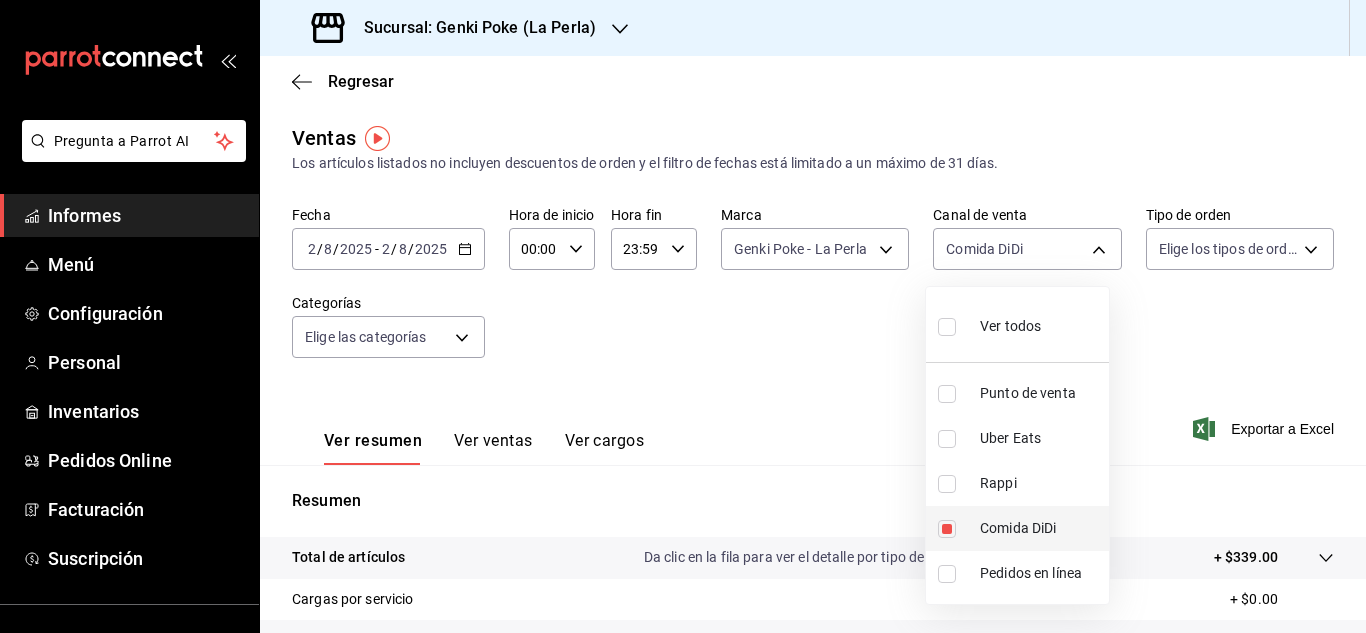 click at bounding box center (947, 529) 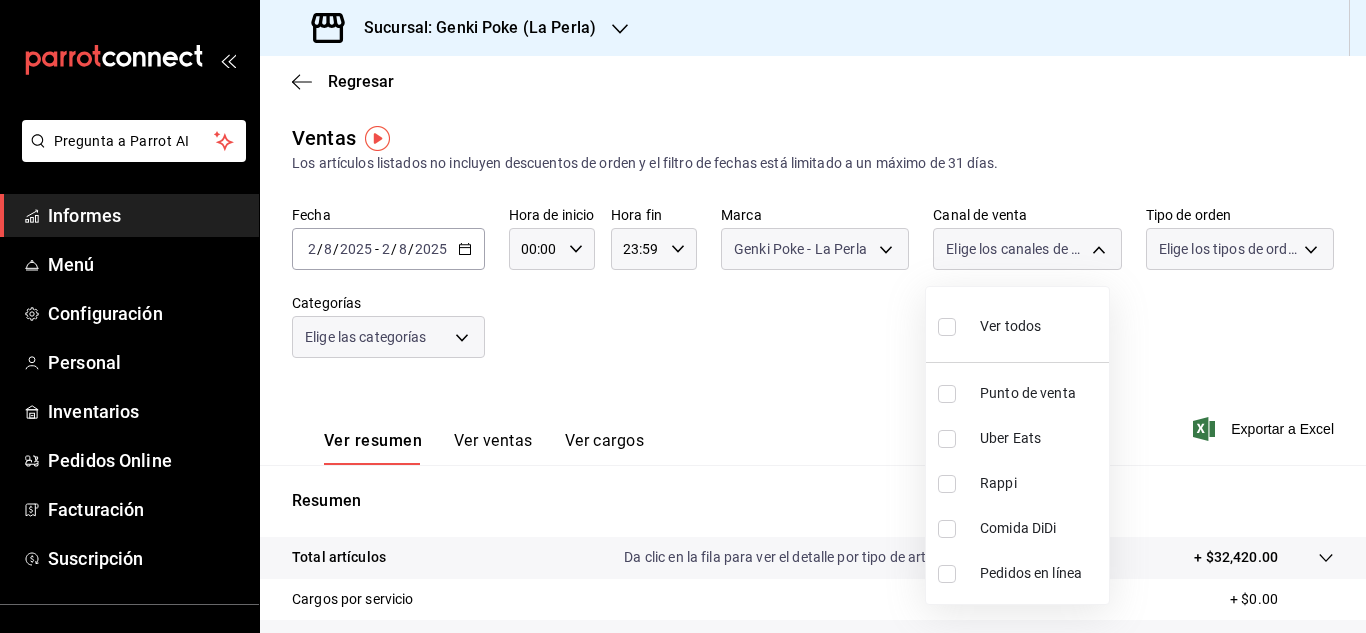 click at bounding box center [683, 316] 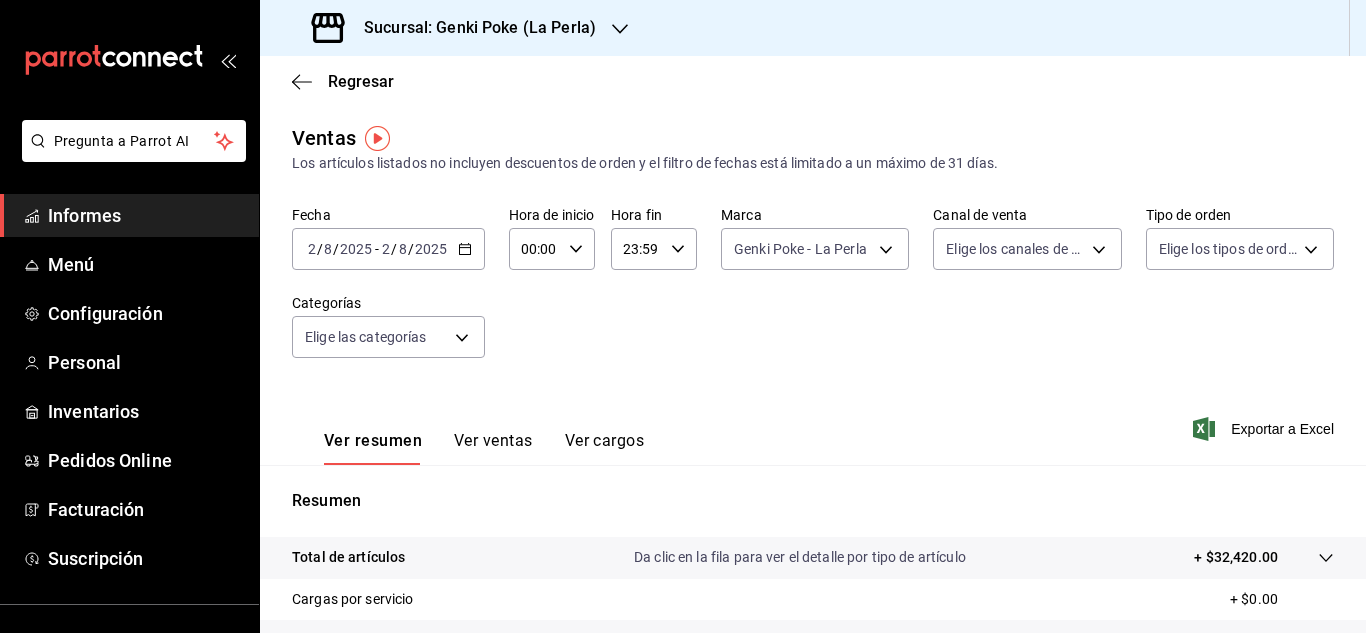 click on "2025-08-02 2 / 8 / 2025 - 2025-08-02 2 / 8 / 2025" at bounding box center (388, 249) 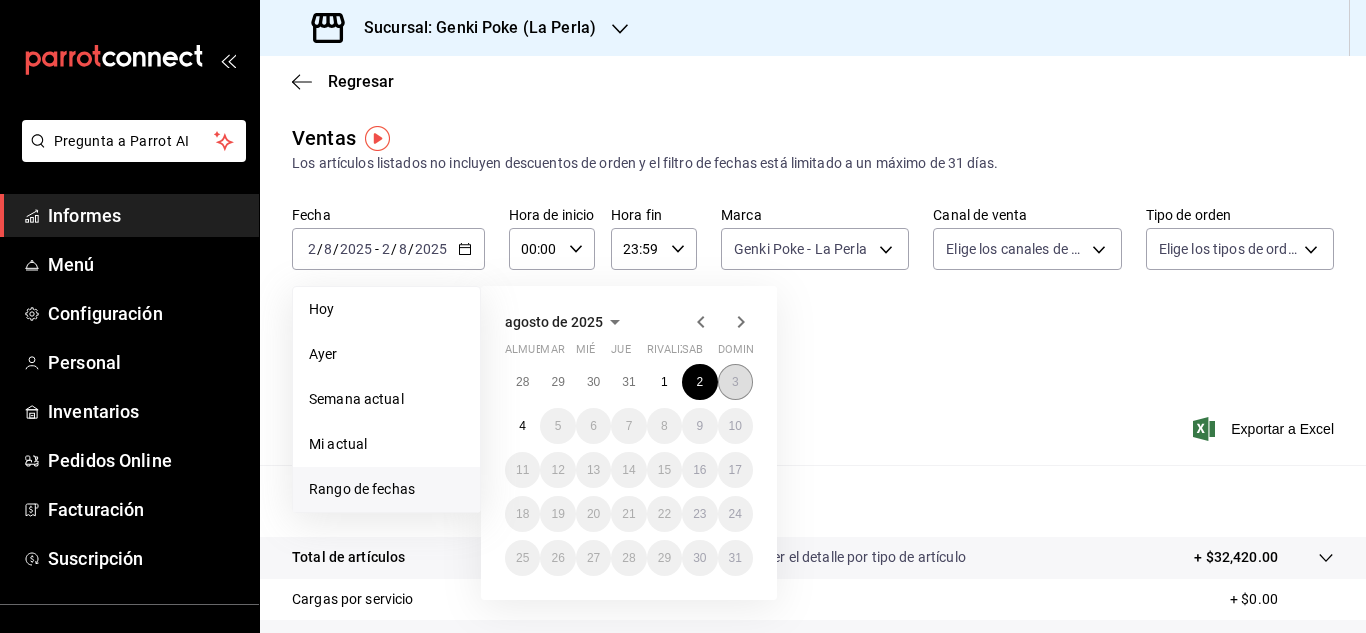 click on "3" at bounding box center (735, 382) 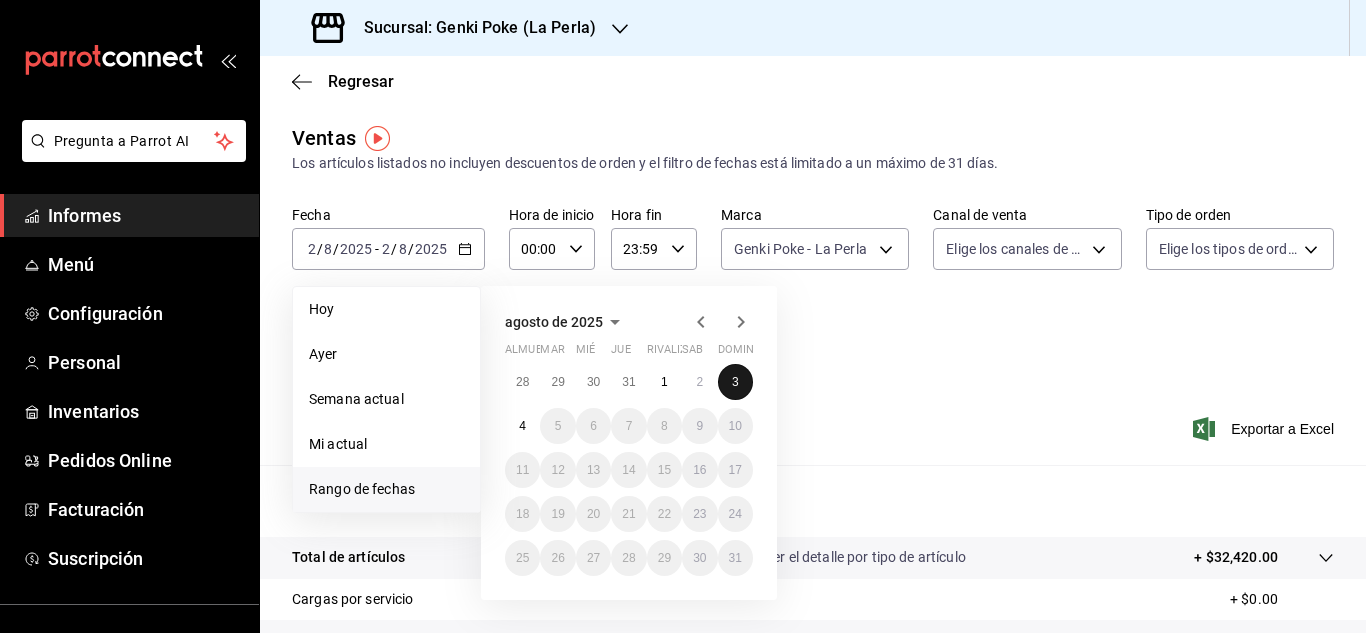 click on "3" at bounding box center (735, 382) 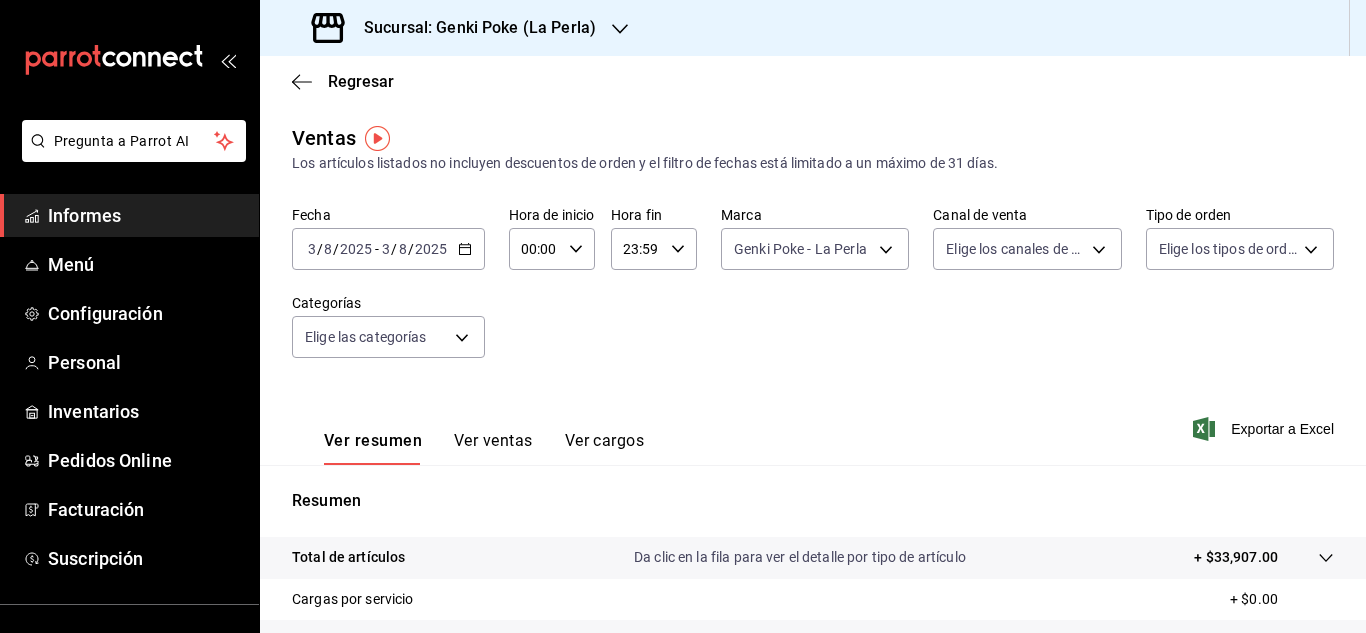 drag, startPoint x: 853, startPoint y: 418, endPoint x: 725, endPoint y: 397, distance: 129.71121 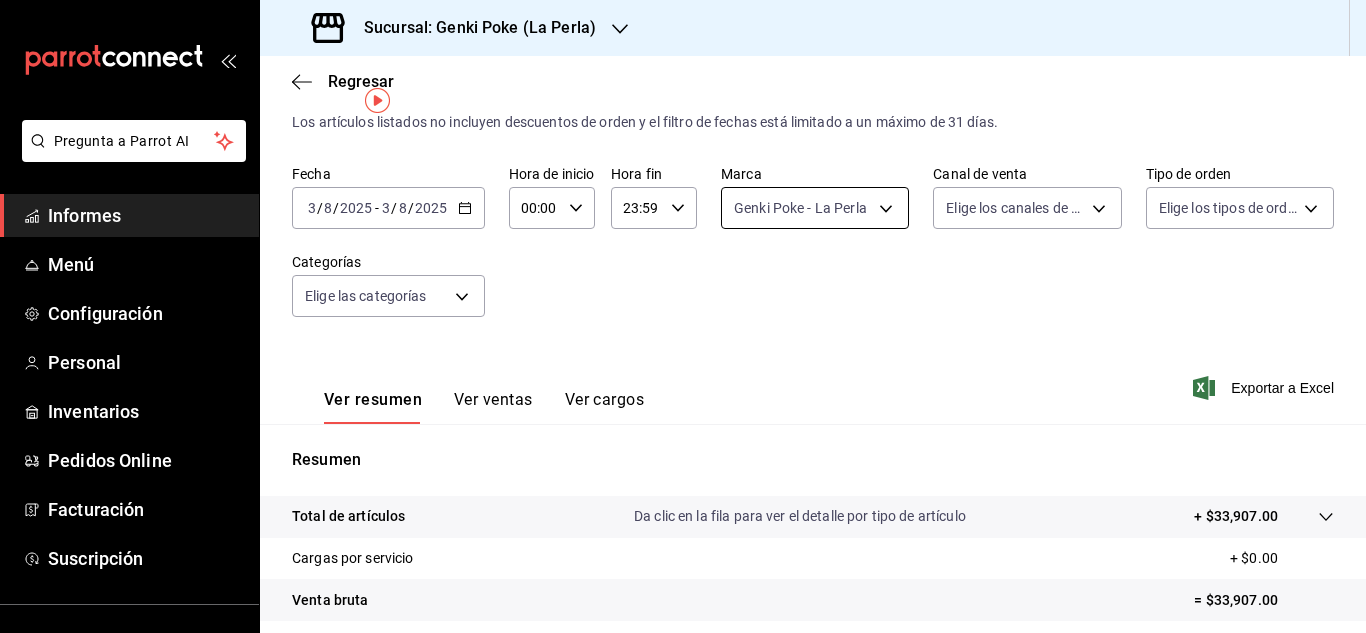 scroll, scrollTop: 38, scrollLeft: 0, axis: vertical 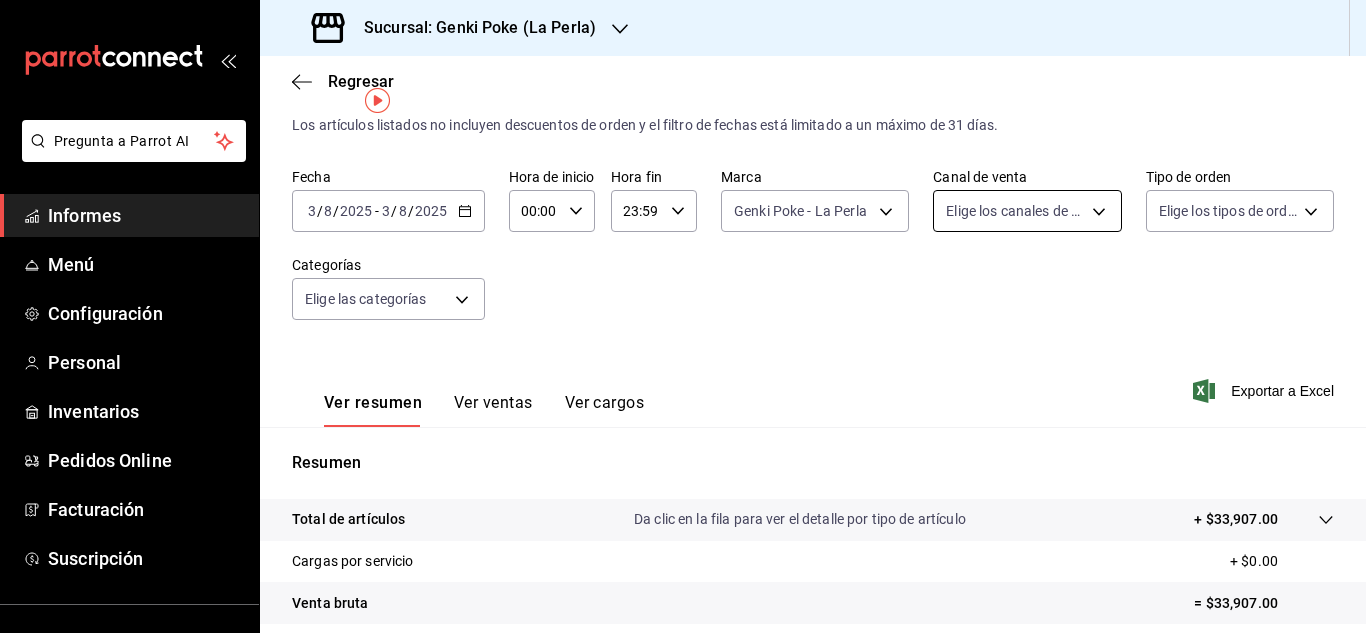 click on "Pregunta a Parrot AI Informes   Menú   Configuración   Personal   Inventarios   Pedidos Online   Facturación   Suscripción   Ayuda Recomendar loro   Sushi Express multiusuario   Sugerir nueva función   Sucursal: Genki Poke (La Perla) Regresar Ventas Los artículos listados no incluyen descuentos de orden y el filtro de fechas está limitado a un máximo de 31 días. Fecha 2025-08-03 3 / 8 / 2025 - 2025-08-03 3 / 8 / 2025 Hora de inicio 00:00 Hora de inicio Hora fin 23:59 Hora fin Marca Genki Poke - La Perla 63657dc0-0851-4c98-80e4-f8105bd6cb43 Canal de venta Elige los canales de venta Tipo de orden Elige los tipos de orden Categorías Elige las categorías Ver resumen Ver ventas Ver cargos Exportar a Excel Resumen Total de artículos Da clic en la fila para ver el detalle por tipo de artículo + $33,907.00 Cargas por servicio + $0.00 Venta bruta = $33,907.00 Descuentos totales - $2,213.35 Certificados de regalo - $0.00 Venta total = $31,693.65 Impuestos - $4,371.54 Venta neta = $27,322.11 Texto original" at bounding box center [683, 316] 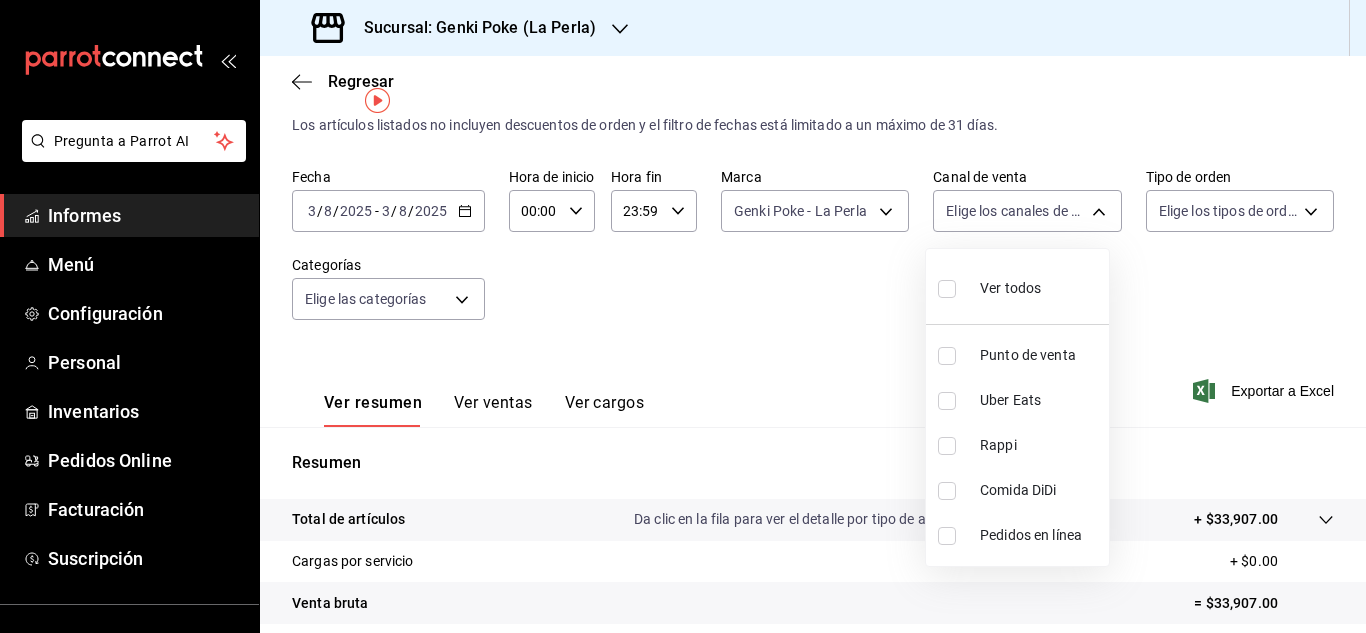 click at bounding box center (947, 401) 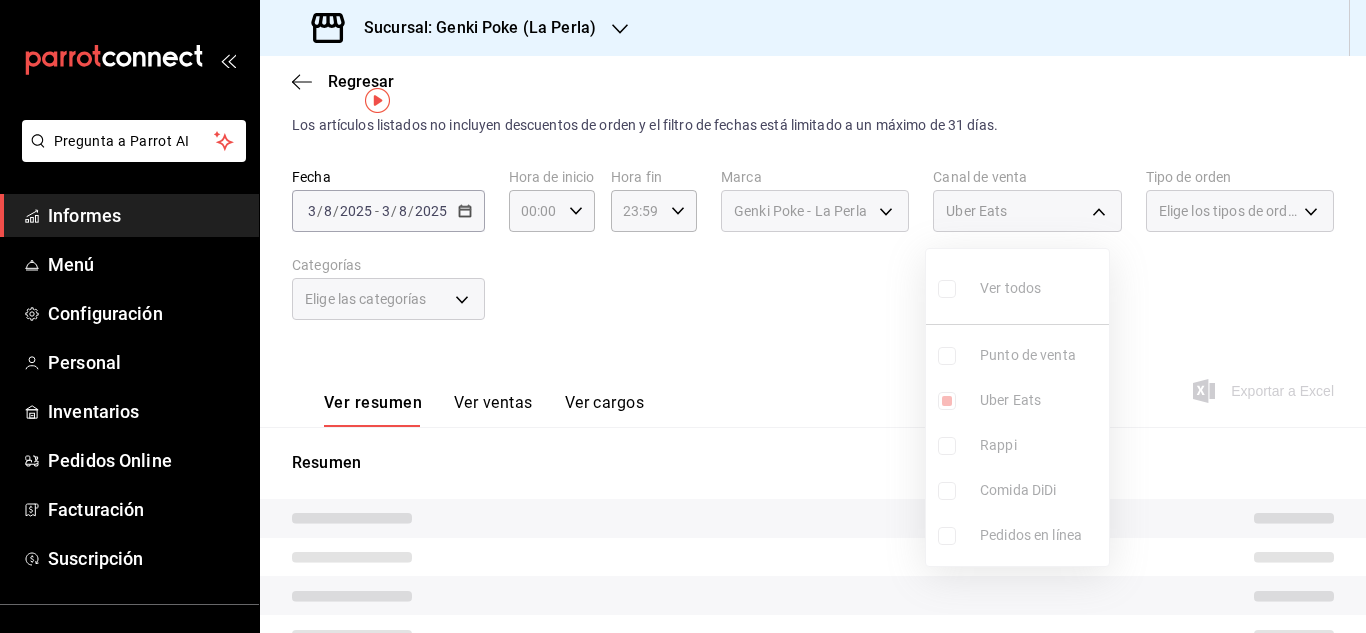 click at bounding box center [683, 316] 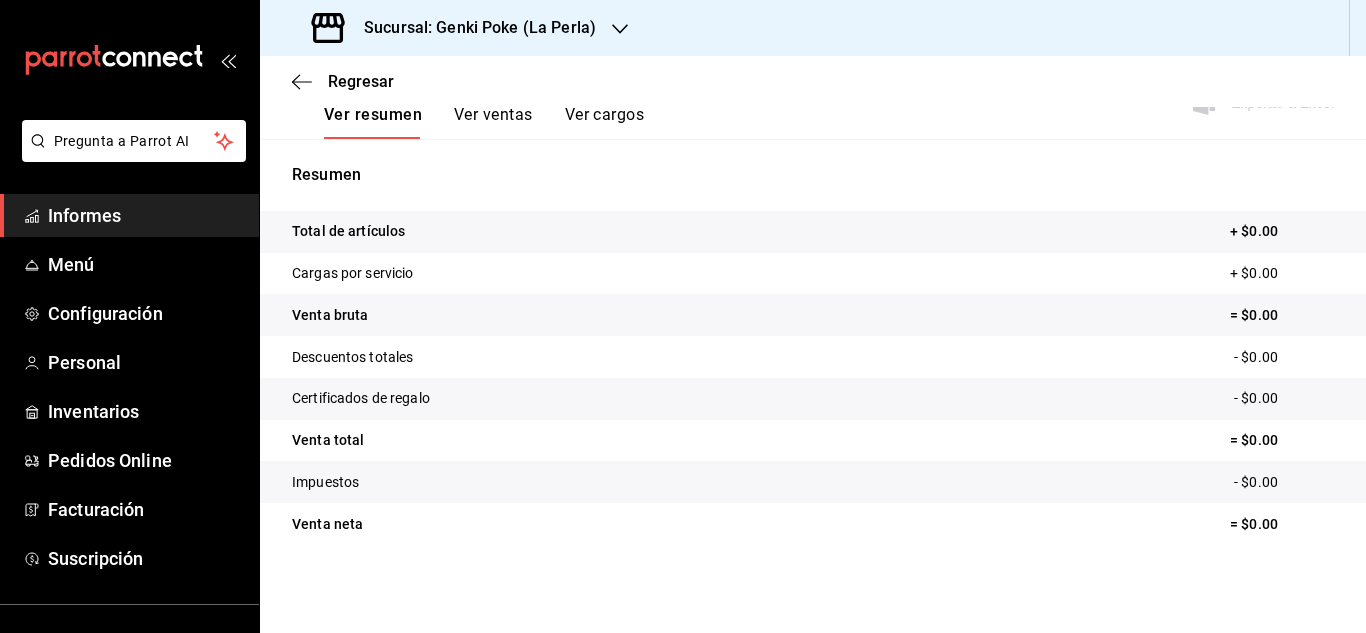 scroll, scrollTop: 0, scrollLeft: 0, axis: both 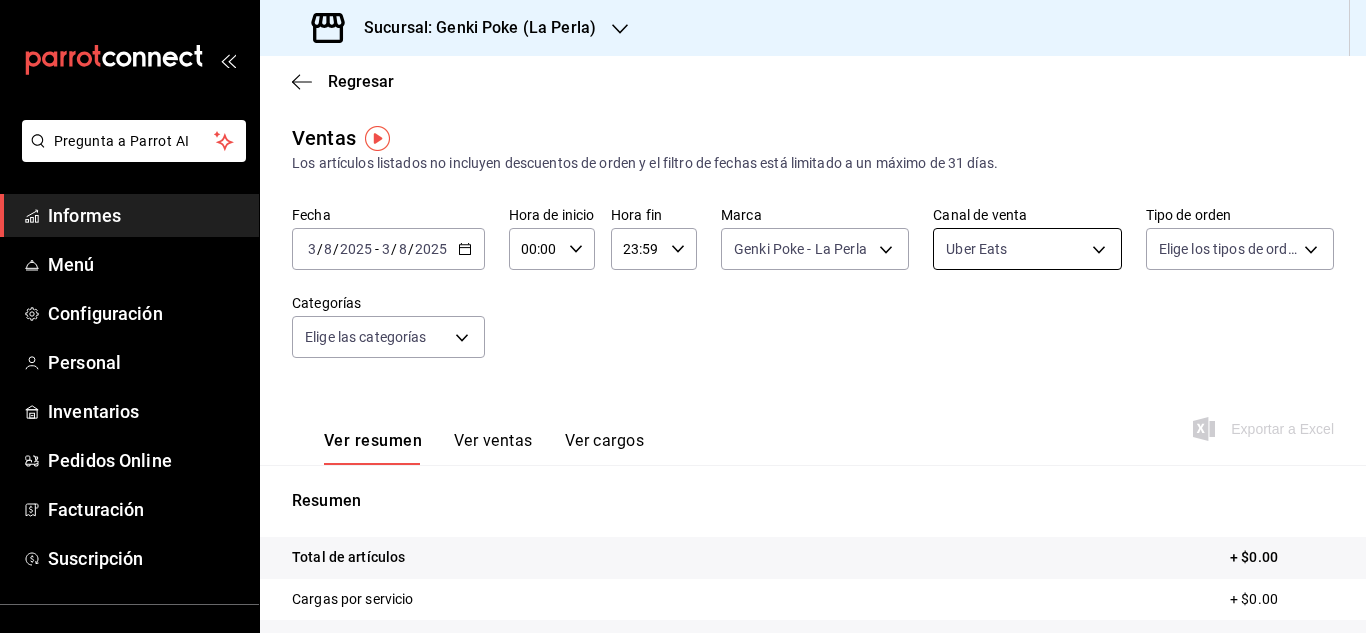click on "Pregunta a Parrot AI Informes   Menú   Configuración   Personal   Inventarios   Pedidos Online   Facturación   Suscripción   Ayuda Recomendar loro   Sushi Express multiusuario   Sugerir nueva función   Sucursal: Genki Poke (La Perla) Regresar Ventas Los artículos listados no incluyen descuentos de orden y el filtro de fechas está limitado a un máximo de 31 días. Fecha 2025-08-03 3 / 8 / 2025 - 2025-08-03 3 / 8 / 2025 Hora de inicio 00:00 Hora de inicio Hora fin 23:59 Hora fin Marca Genki Poke - La Perla 63657dc0-0851-4c98-80e4-f8105bd6cb43 Canal de venta Uber Eats UBER_EATS Tipo de orden Elige los tipos de orden Categorías Elige las categorías Ver resumen Ver ventas Ver cargos Exportar a Excel Resumen Total de artículos + $0.00 Cargas por servicio + $0.00 Venta bruta = $0.00 Descuentos totales - $0.00 Certificados de regalo - $0.00 Venta total = $0.00 Impuestos - $0.00 Venta neta = $0.00 Texto original Valora esta traducción Tu opinión servirá para ayudar a mejorar el Traductor de Google" at bounding box center (683, 316) 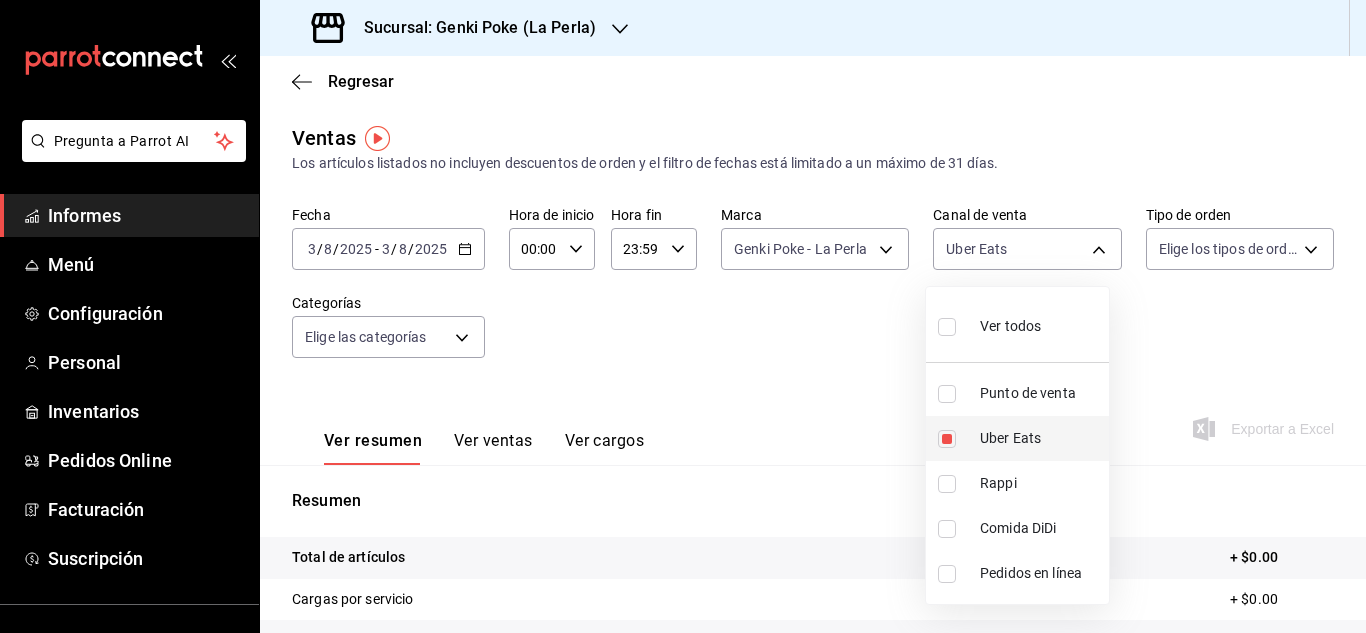 click at bounding box center [947, 439] 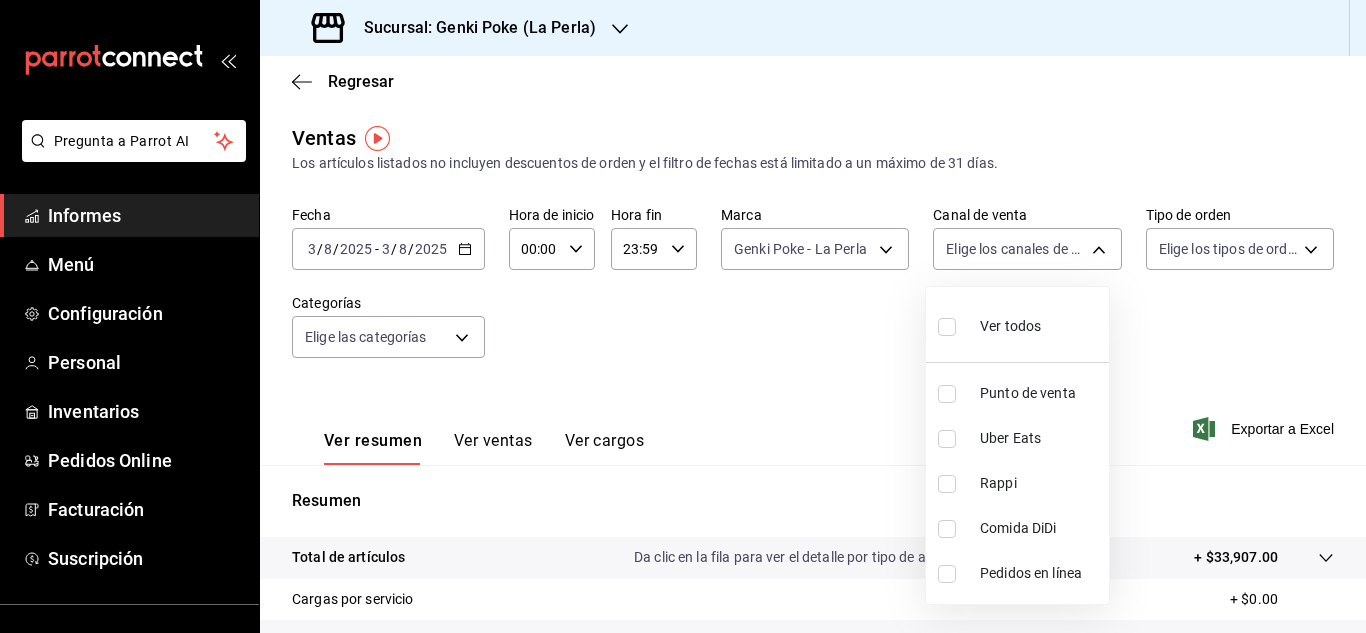 click at bounding box center (947, 484) 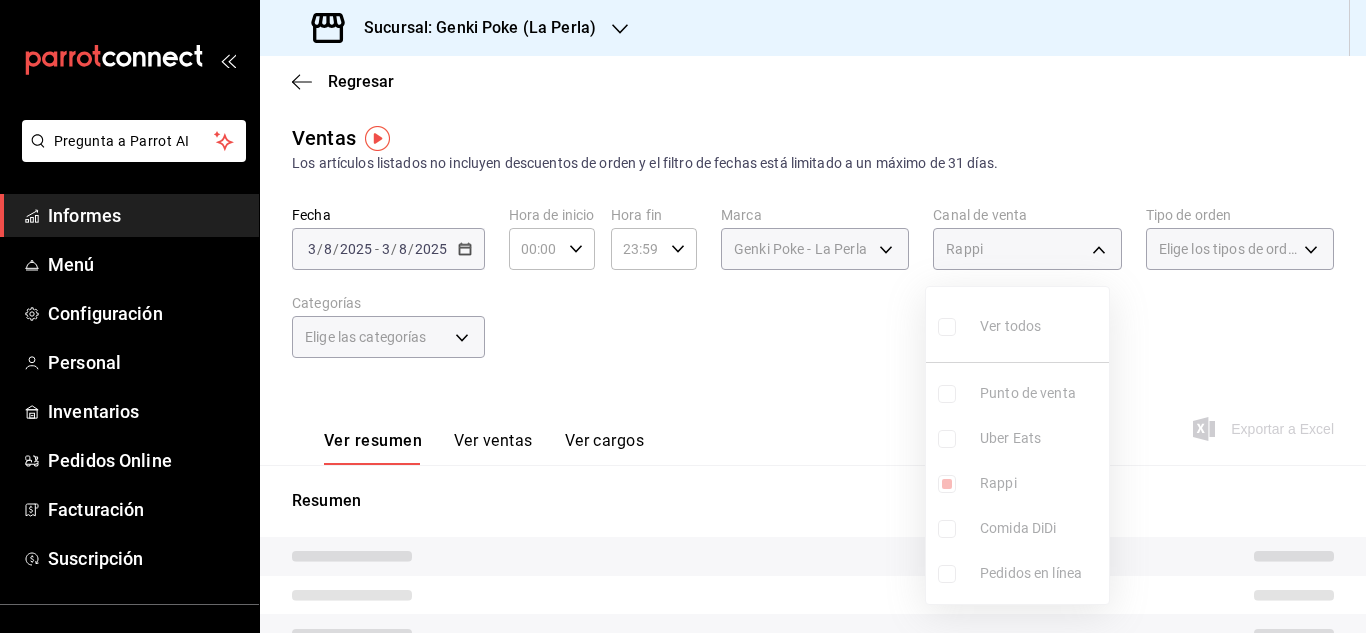 click at bounding box center [683, 316] 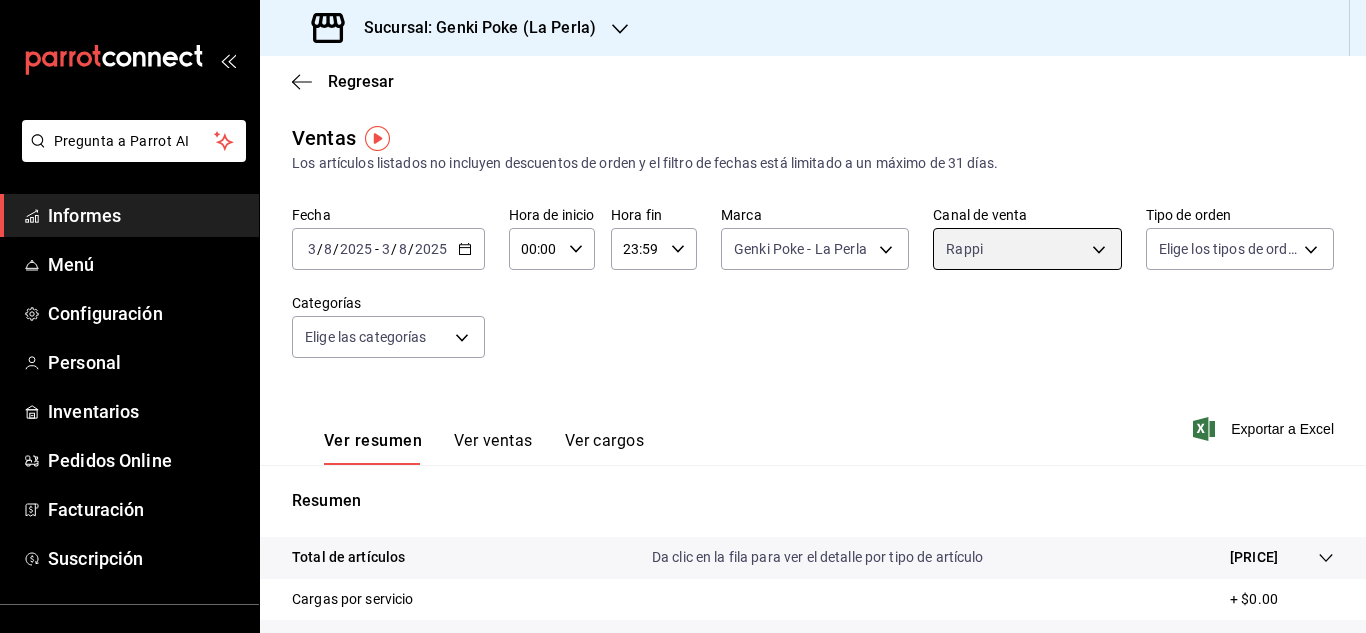scroll, scrollTop: 326, scrollLeft: 0, axis: vertical 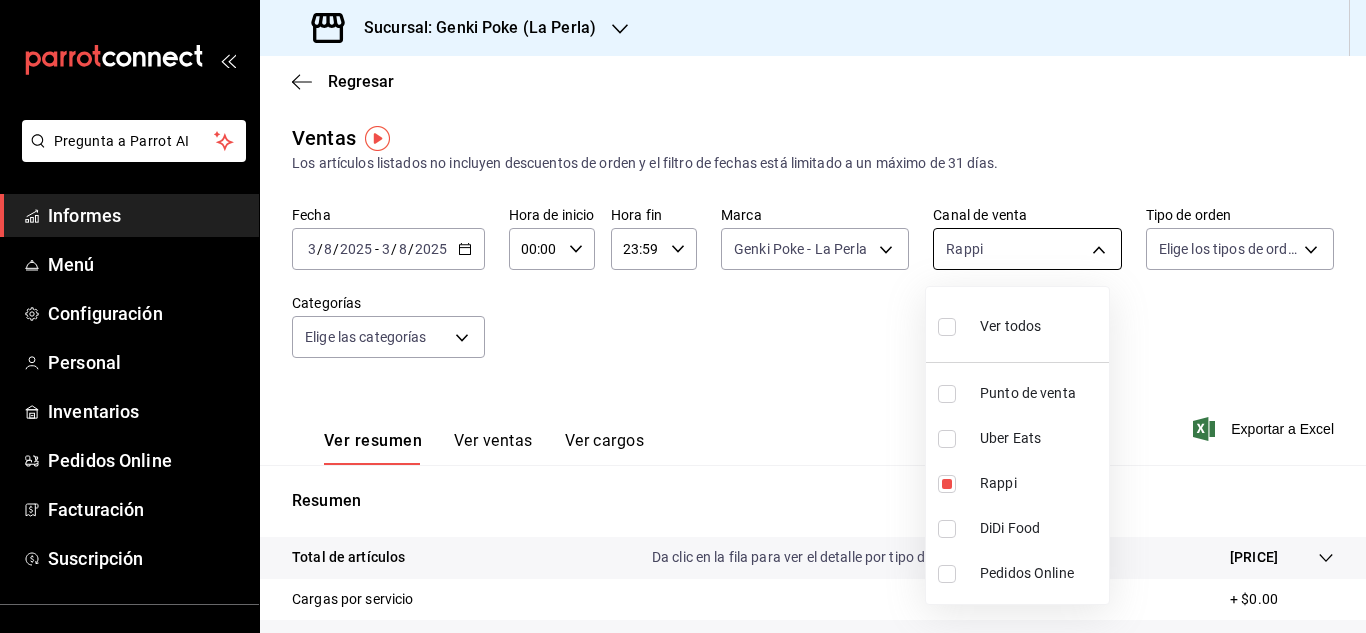 click on "Pregunta a Parrot AI Informes   Menú   Configuración   Personal   Inventarios   Pedidos Online   Facturación   Suscripción   Ayuda Recomendar loro   Sushi Express multiusuario   Sugerir nueva función   Sucursal: Genki Poke (La Perla) Regresar Ventas Los artículos listados no incluyen descuentos de orden y el filtro de fechas está limitado a un máximo de 31 días. Fecha 2025-08-03 3 / 8 / 2025 - 2025-08-03 3 / 8 / 2025 Hora de inicio 00:00 Hora de inicio Hora fin 23:59 Hora fin Marca Genki Poke - La Perla 63657dc0-0851-4c98-80e4-f8105bd6cb43 Canal de venta Rappi RAPPI Tipo de orden Elige los tipos de orden Categorías Elige las categorías Ver resumen Ver ventas Ver cargos Exportar a Excel Resumen Total de artículos Da clic en la fila para ver el detalle por tipo de artículo + $2,915.00 Cargas por servicio + $0.00 Venta bruta = $2,915.00 Descuentos totales - $834.75 Certificados de regalo - $0.00 Venta total = $2,080.25 Impuestos - $286.93 Venta neta = $1,793.32 Texto original Valora esta traducción" at bounding box center [683, 316] 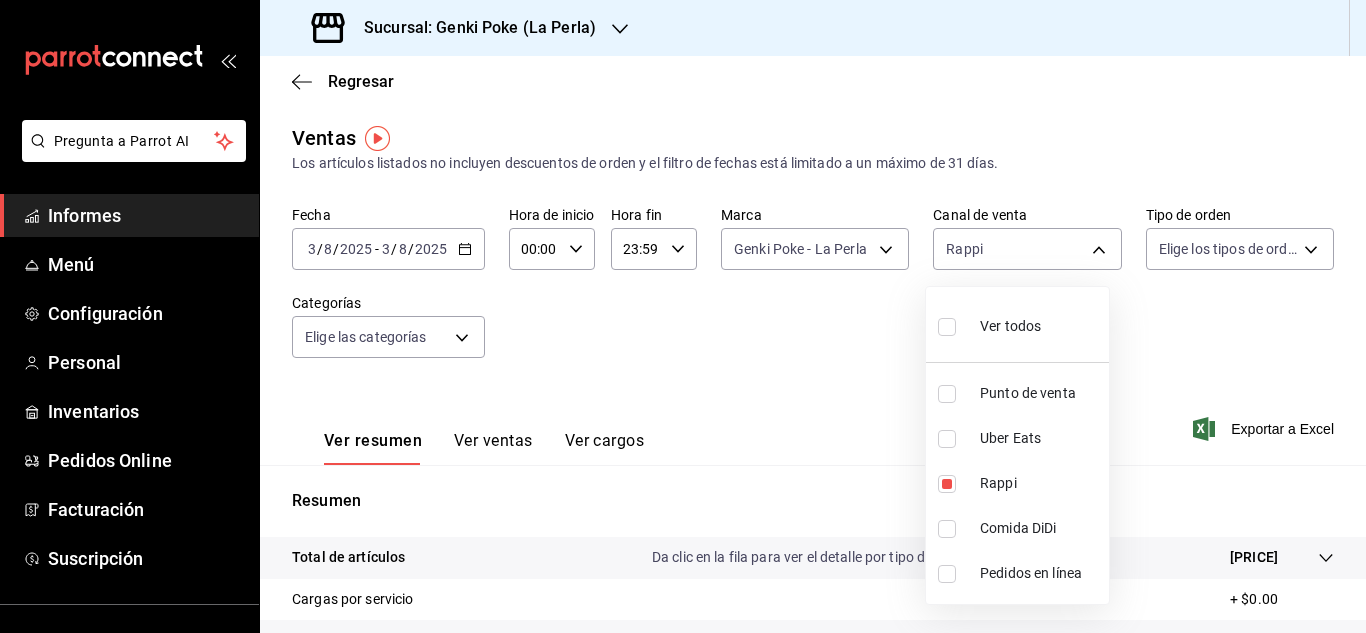 click at bounding box center (947, 484) 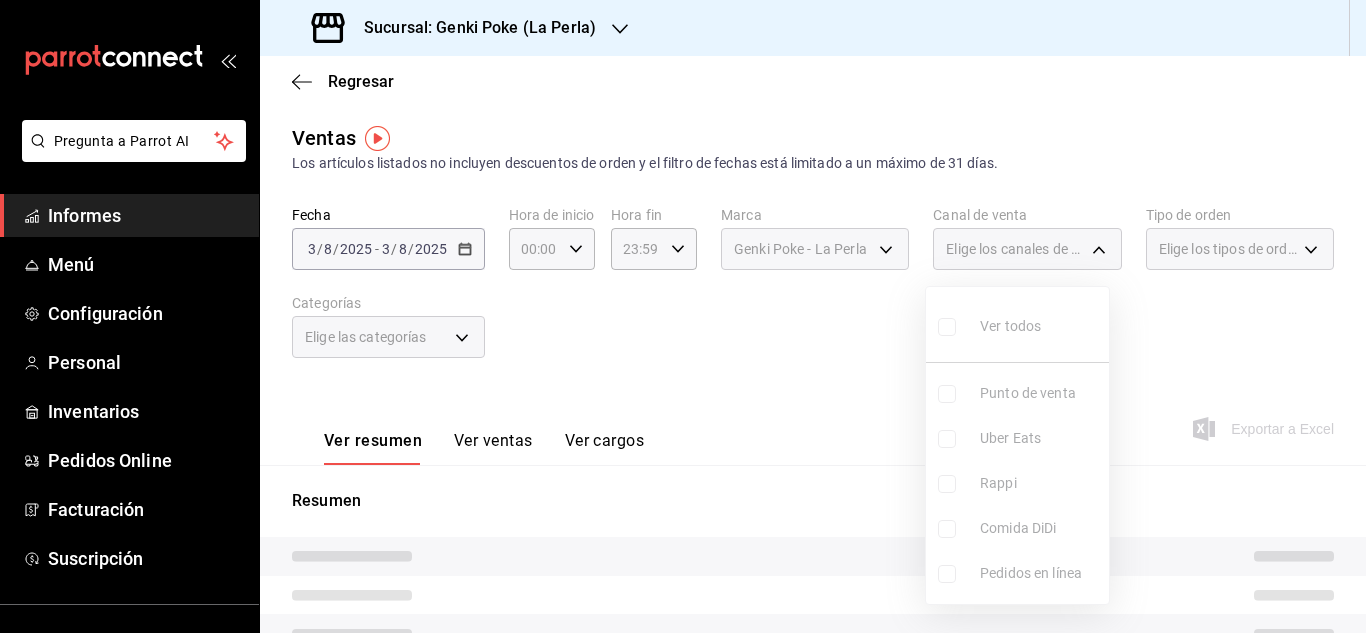 click on "Ver todos Punto de venta Uber Eats Rappi Comida DiDi Pedidos en línea" at bounding box center (1017, 445) 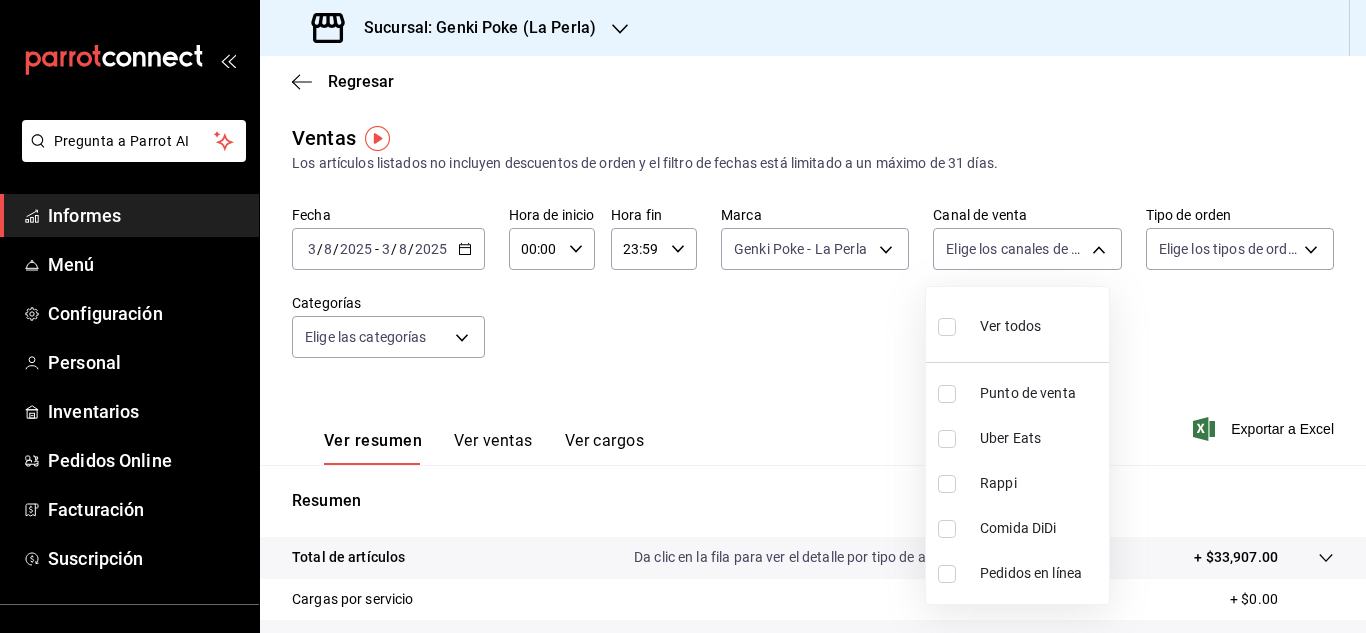 click at bounding box center (947, 529) 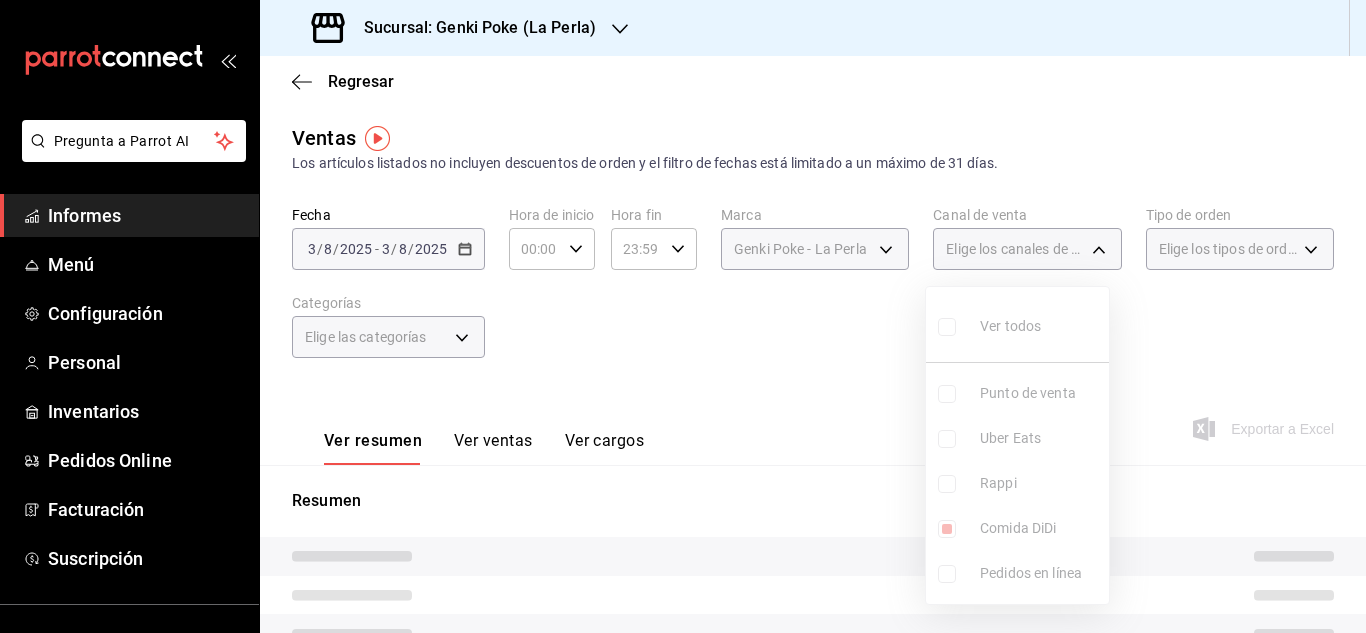 click at bounding box center (683, 316) 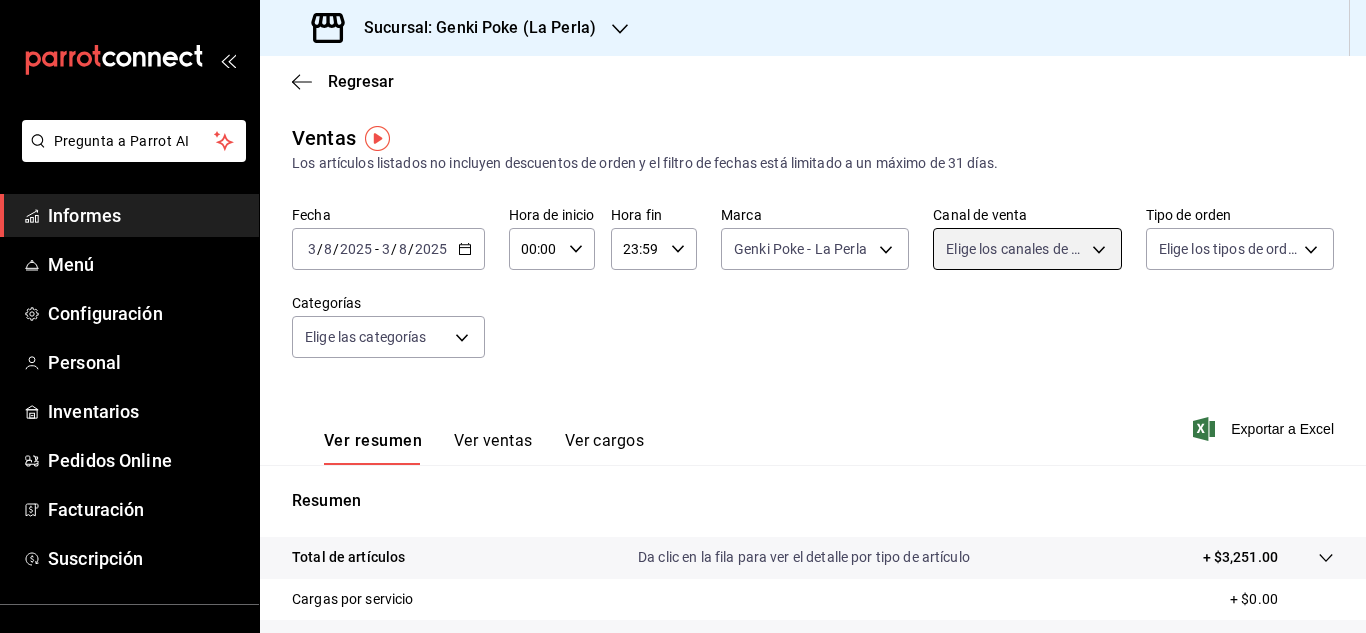 scroll, scrollTop: 326, scrollLeft: 0, axis: vertical 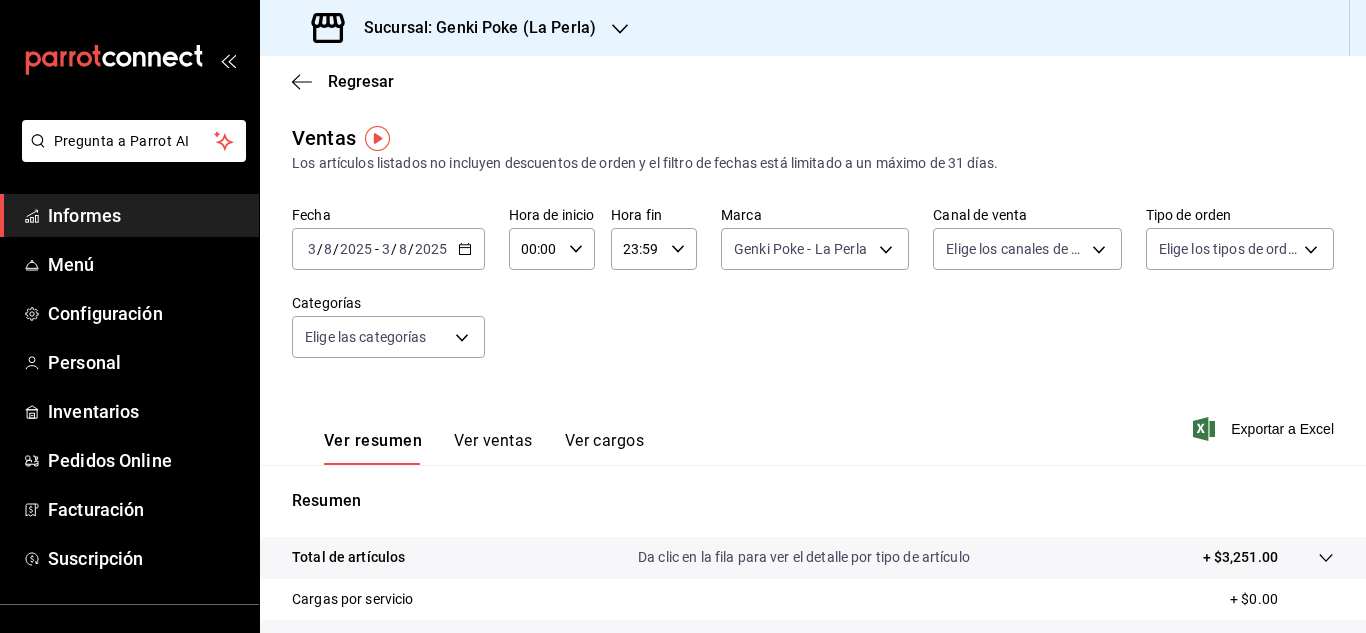 click on "2025-08-03 3 / 8 / 2025 - 2025-08-03 3 / 8 / 2025" at bounding box center [388, 249] 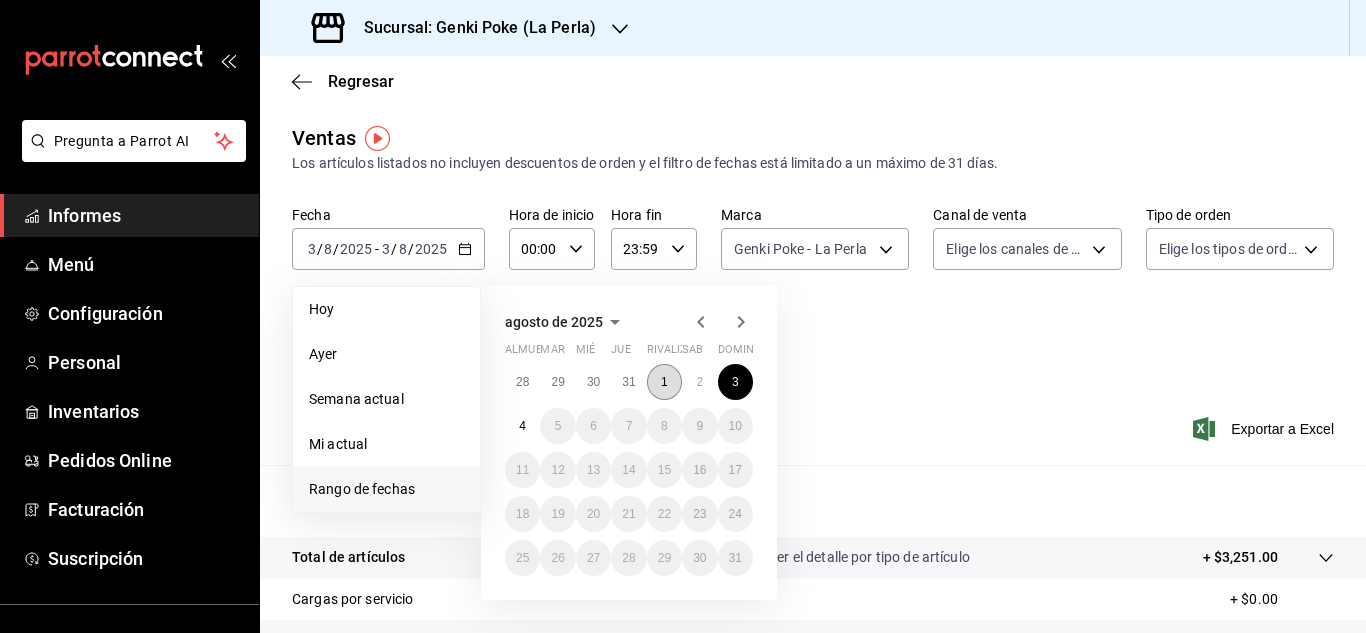 click on "1" at bounding box center (664, 382) 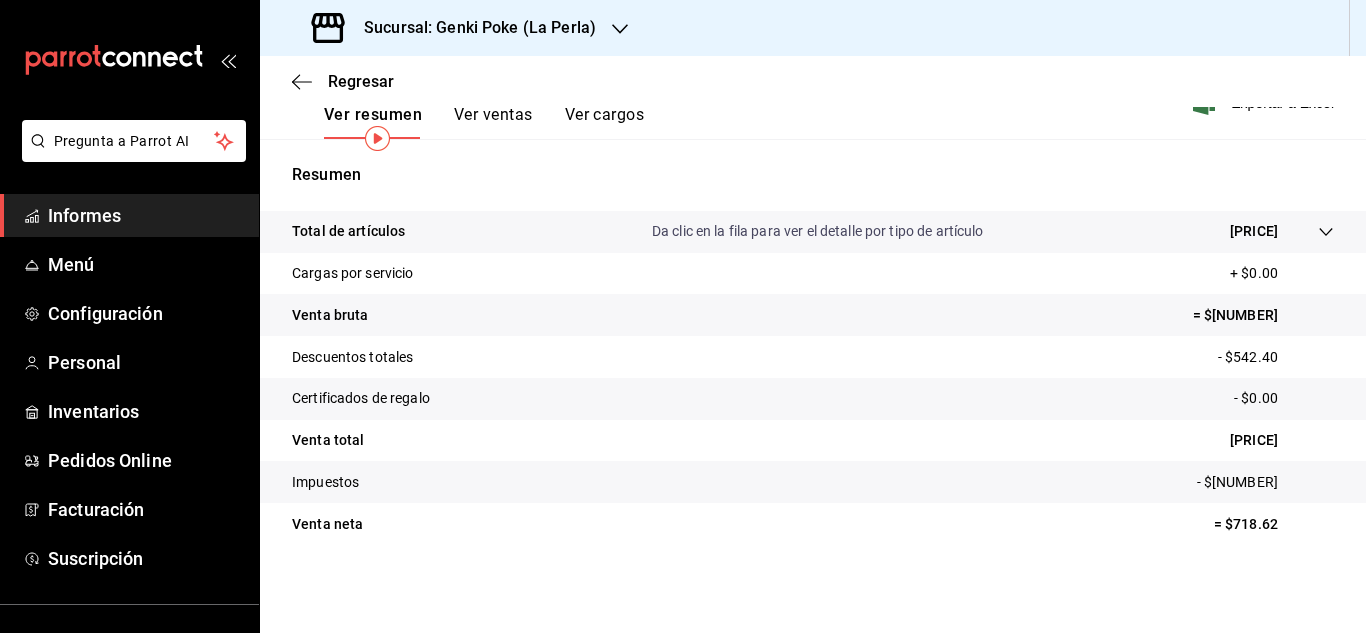 scroll, scrollTop: 0, scrollLeft: 0, axis: both 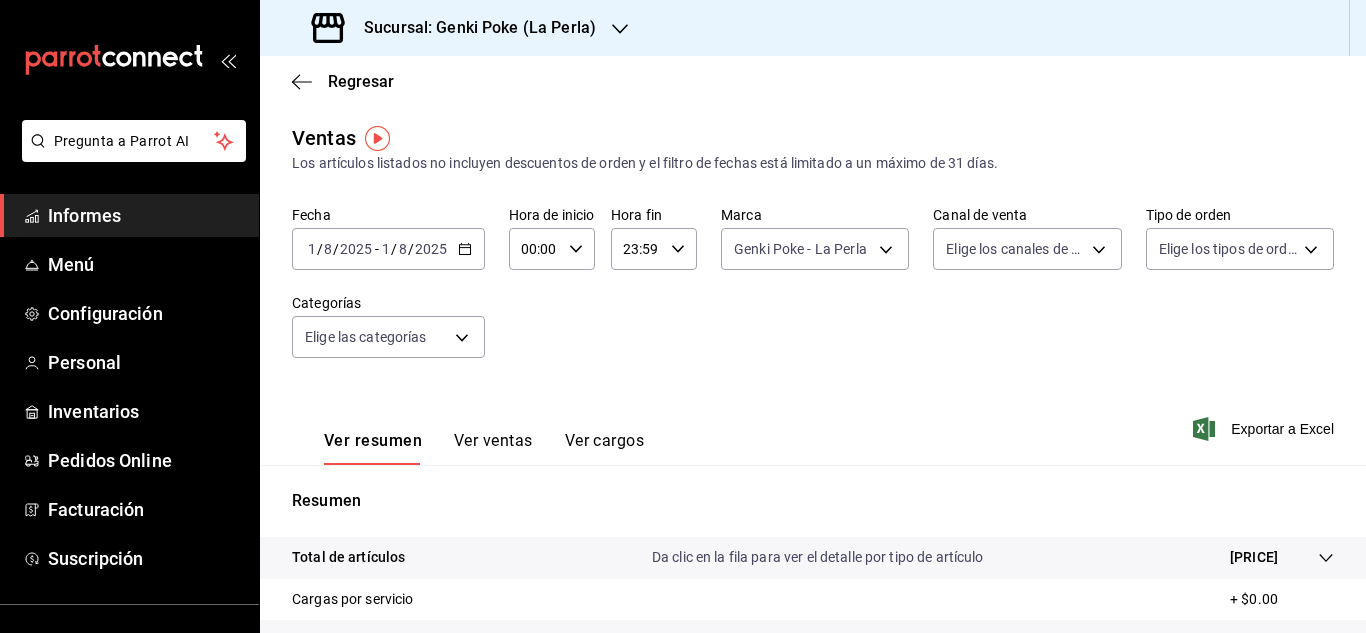 click on "Regresar" at bounding box center (813, 81) 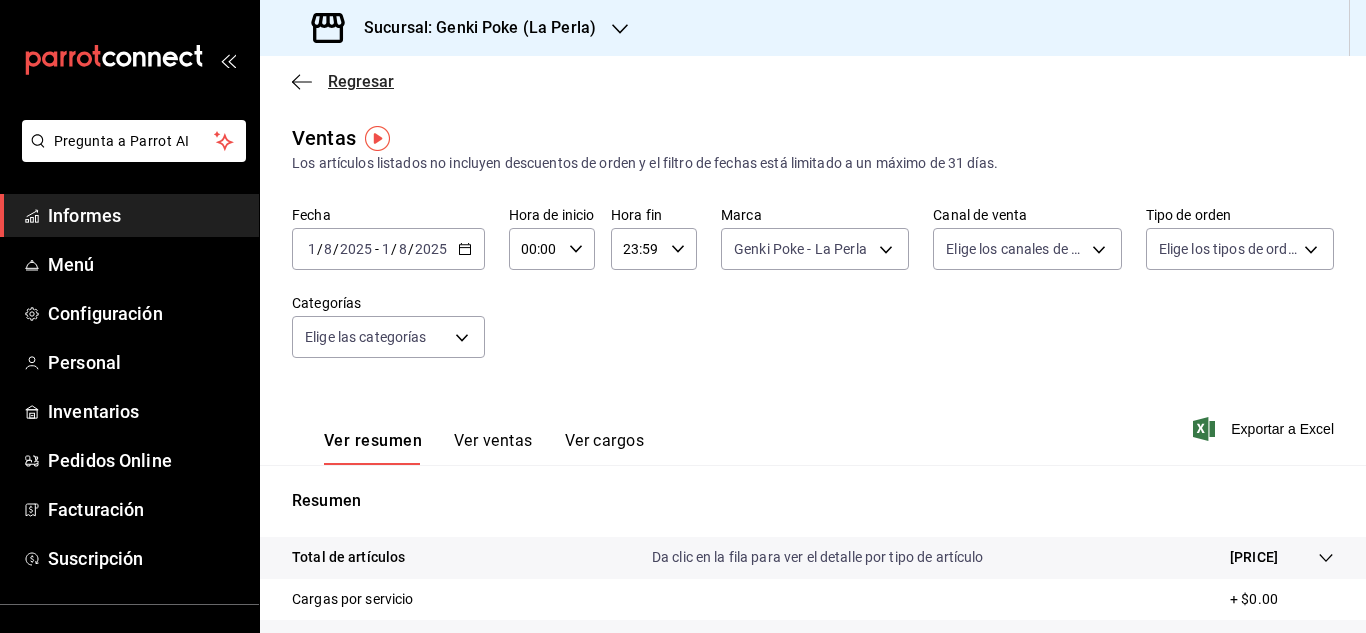 click 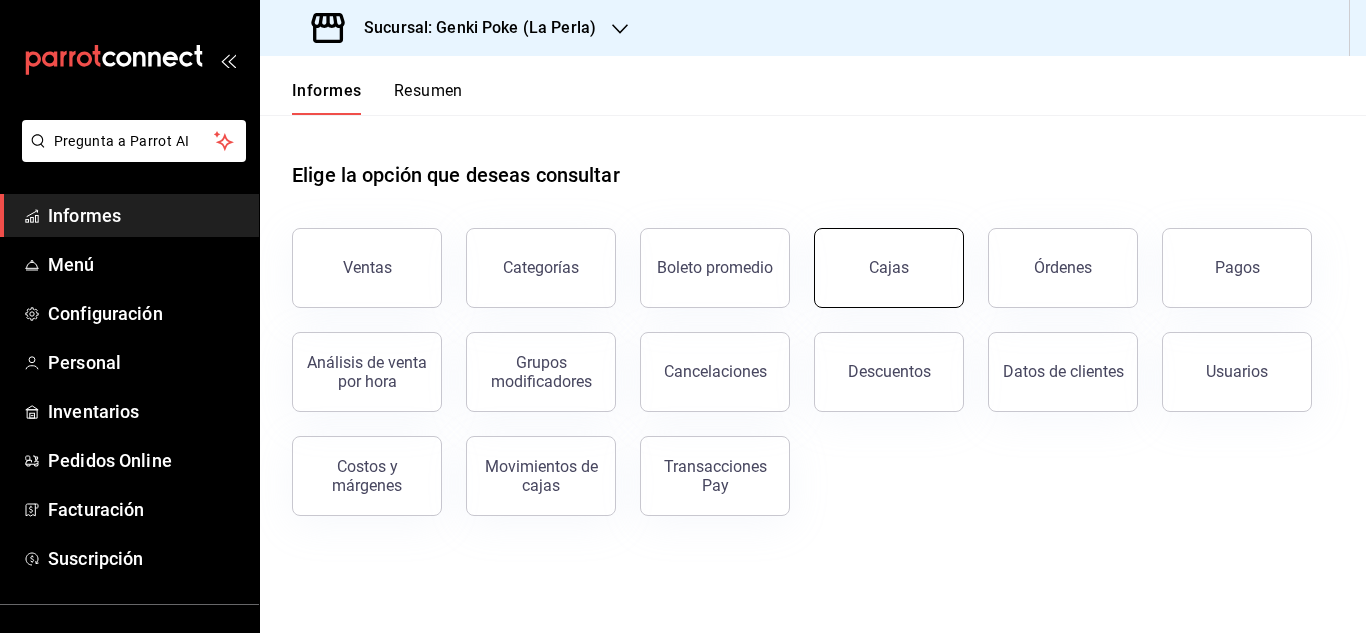 click on "Cajas" at bounding box center (889, 268) 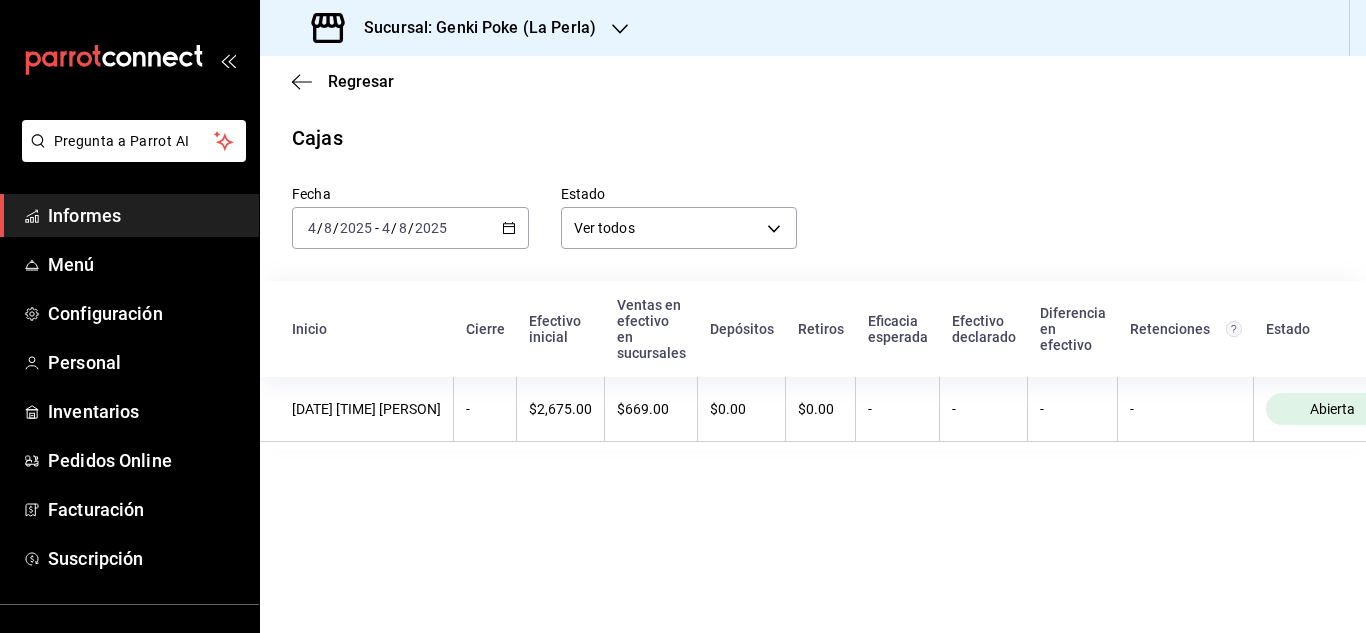 click 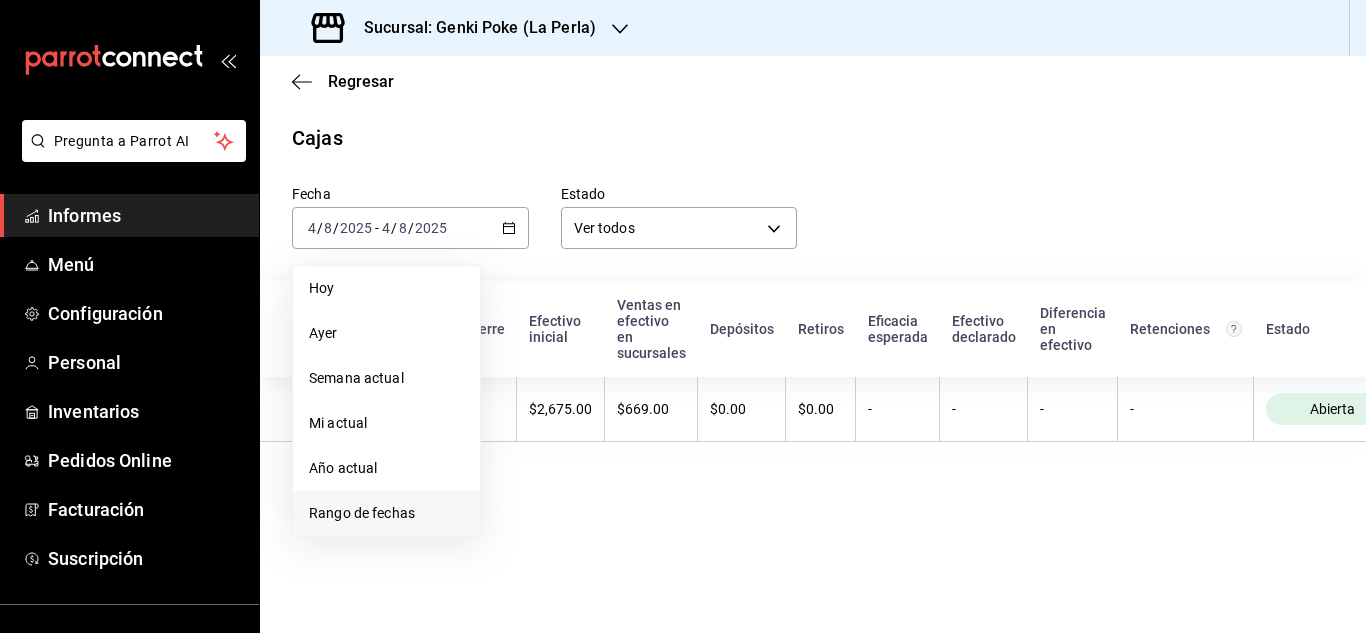 click on "Rango de fechas" at bounding box center [386, 513] 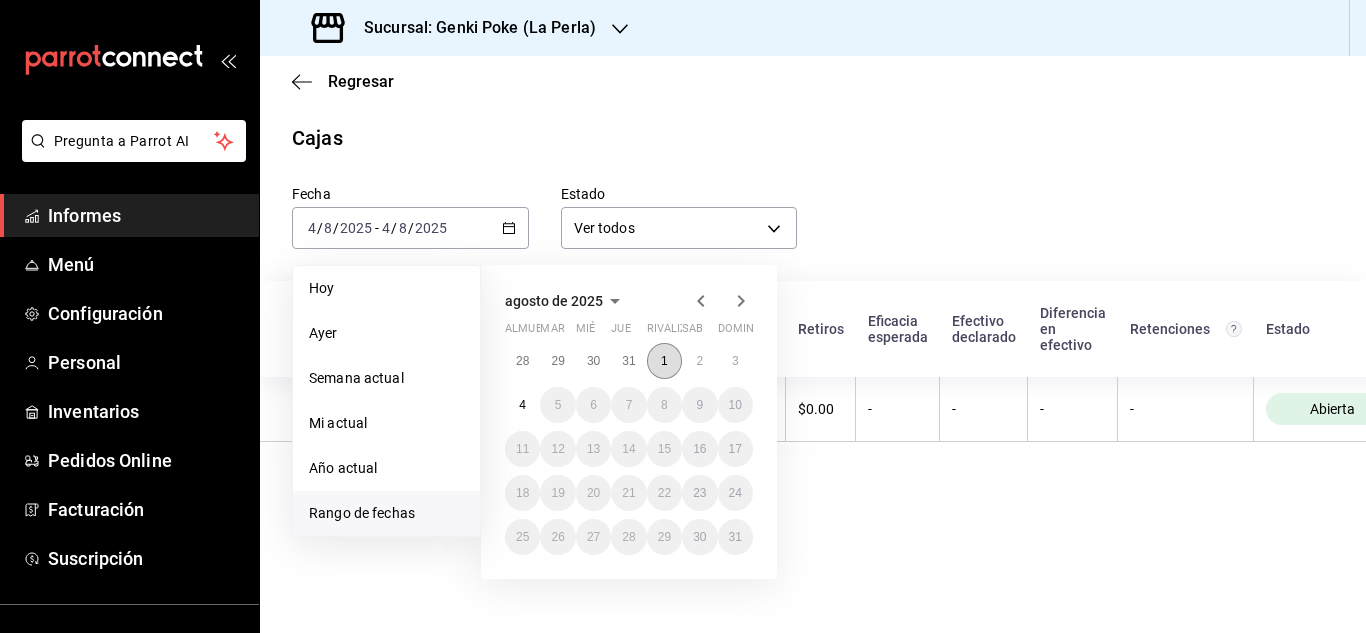 click on "1" at bounding box center [664, 361] 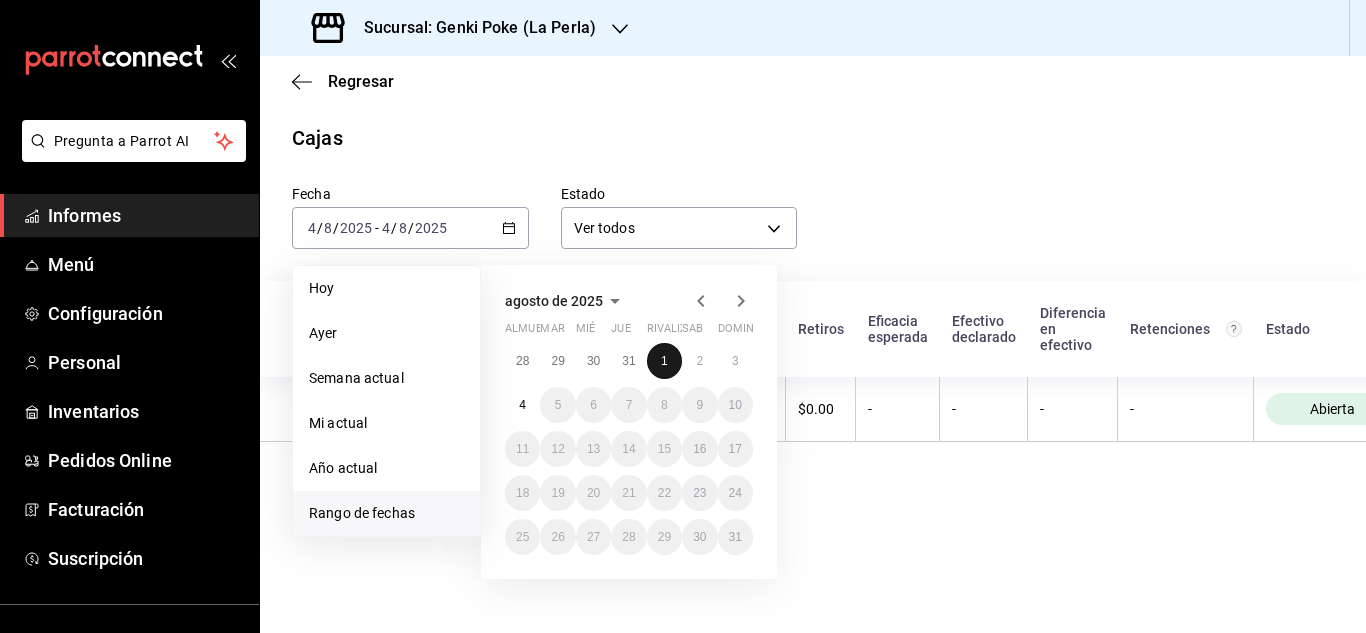 click on "1" at bounding box center (664, 361) 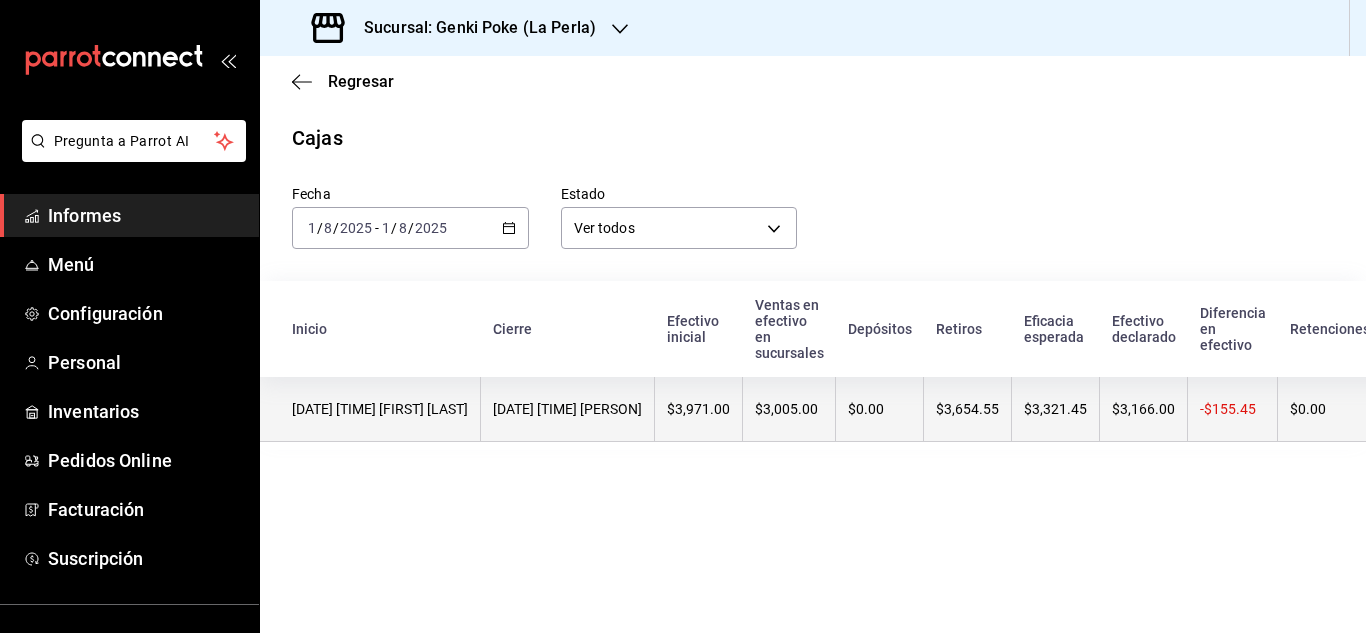 click on "01/08/2025 11:50:26 Moisés López" at bounding box center (380, 409) 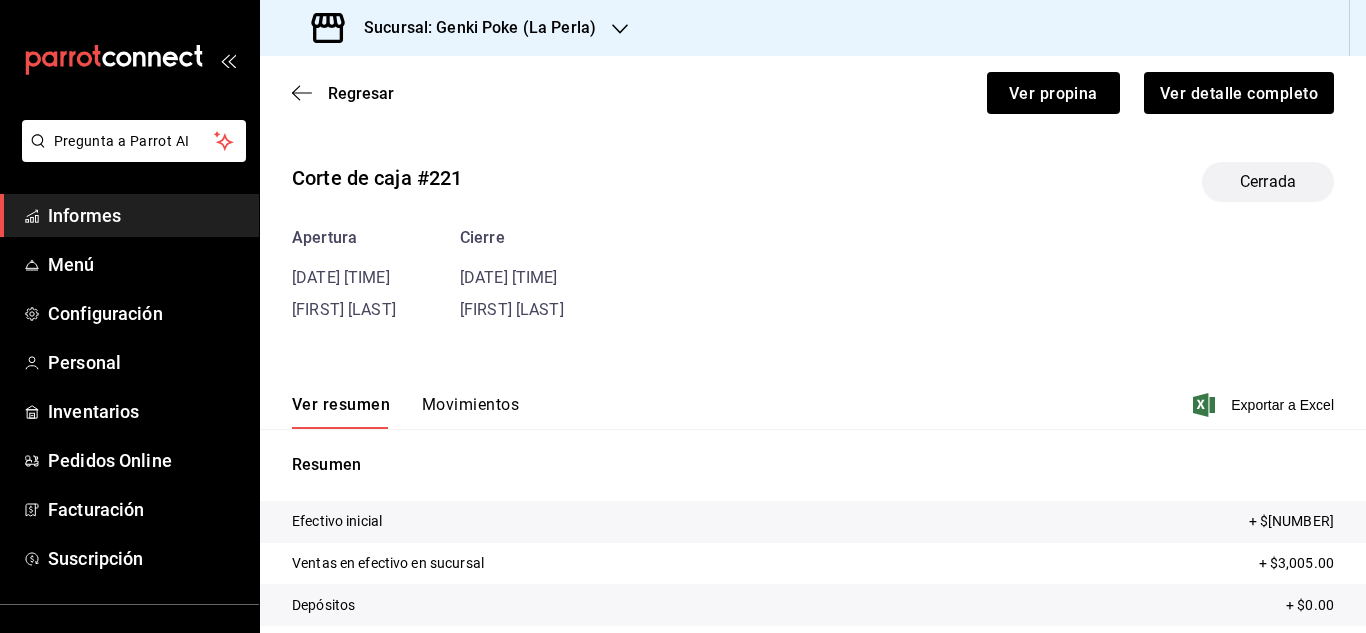 scroll, scrollTop: 184, scrollLeft: 0, axis: vertical 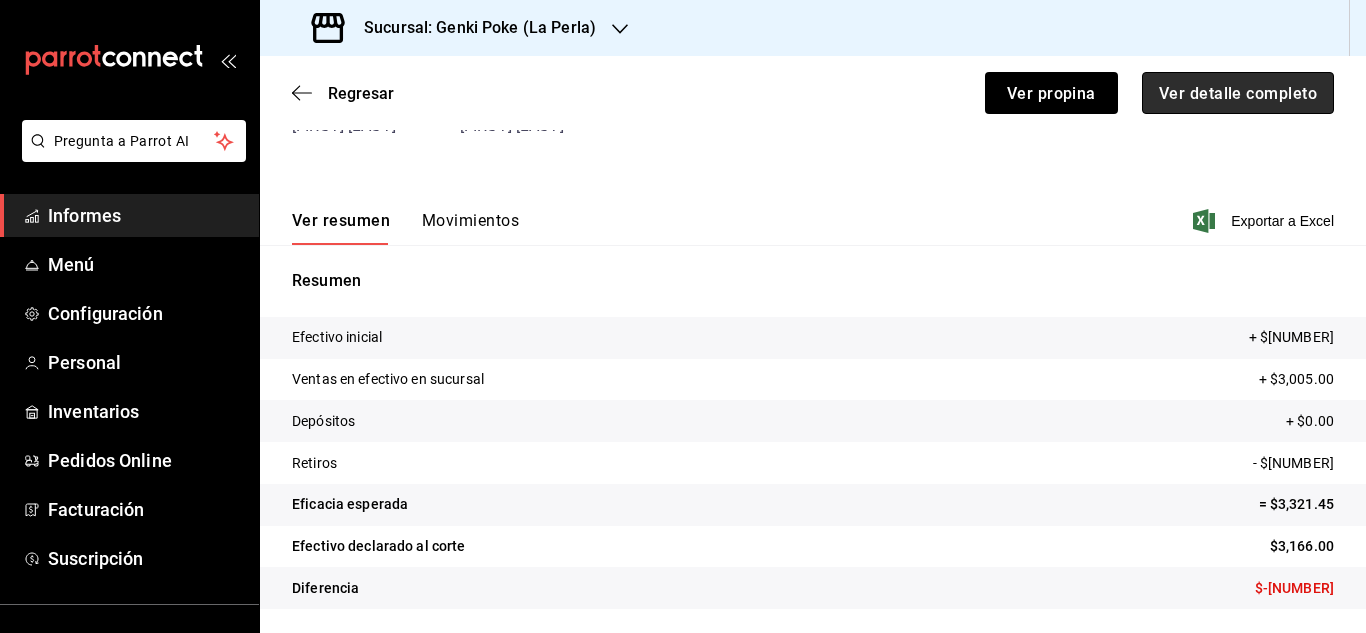 click on "Ver detalle completo" at bounding box center [1238, 93] 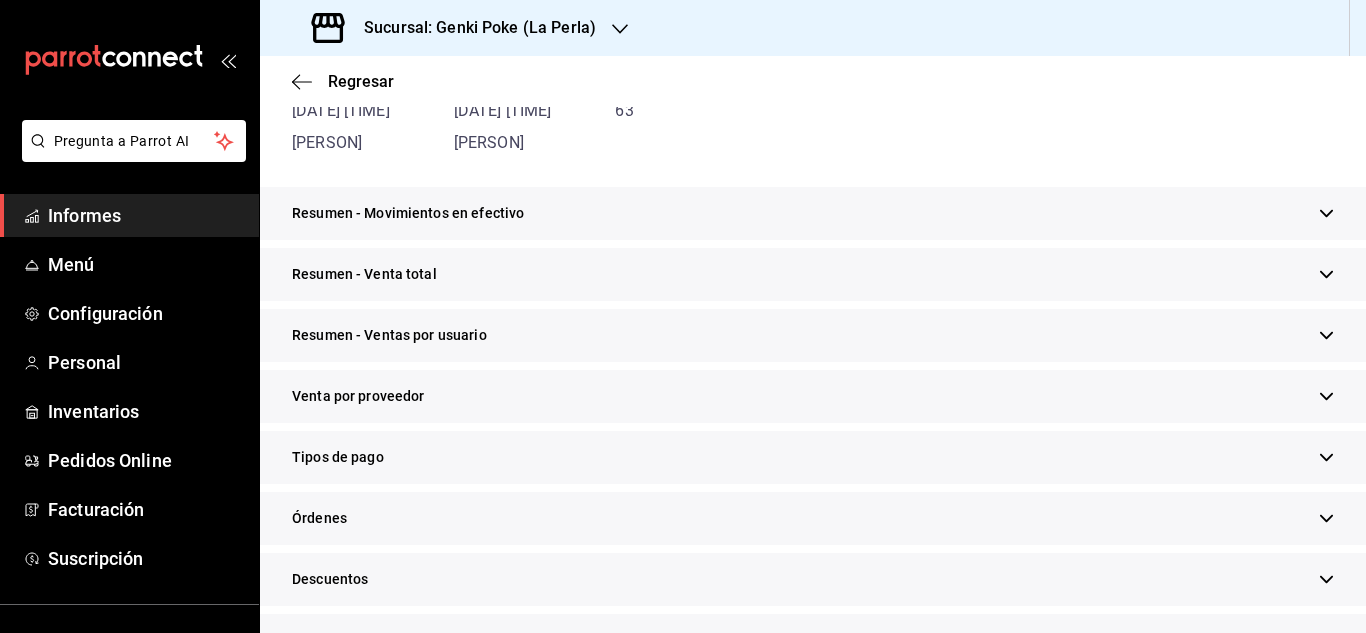 scroll, scrollTop: 220, scrollLeft: 0, axis: vertical 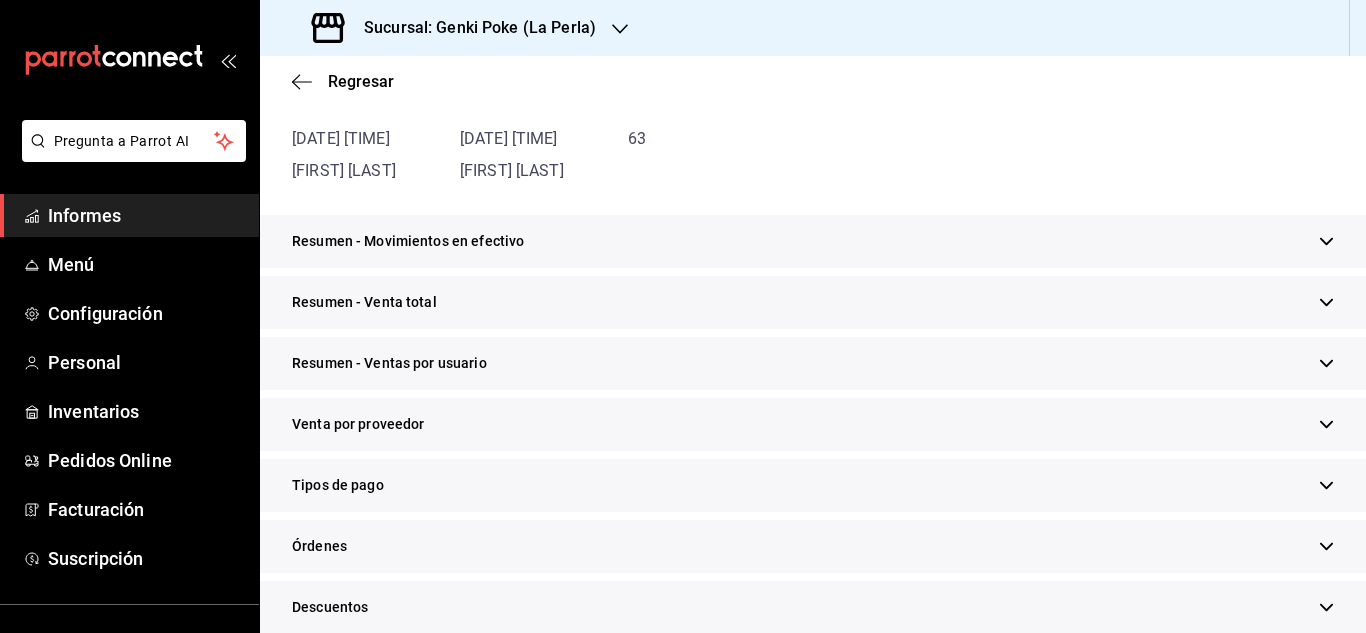 click on "Resumen - Venta total" at bounding box center (813, 302) 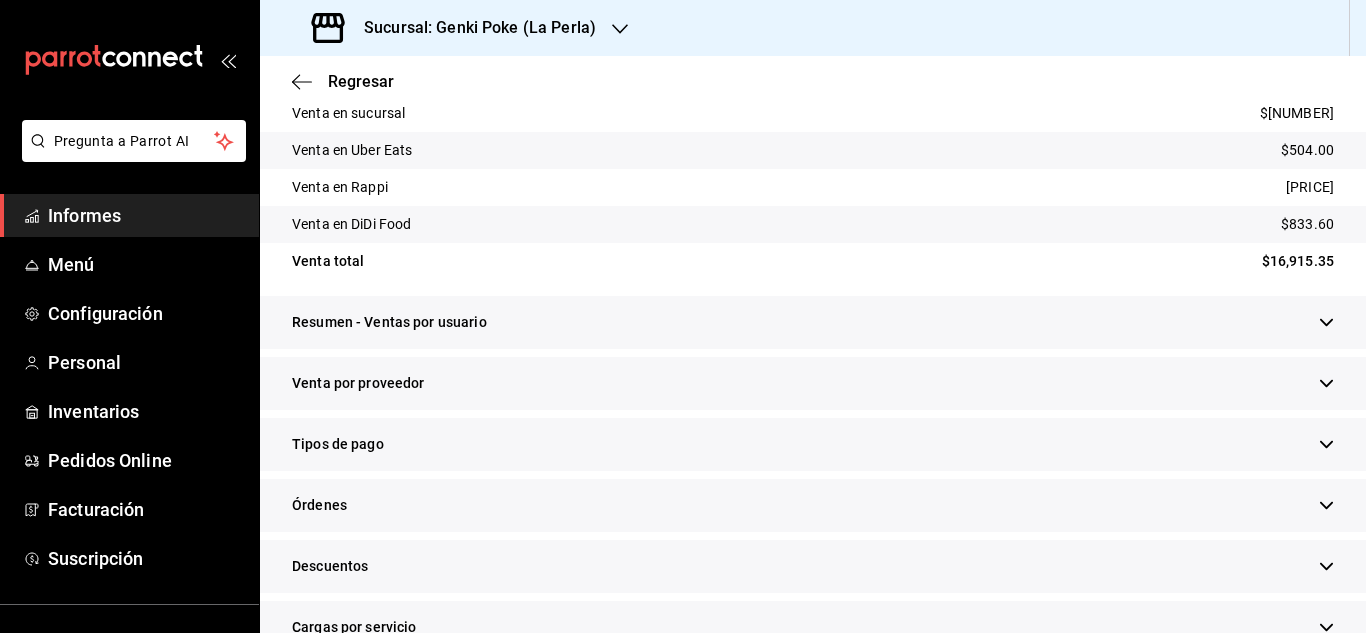scroll, scrollTop: 479, scrollLeft: 0, axis: vertical 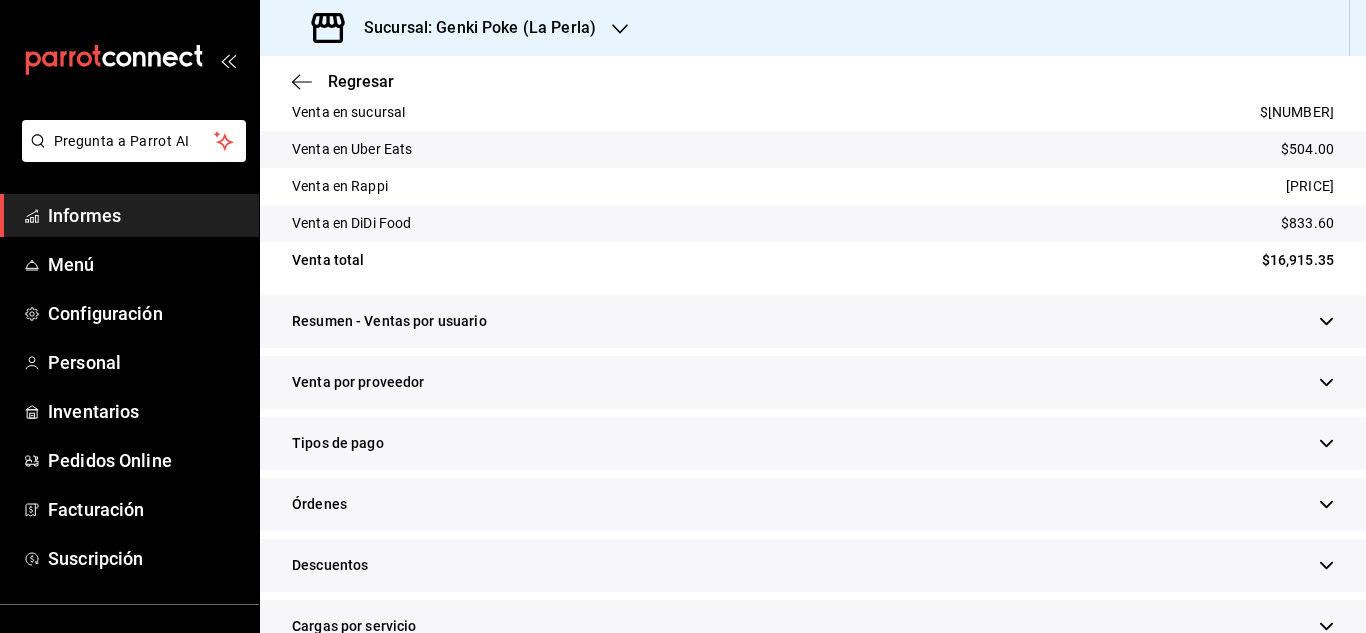click on "Tipos de pago" at bounding box center [813, 443] 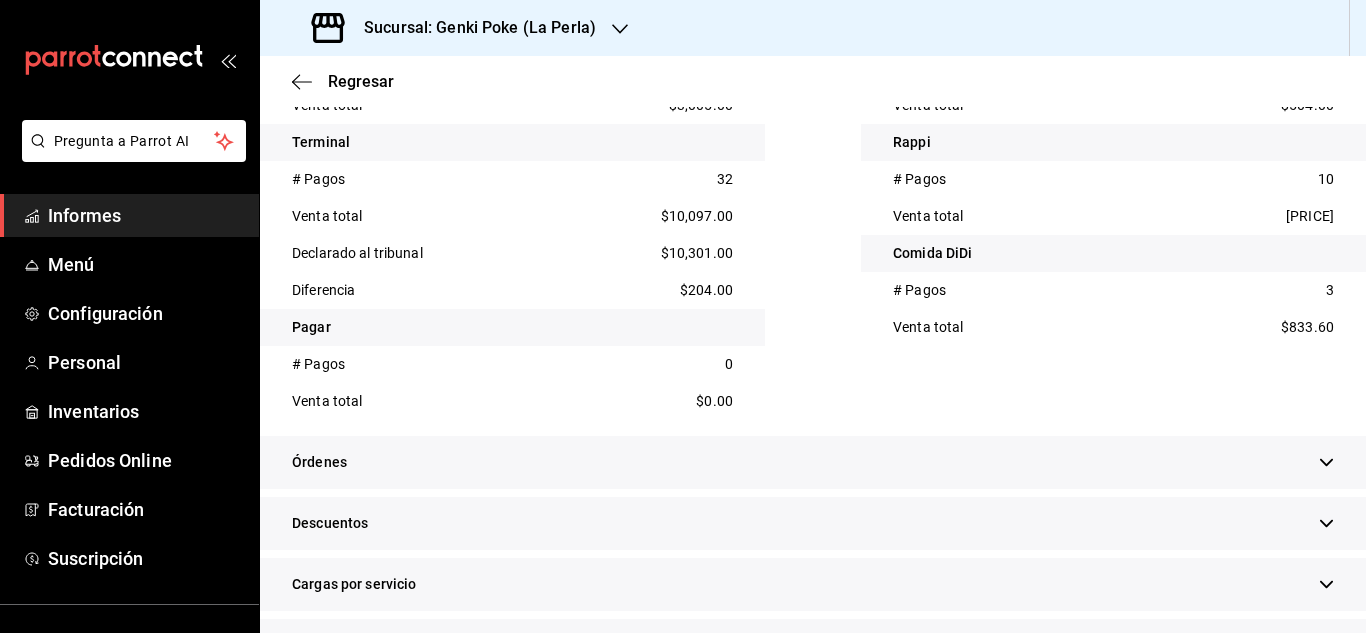 scroll, scrollTop: 1381, scrollLeft: 0, axis: vertical 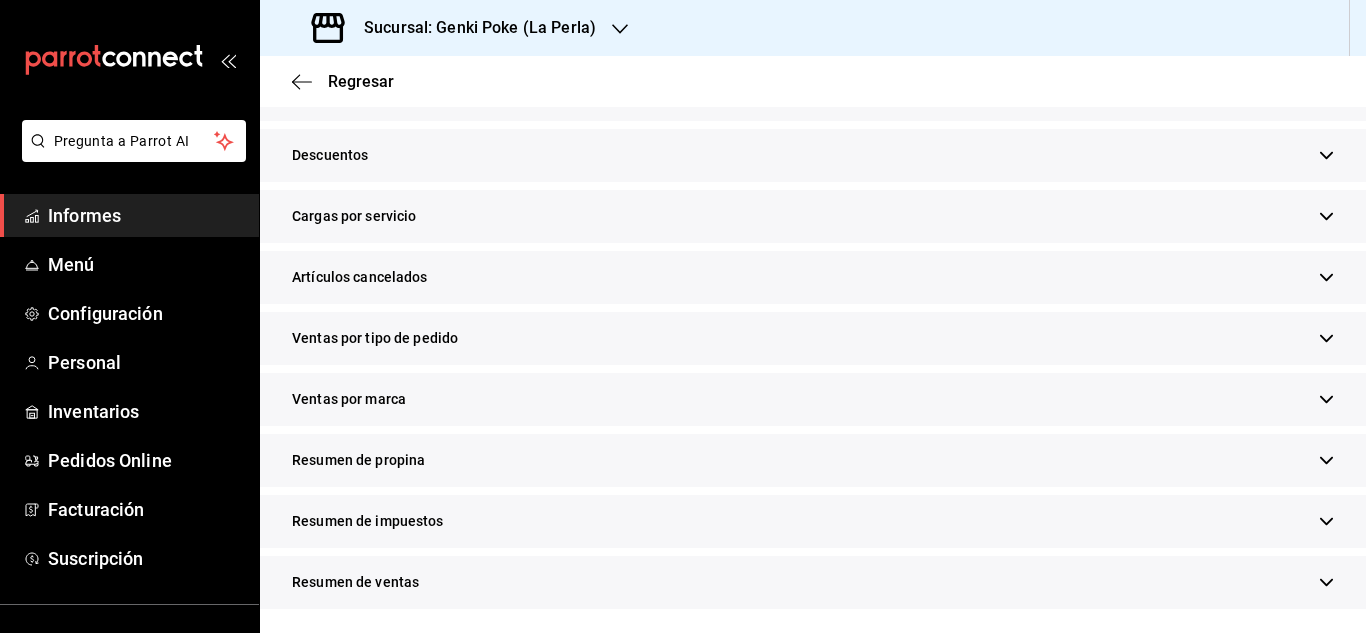click on "Resumen de propina" at bounding box center [813, 460] 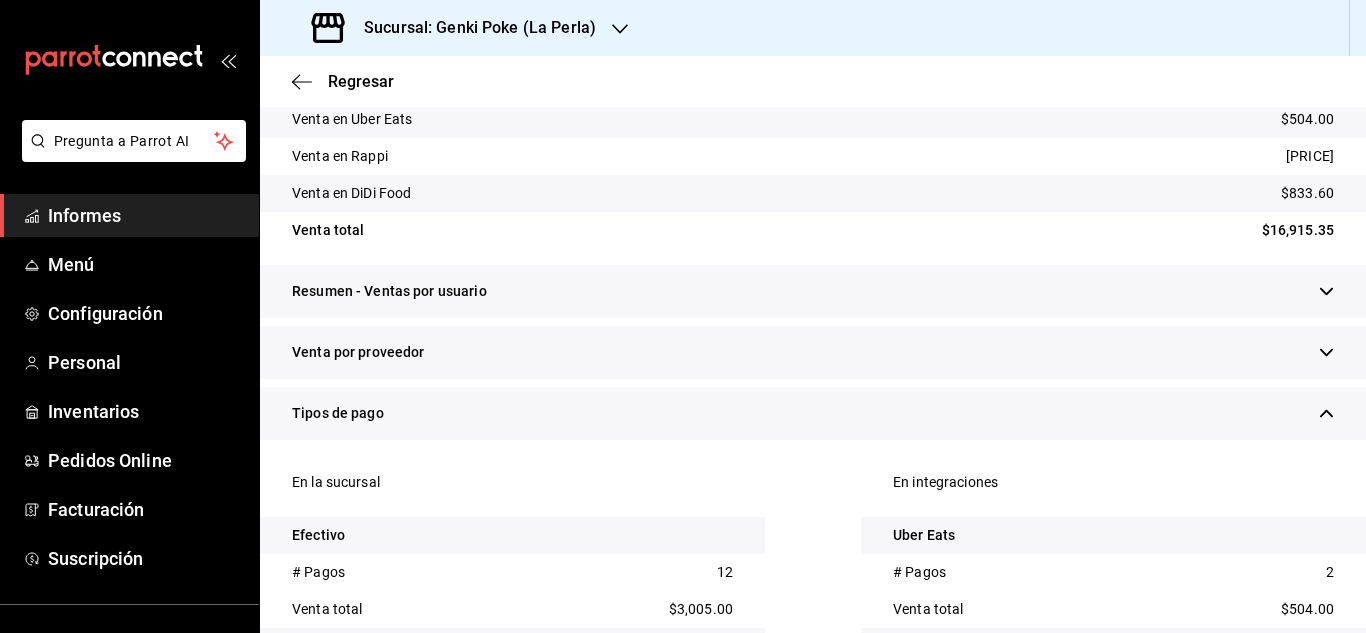 scroll, scrollTop: 0, scrollLeft: 0, axis: both 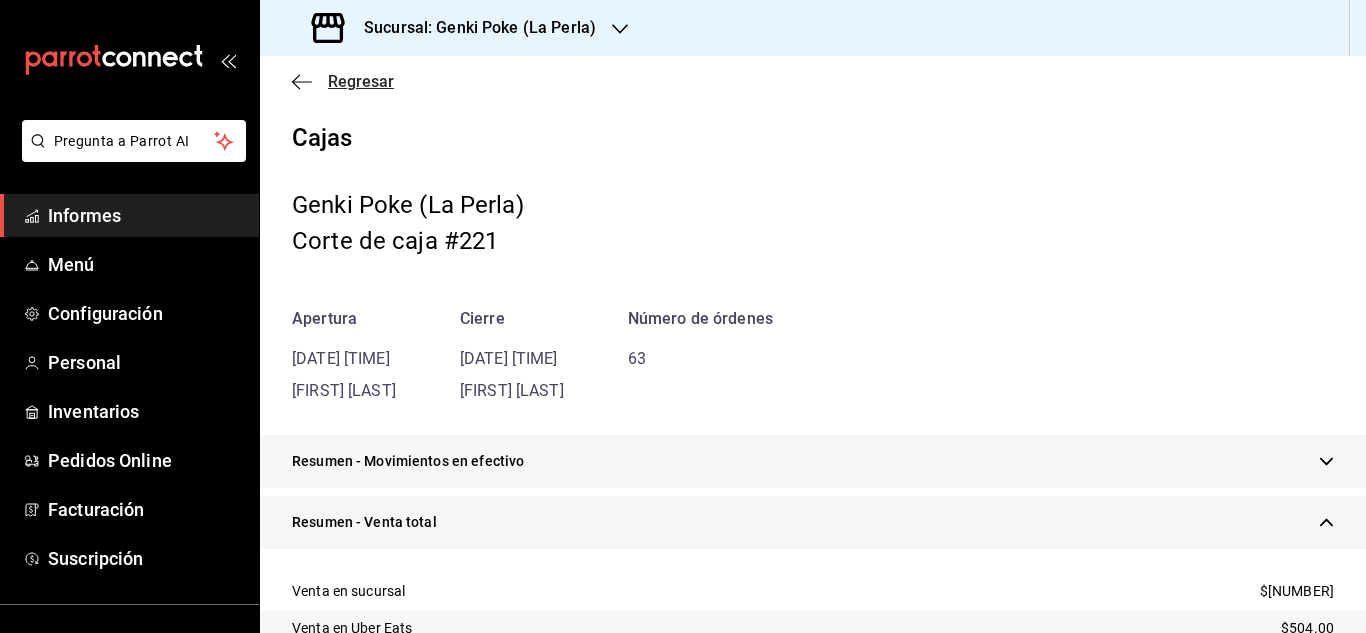 click 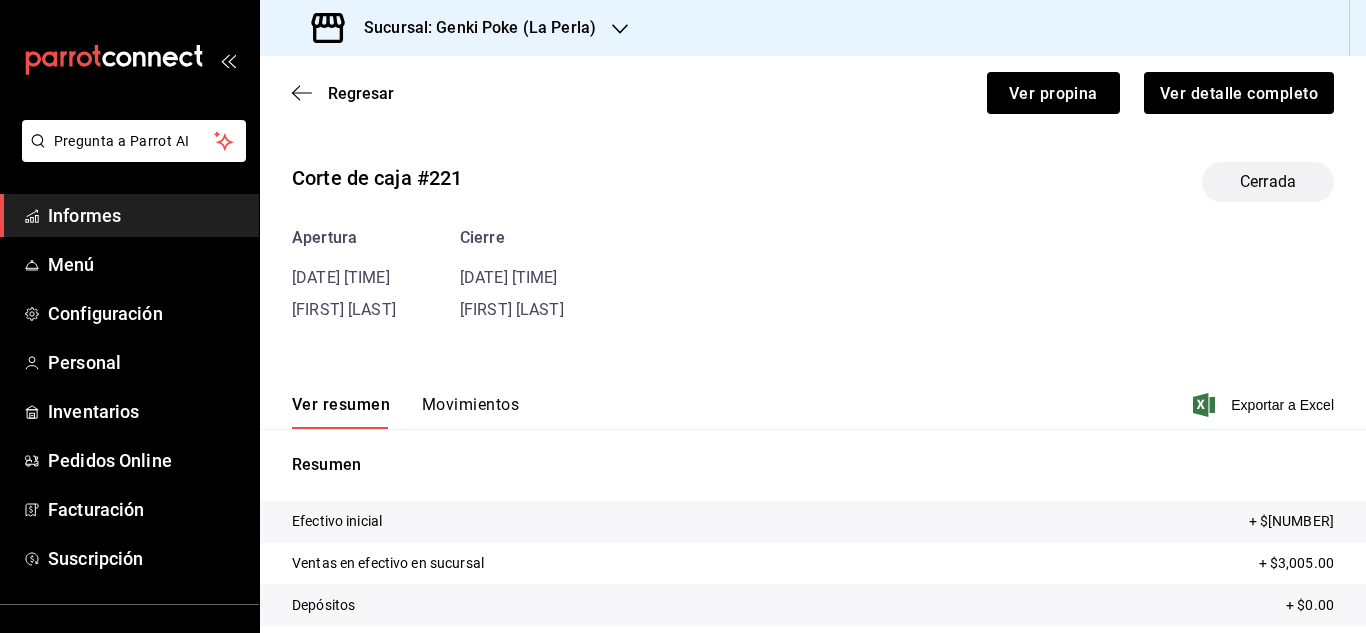 click on "Movimientos" at bounding box center (470, 411) 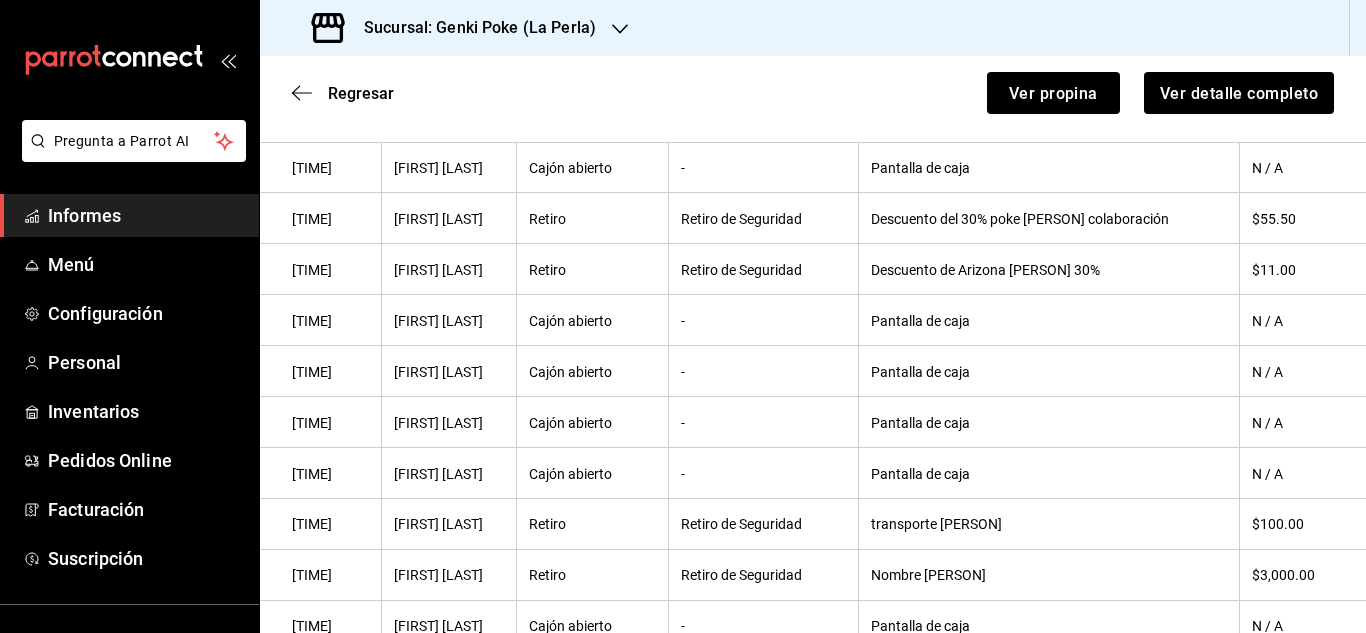 scroll, scrollTop: 1211, scrollLeft: 0, axis: vertical 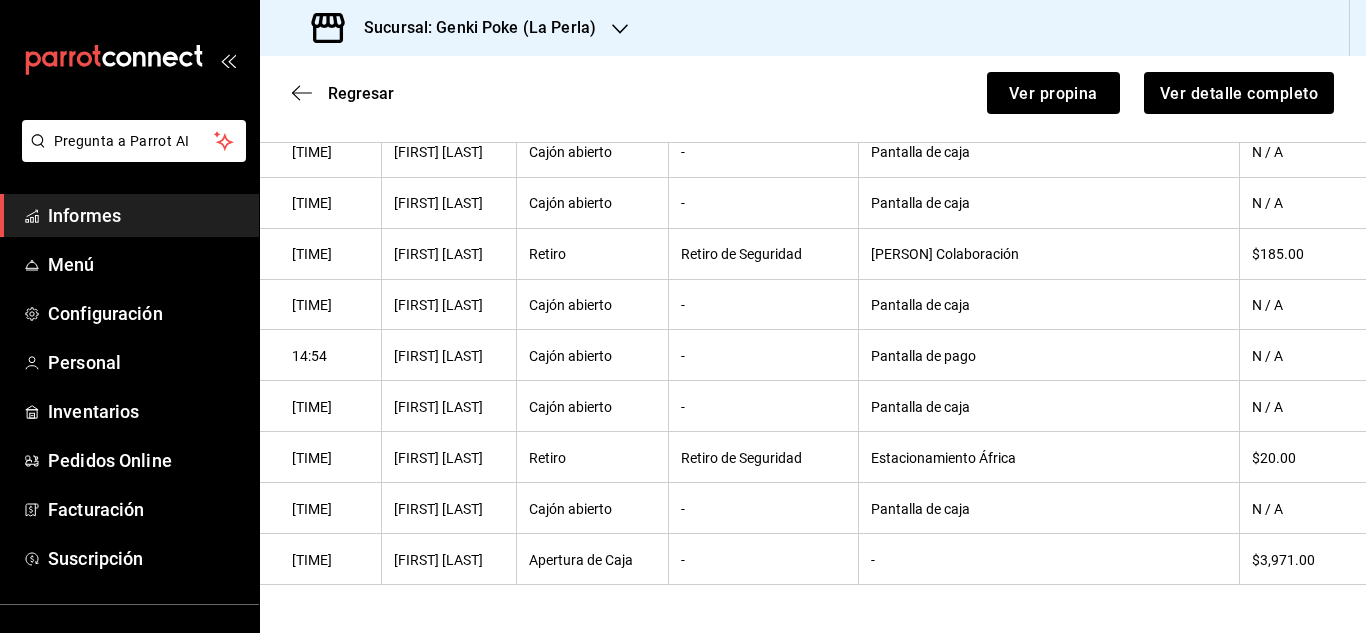 type 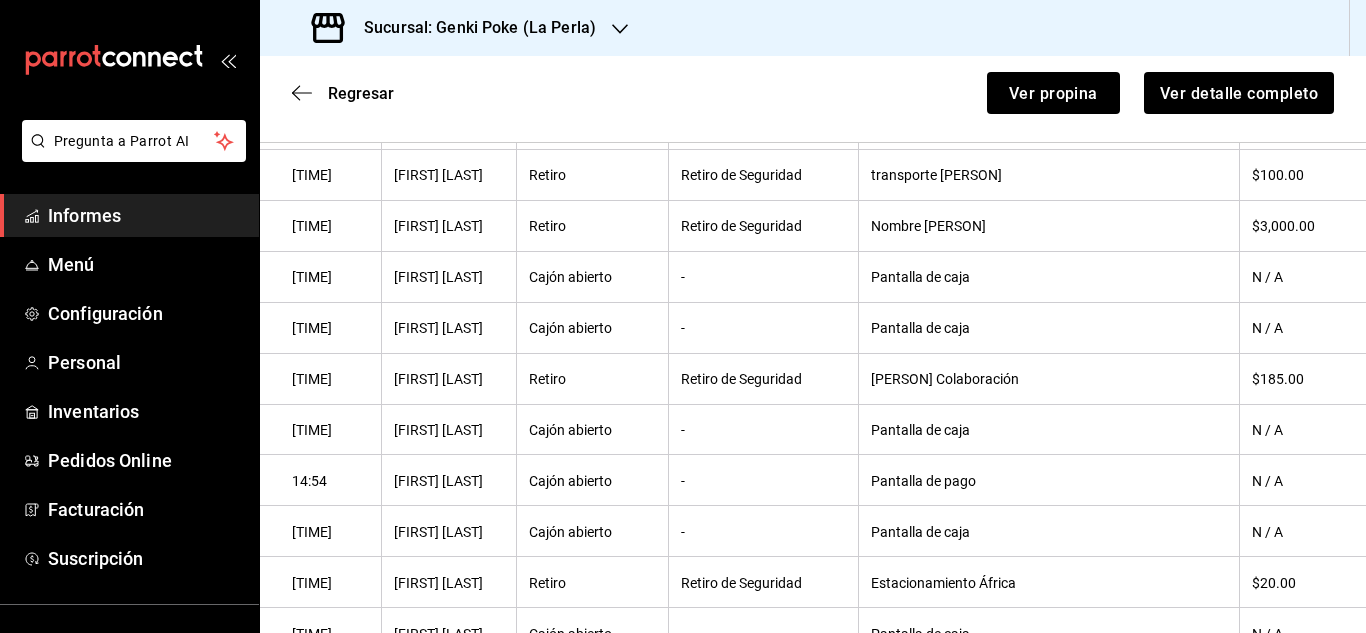 scroll, scrollTop: 1075, scrollLeft: 0, axis: vertical 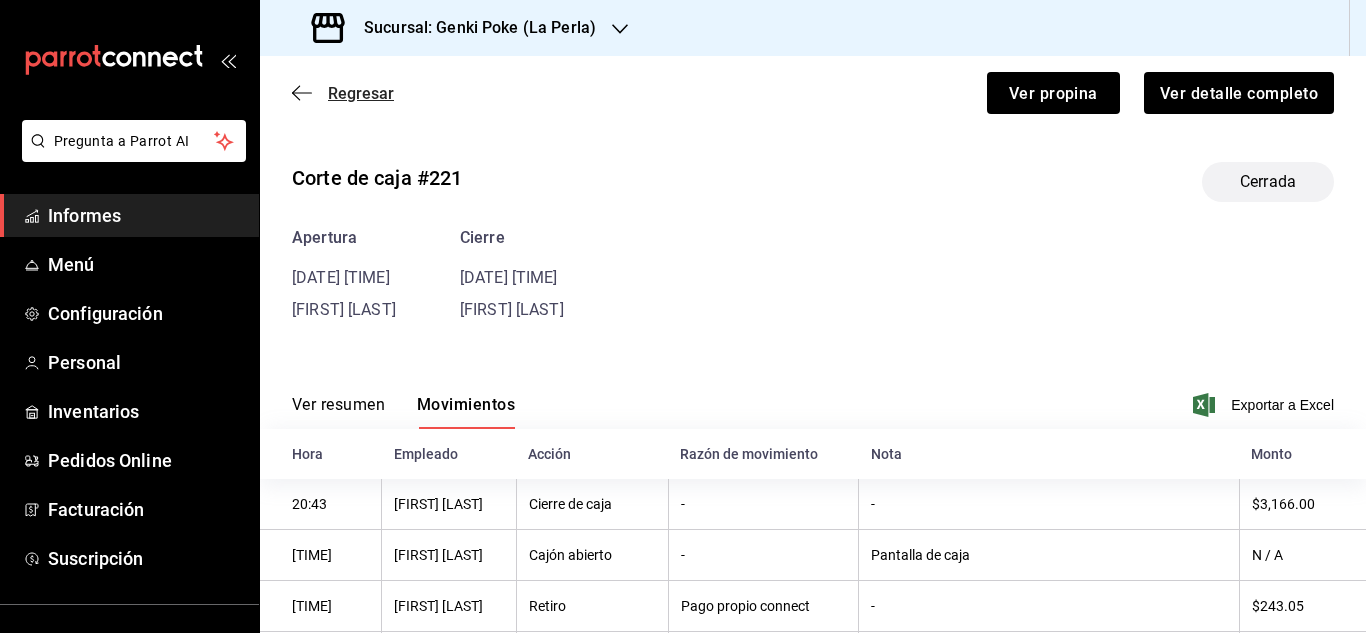 click 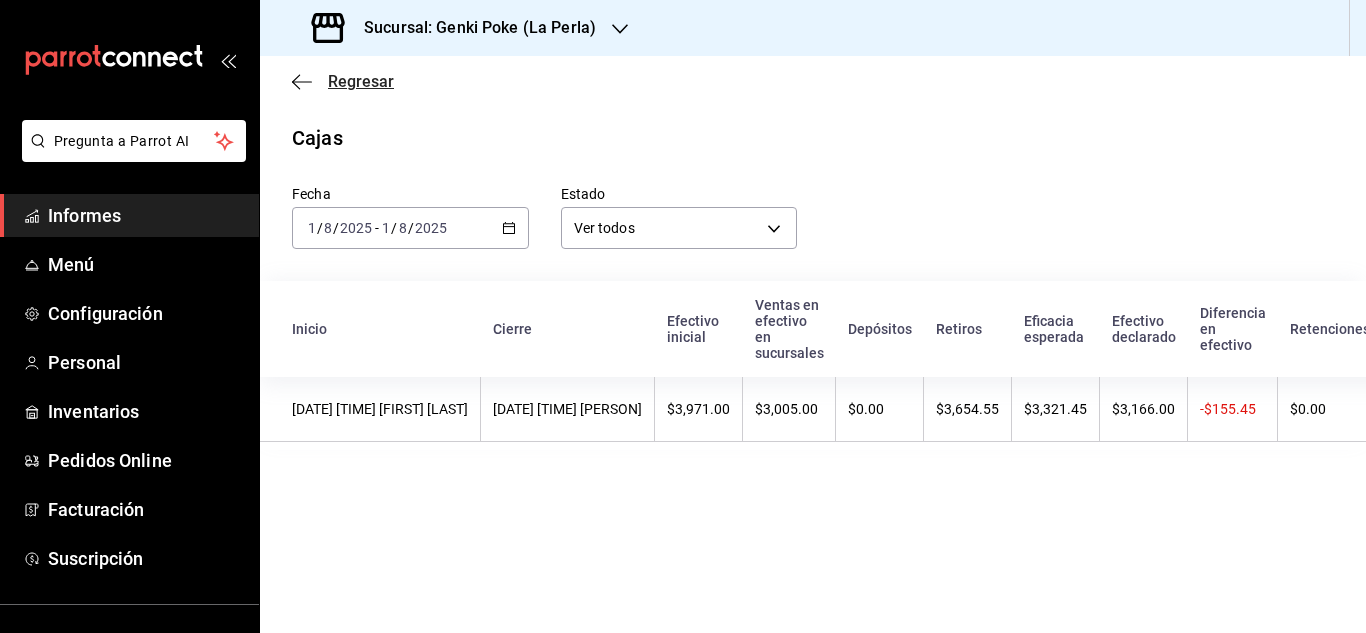 click 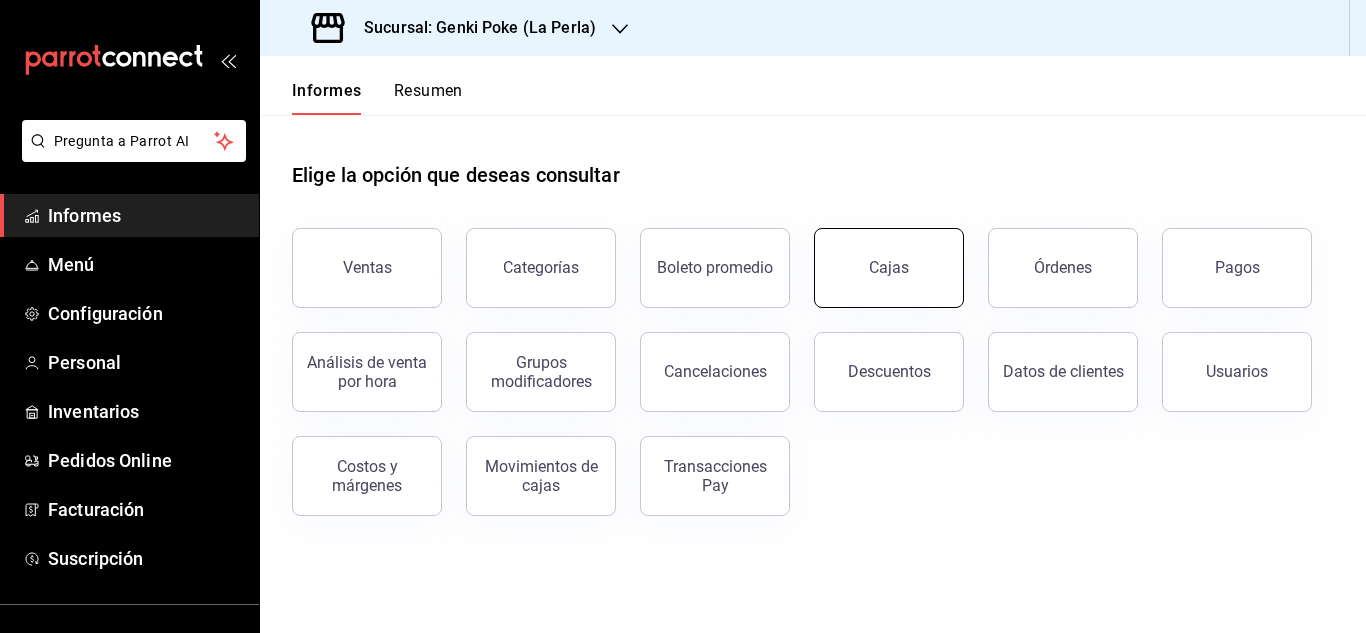 click on "Cajas" at bounding box center [889, 268] 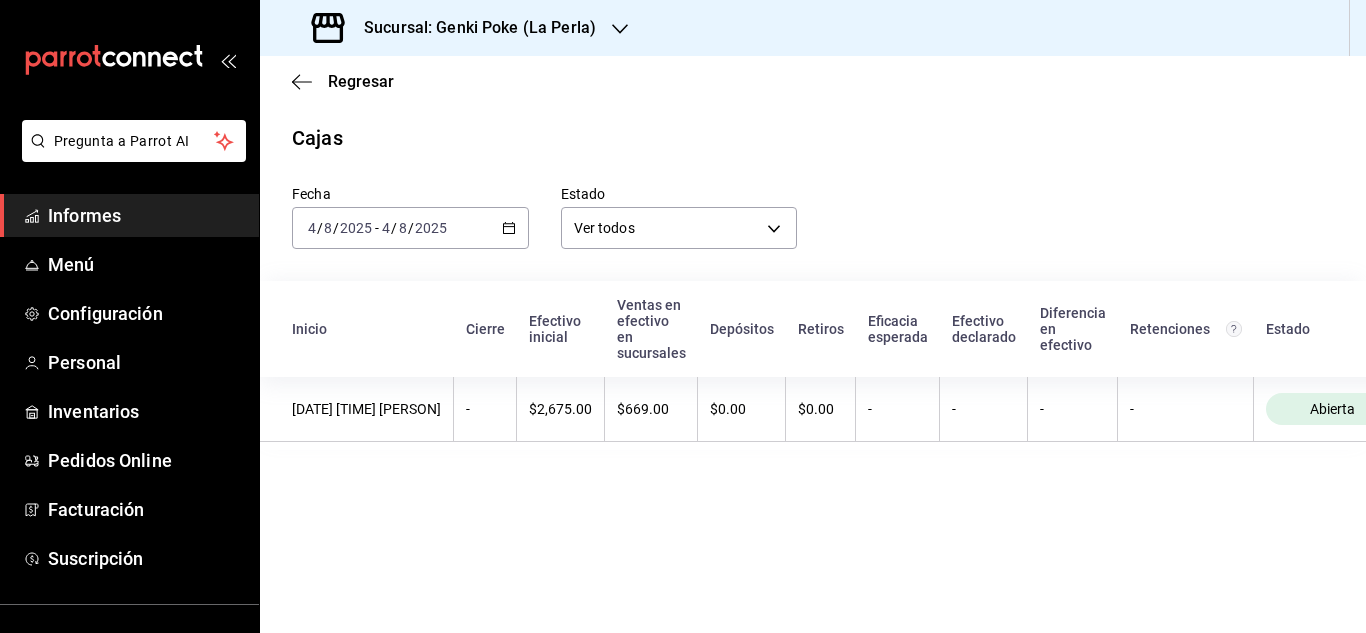 click on "Estado Ver todos ALL" at bounding box center [663, 201] 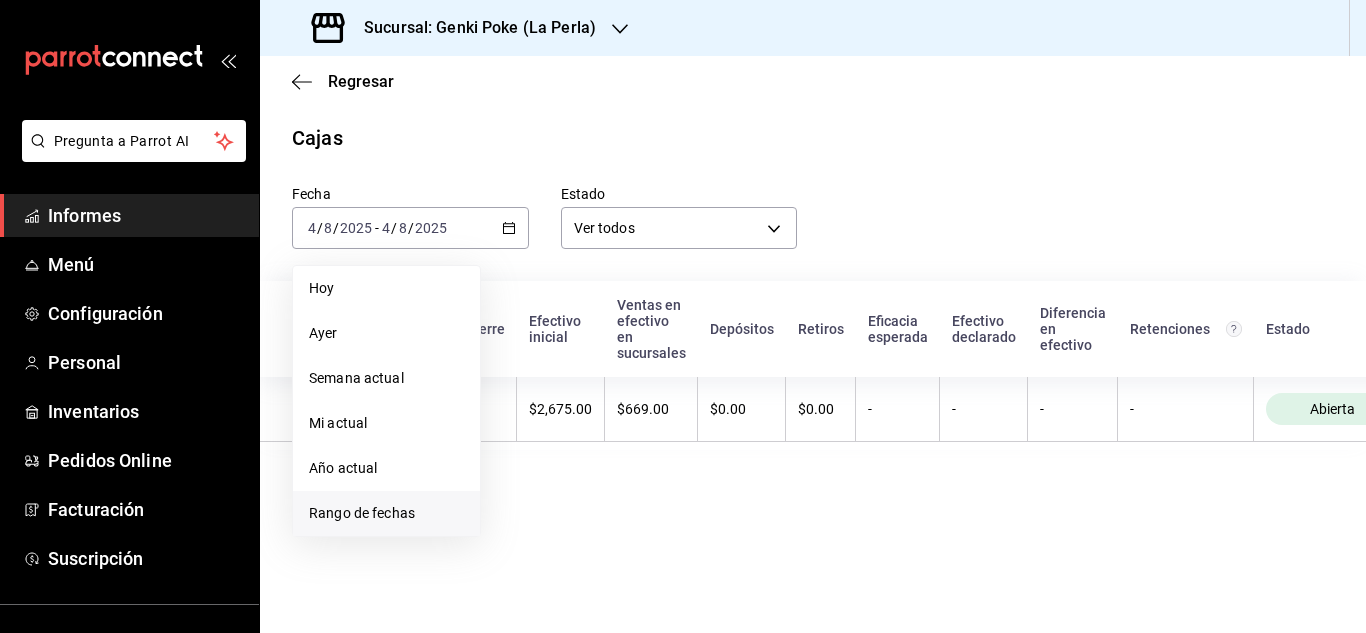 click on "Rango de fechas" at bounding box center (362, 513) 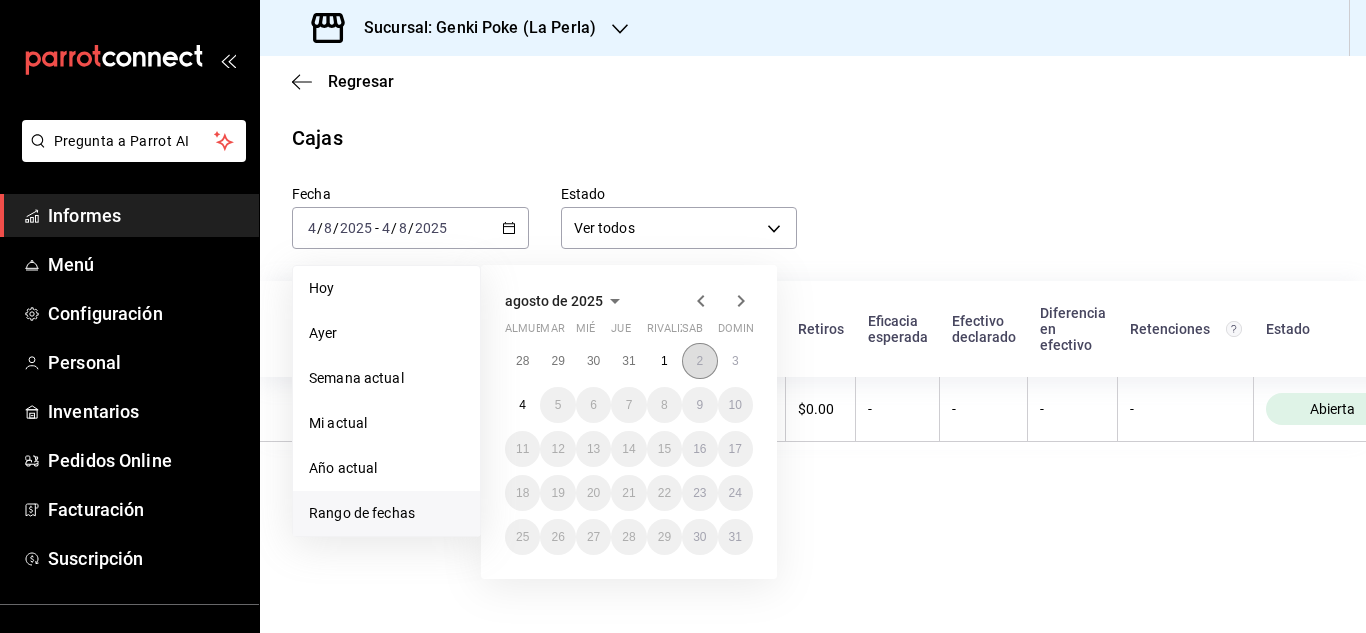 click on "2" at bounding box center (699, 361) 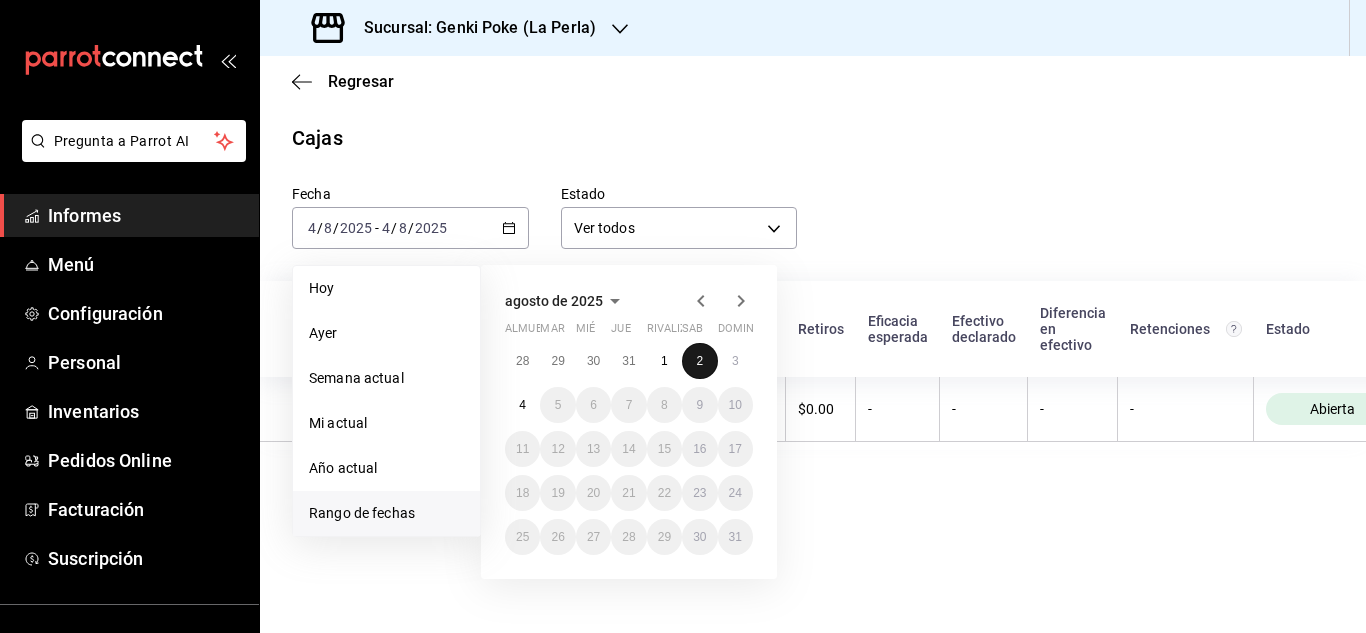 click on "2" at bounding box center [699, 361] 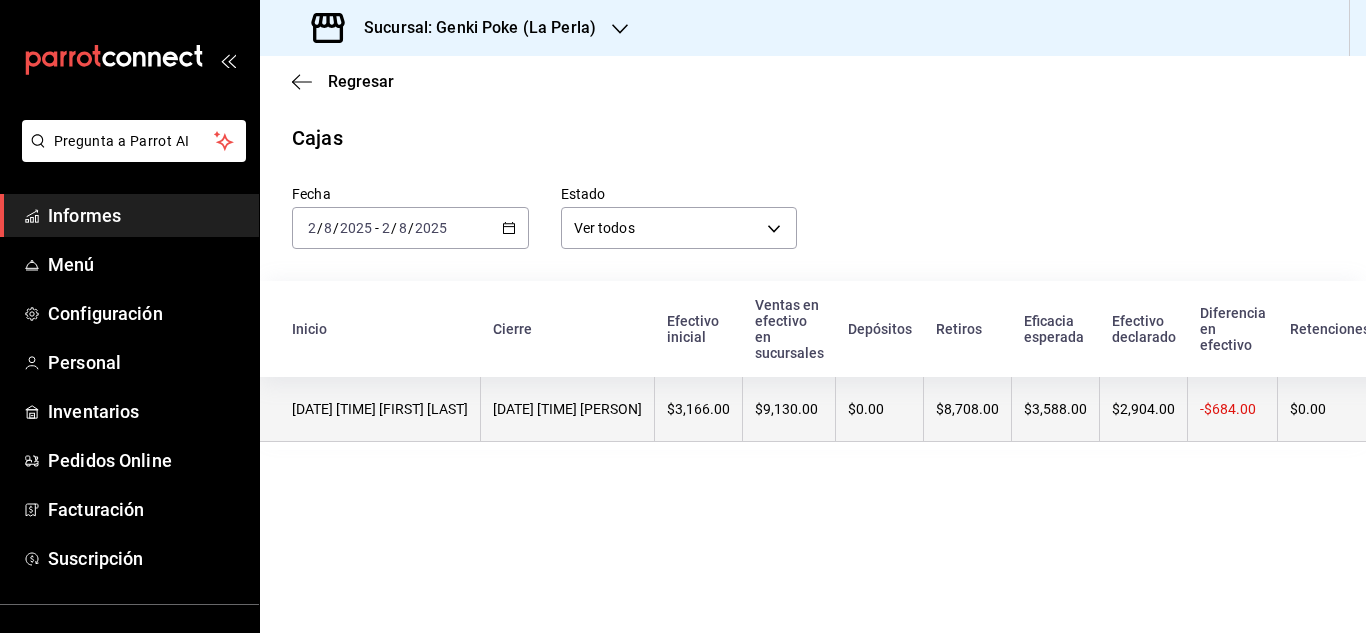 click on "$9,130.00" at bounding box center [789, 409] 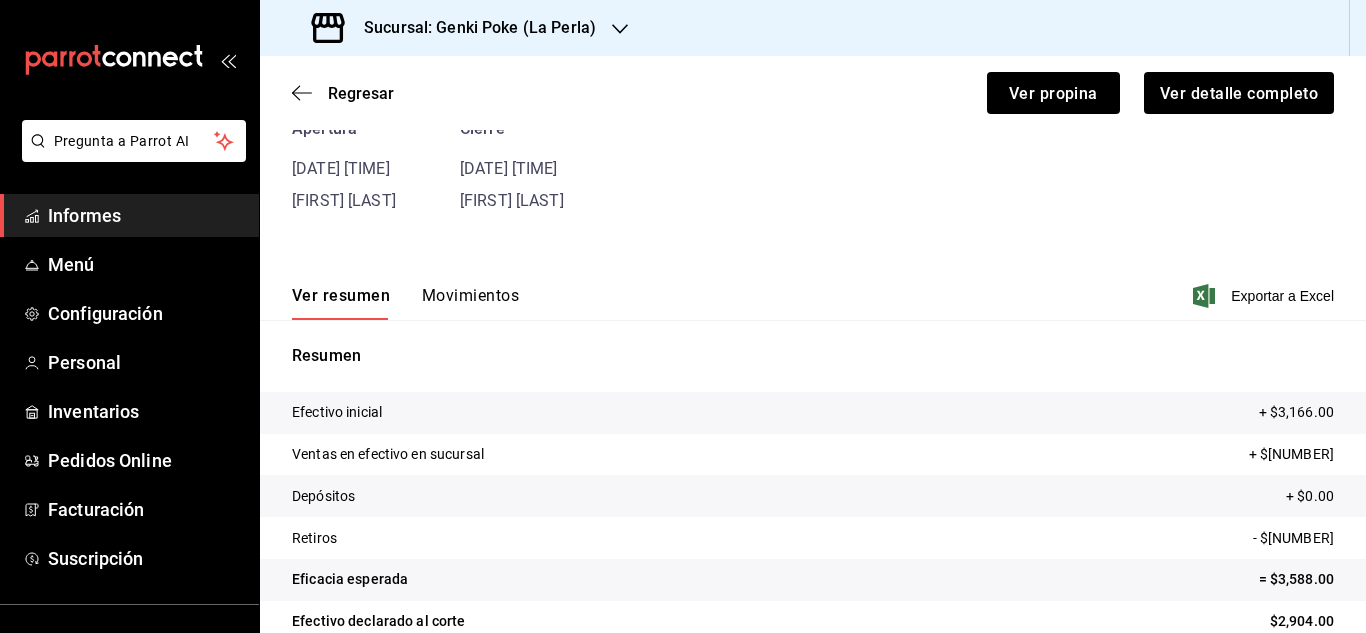 scroll, scrollTop: 184, scrollLeft: 0, axis: vertical 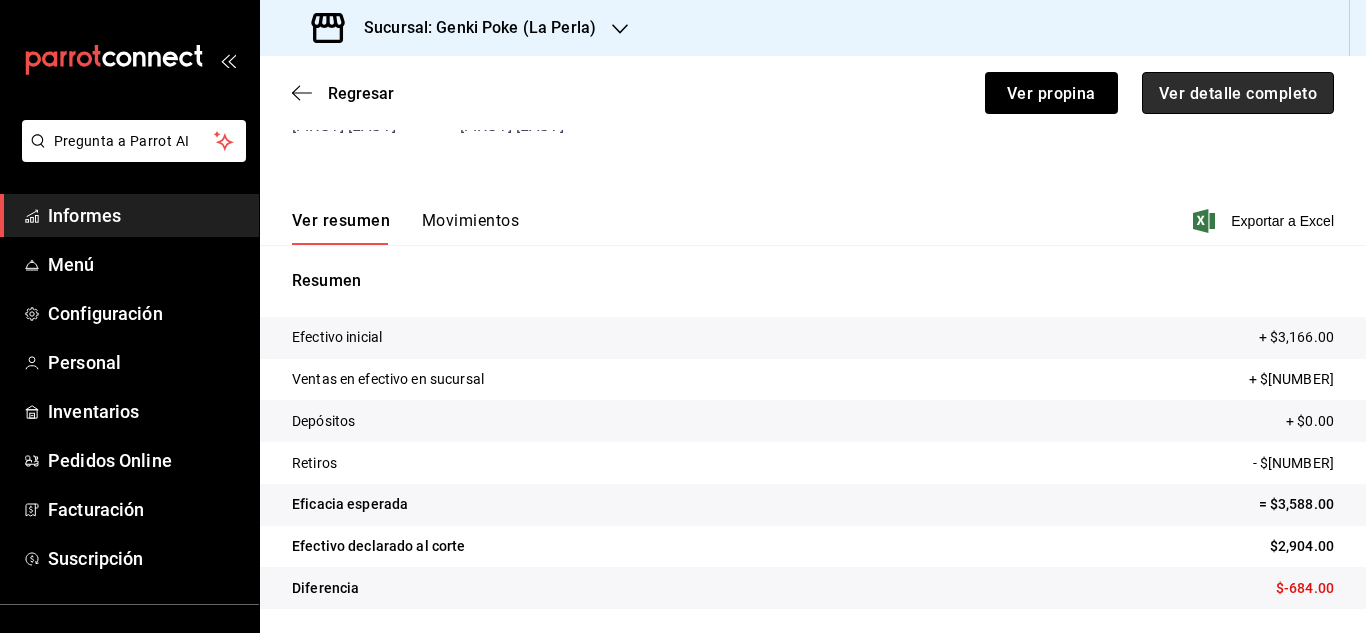click on "Ver detalle completo" at bounding box center (1238, 93) 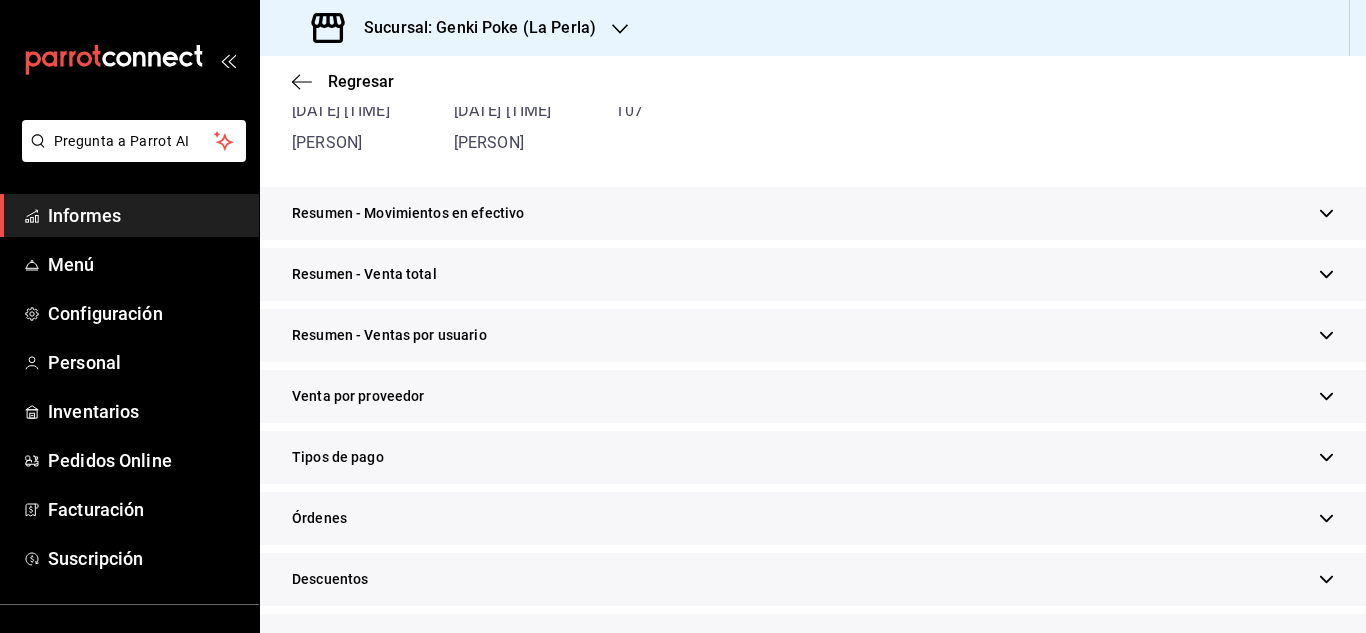 scroll, scrollTop: 220, scrollLeft: 0, axis: vertical 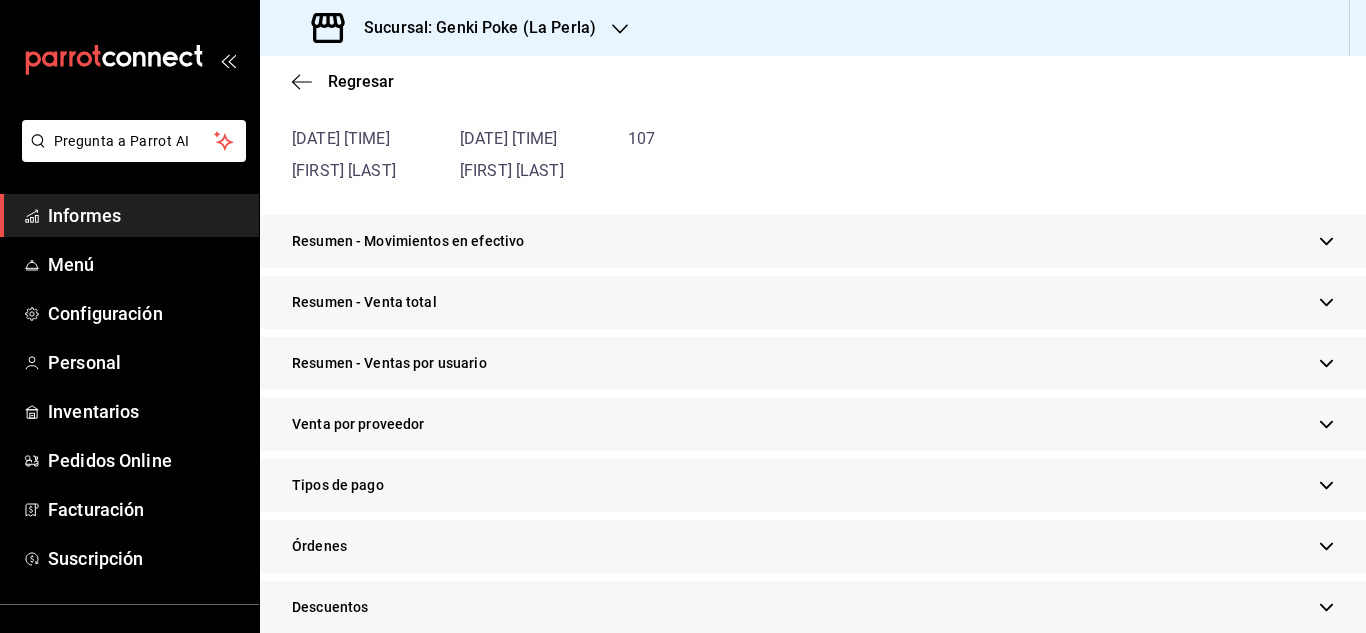 click on "Resumen - Venta total" at bounding box center [813, 302] 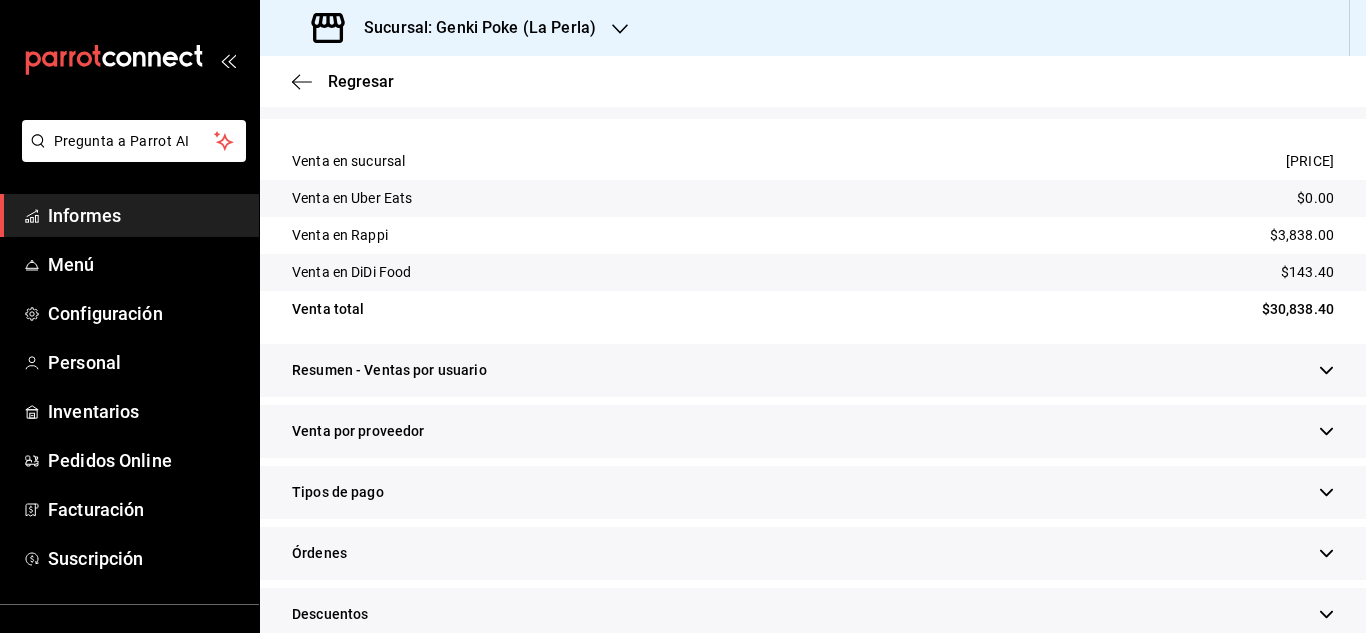 scroll, scrollTop: 431, scrollLeft: 0, axis: vertical 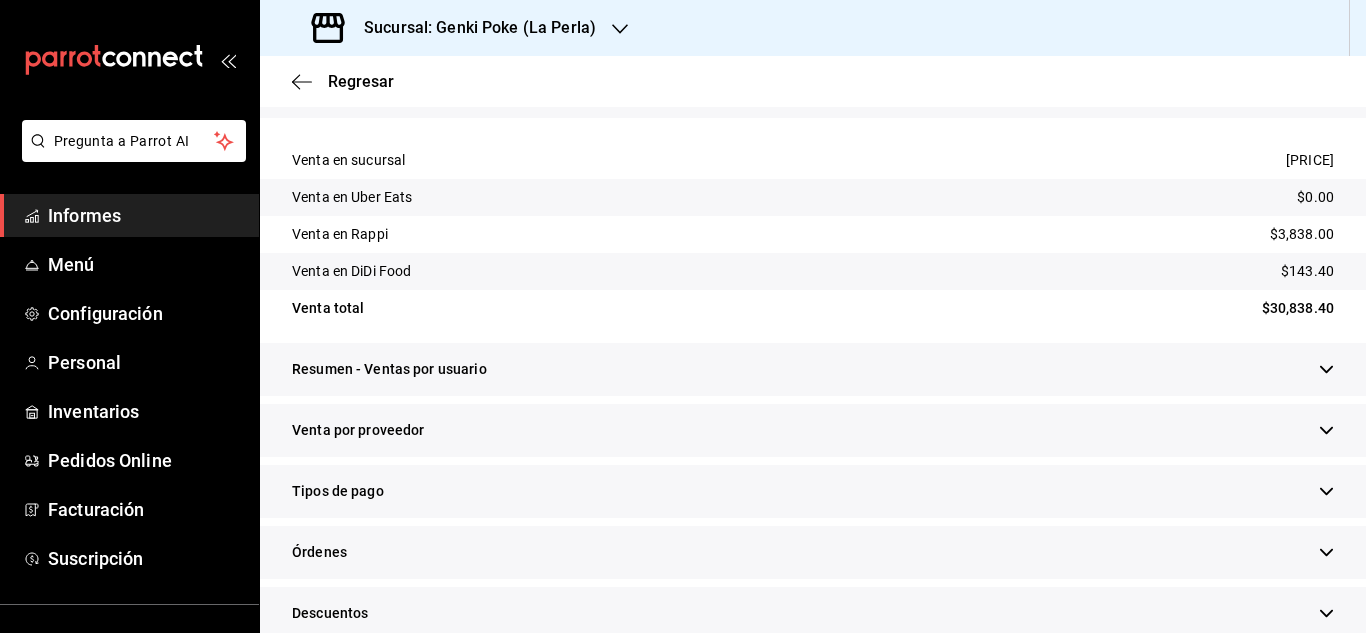 click on "Tipos de pago" at bounding box center (813, 491) 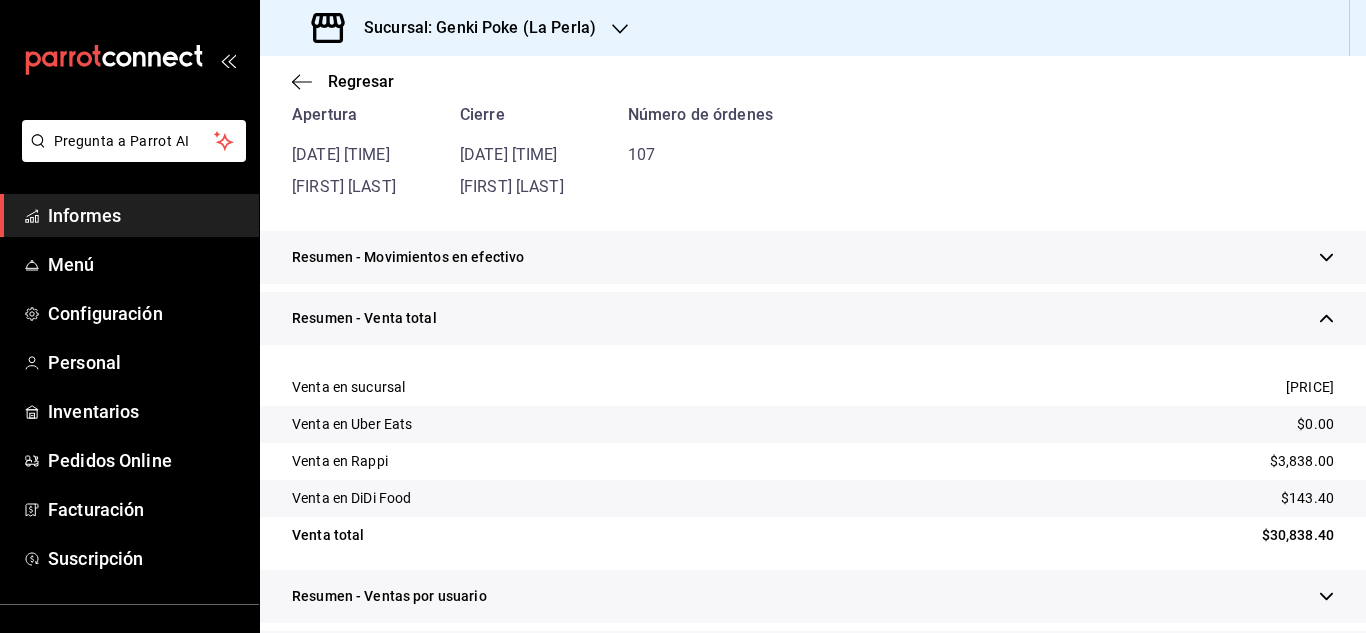 scroll, scrollTop: 134, scrollLeft: 0, axis: vertical 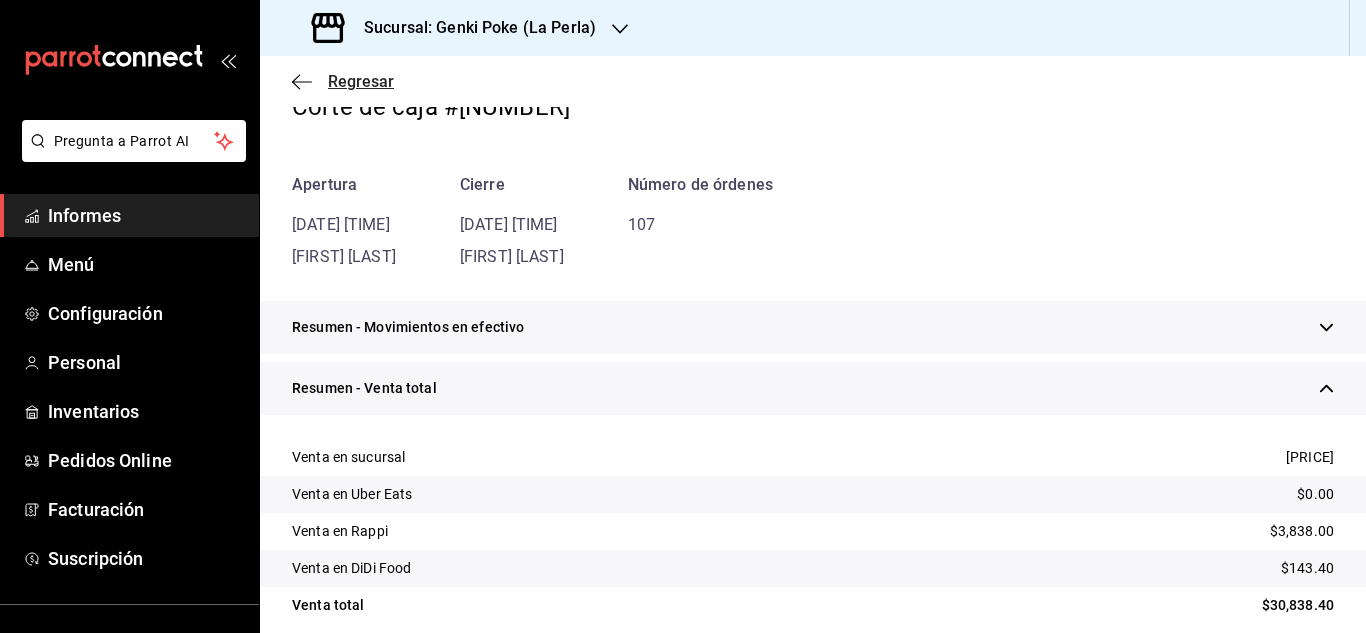 click 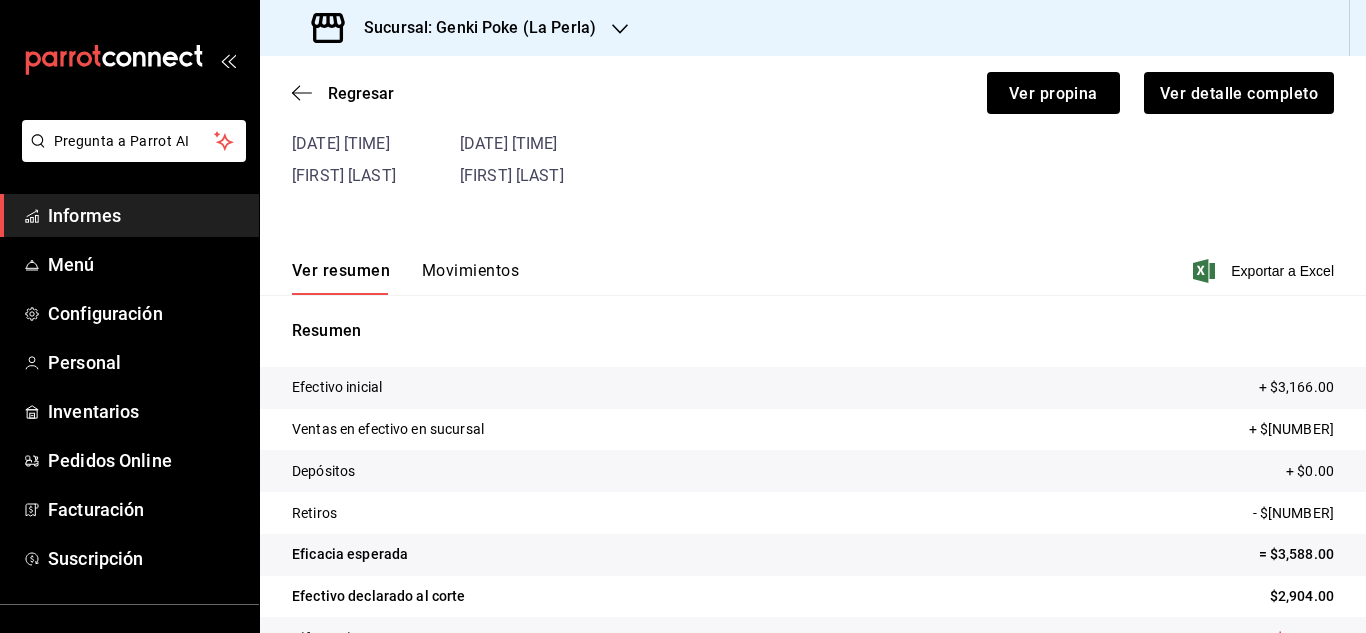 click on "Movimientos" at bounding box center (470, 270) 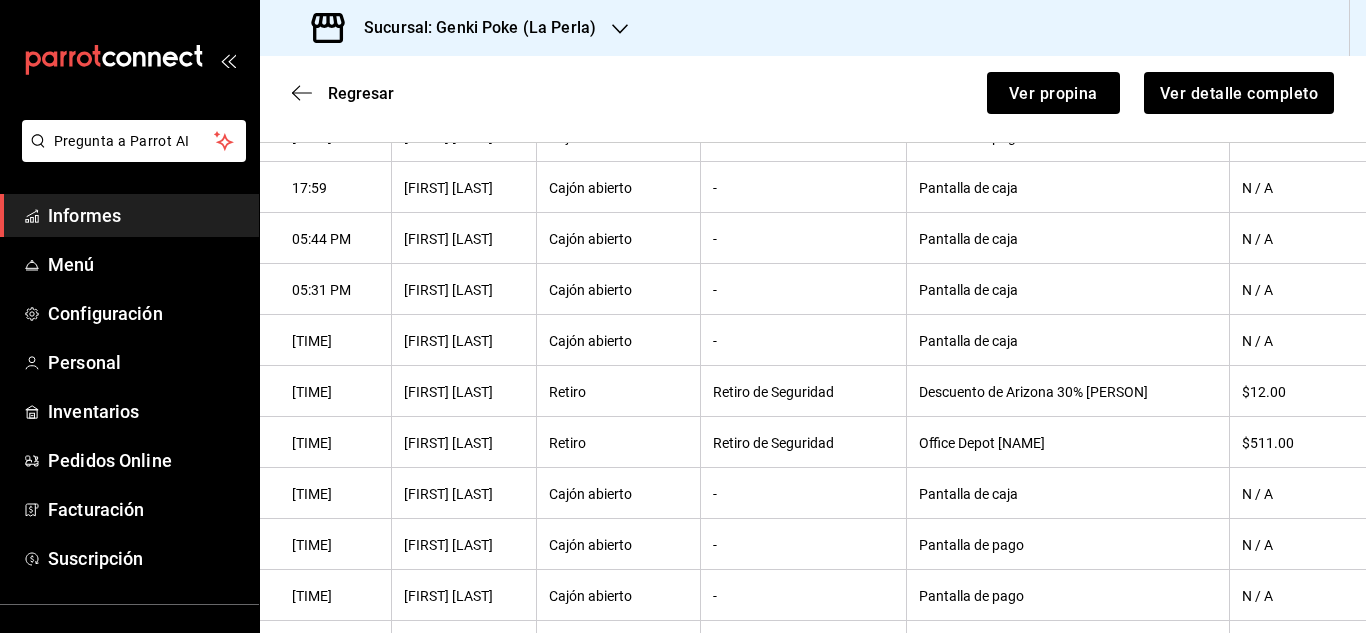 scroll, scrollTop: 1370, scrollLeft: 0, axis: vertical 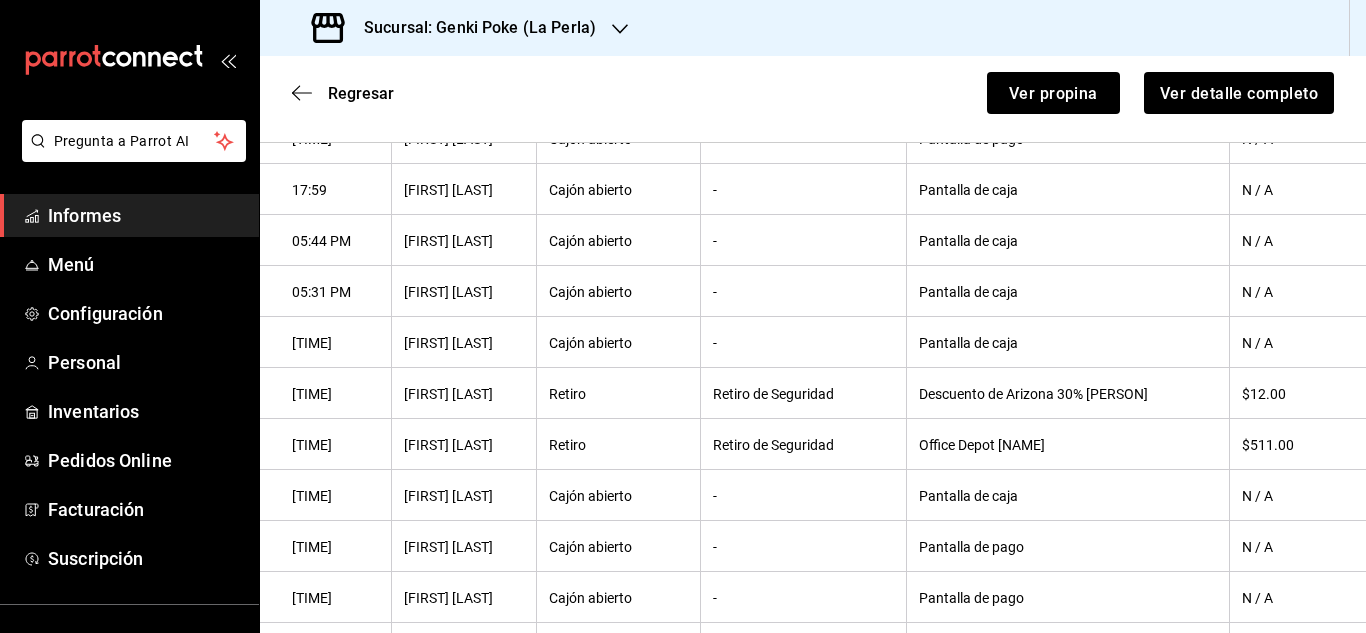 type 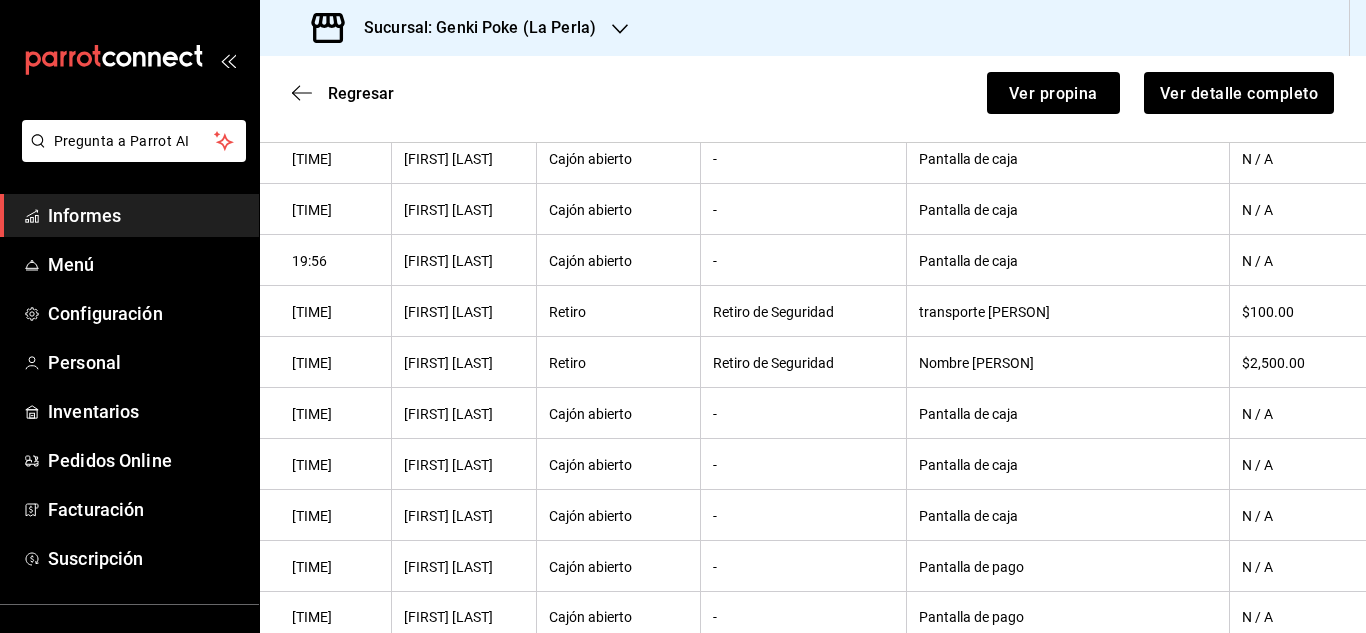 scroll, scrollTop: 568, scrollLeft: 0, axis: vertical 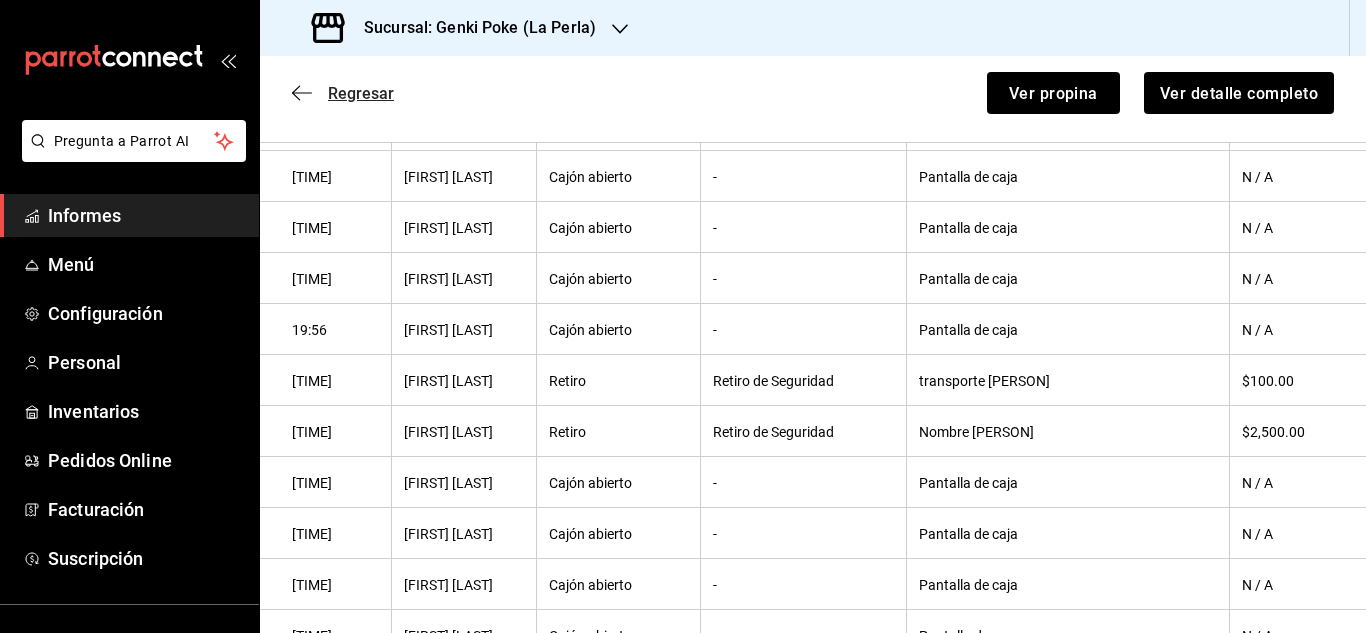 click 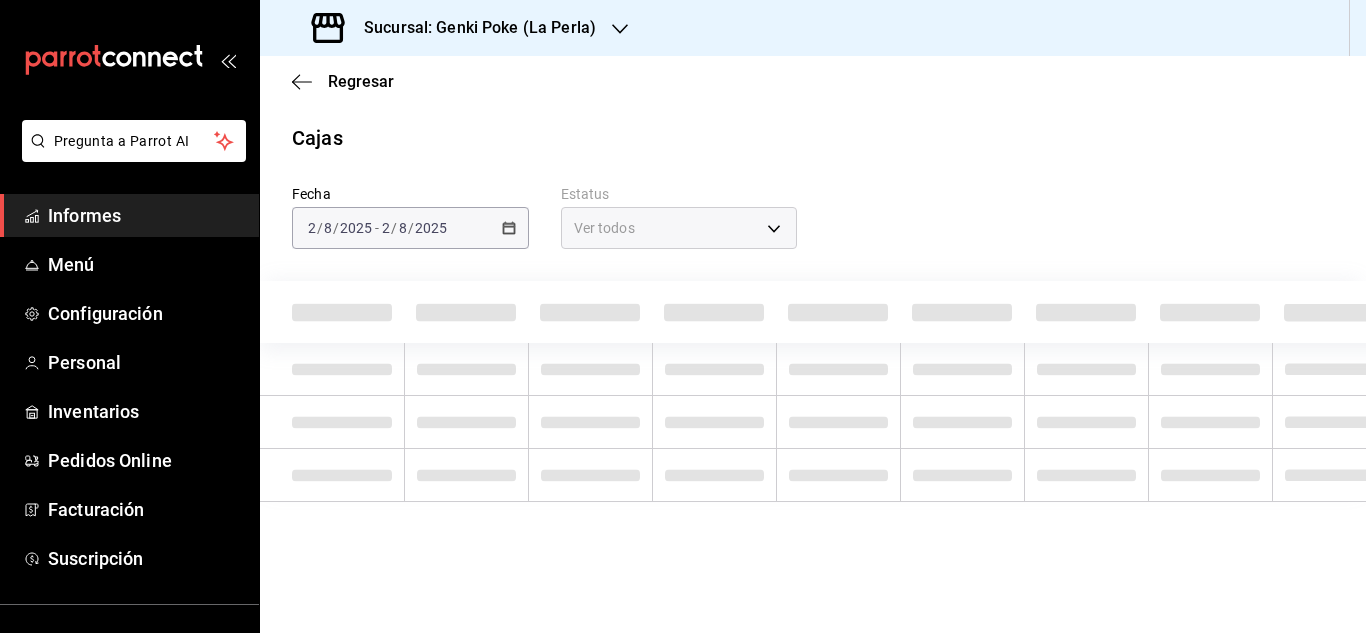 scroll, scrollTop: 0, scrollLeft: 0, axis: both 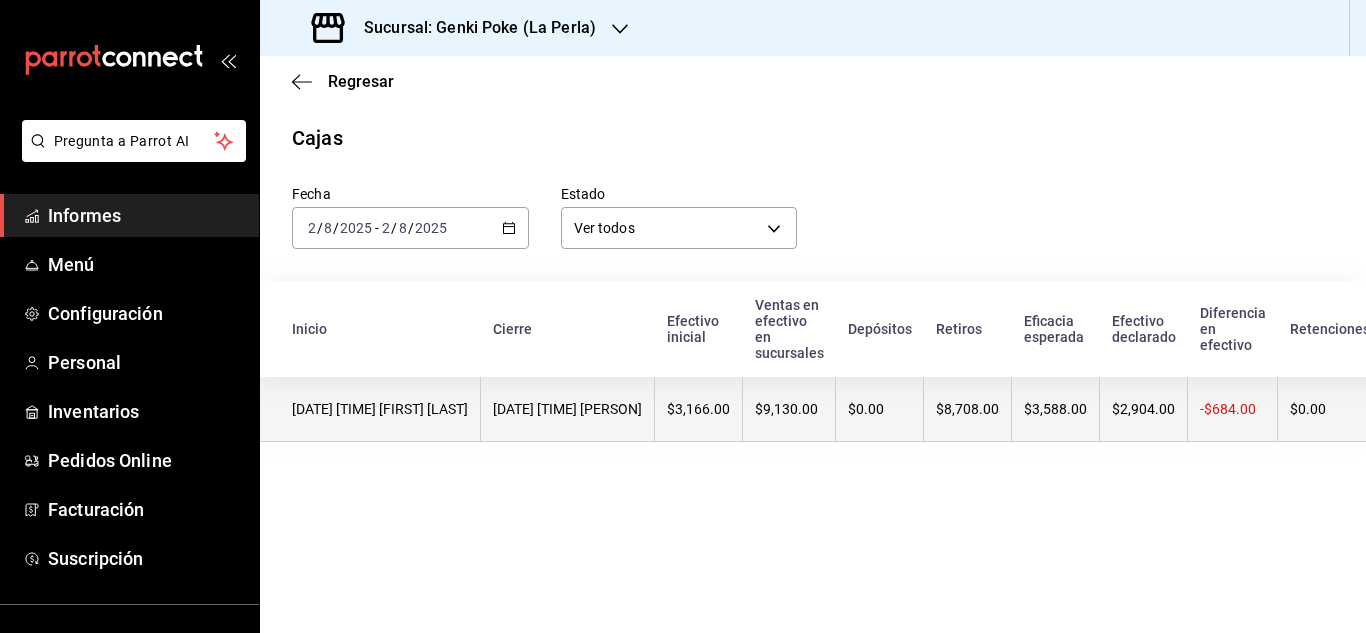 click on "$9,130.00" at bounding box center (789, 409) 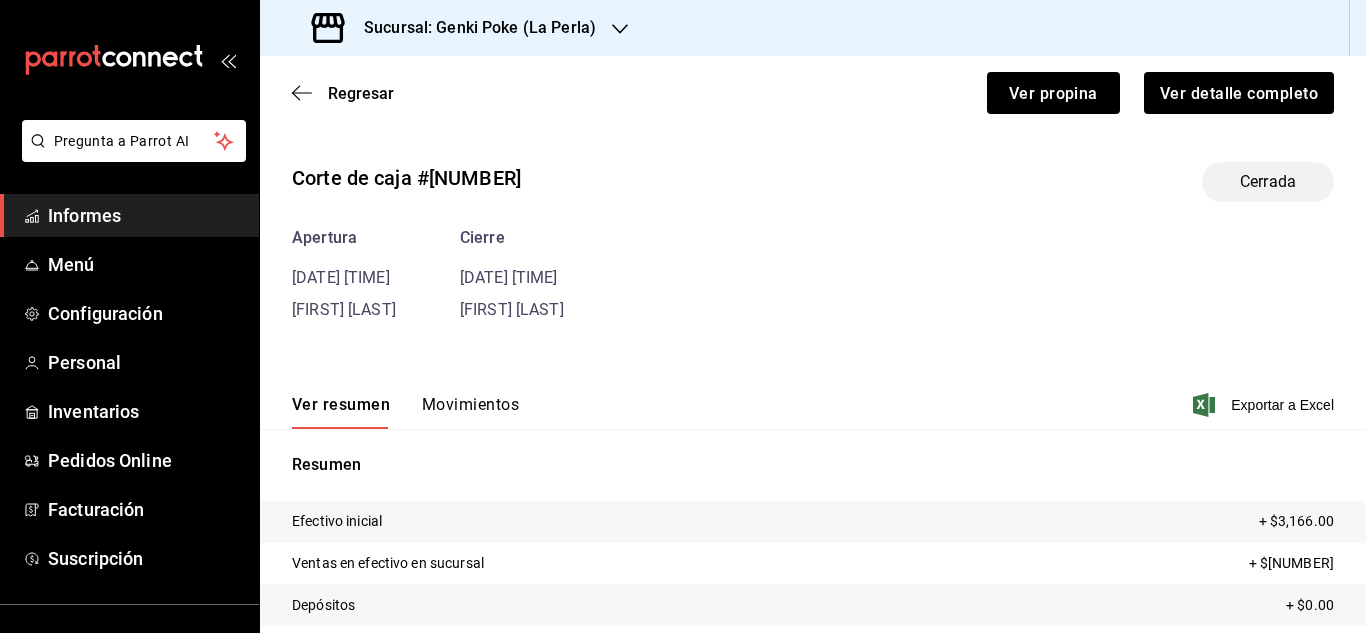click on "Movimientos" at bounding box center (470, 404) 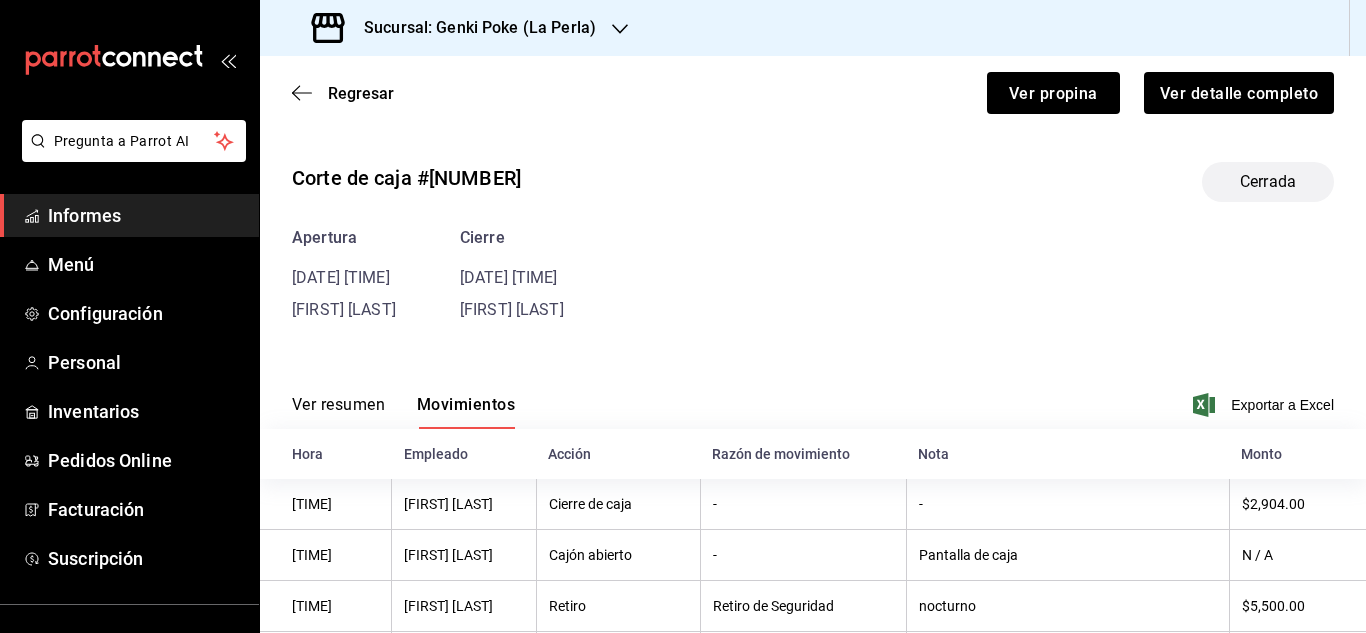 click on "Ver resumen" at bounding box center [338, 404] 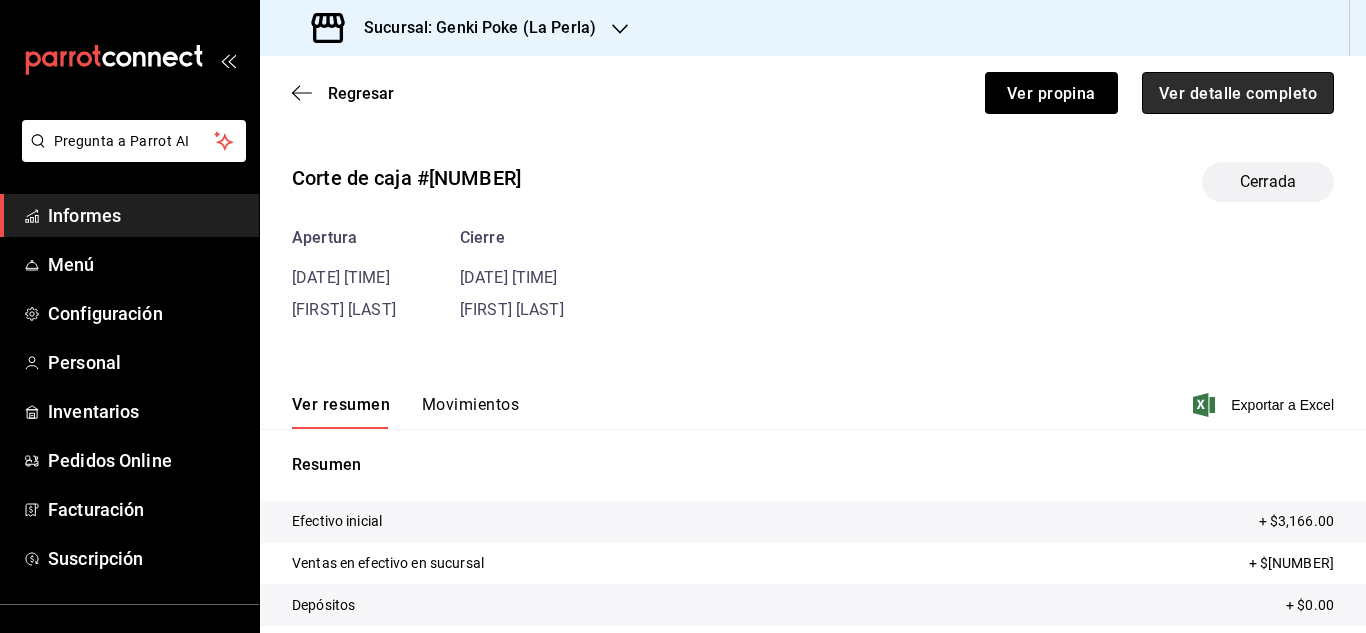 click on "Ver detalle completo" at bounding box center [1238, 92] 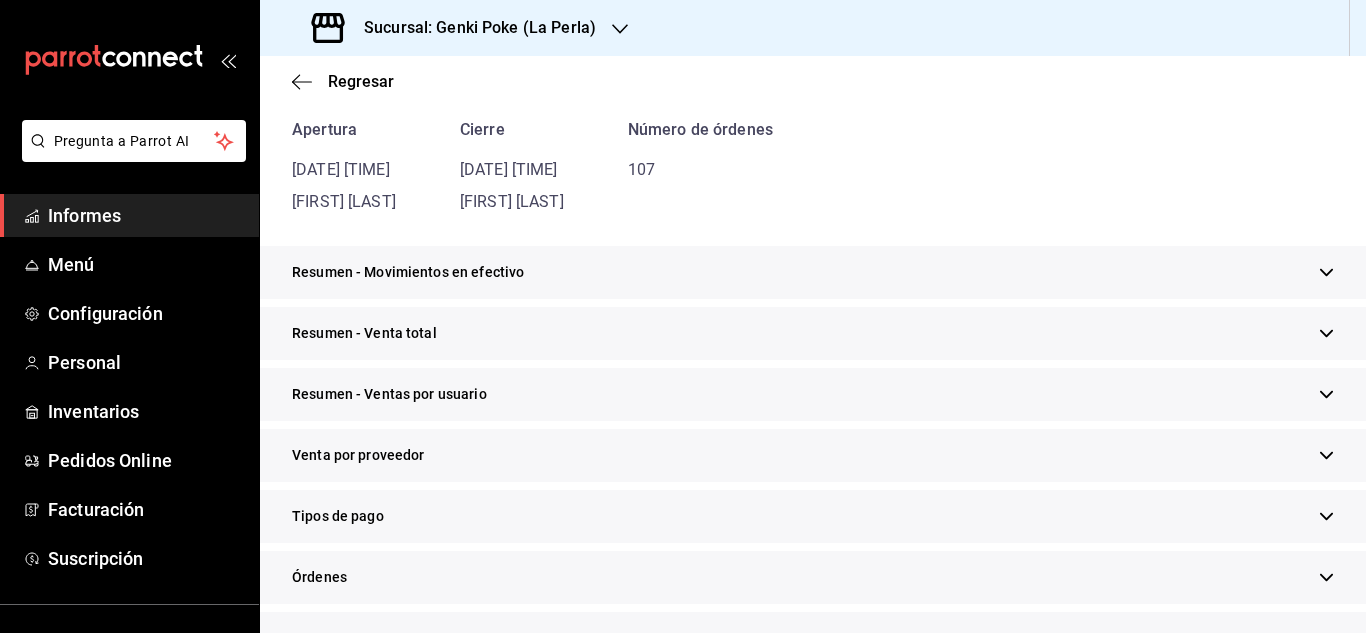 scroll, scrollTop: 300, scrollLeft: 0, axis: vertical 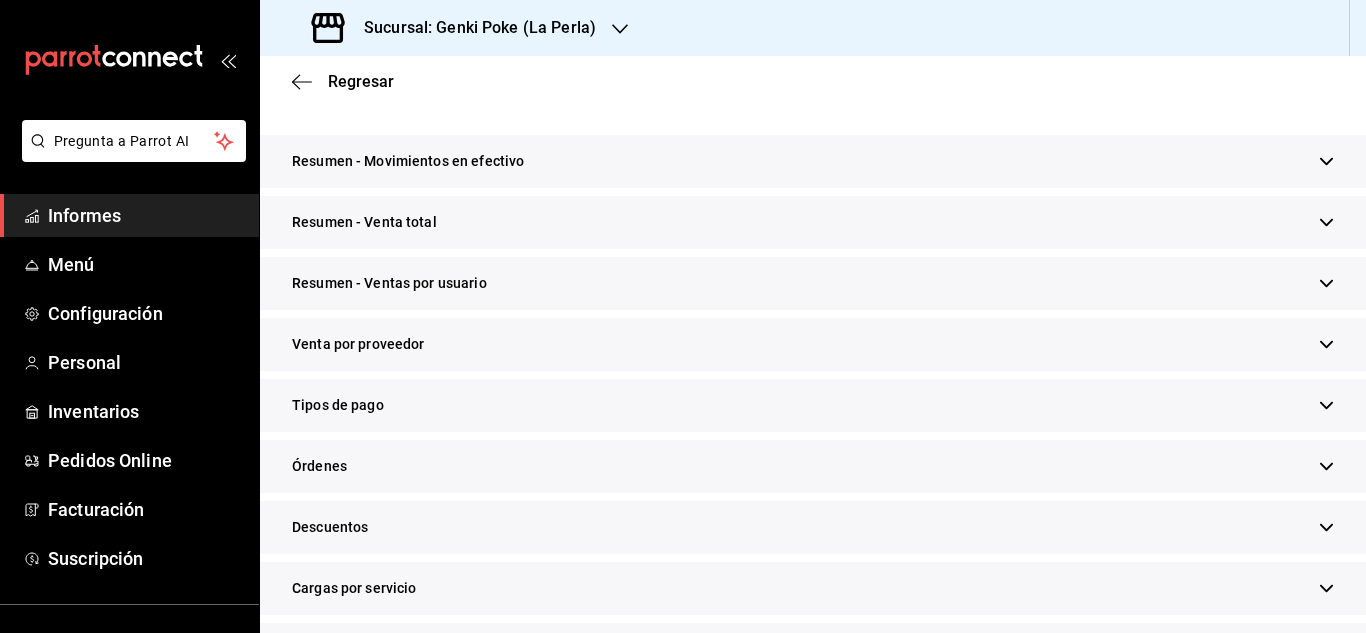 click on "Tipos de pago" at bounding box center [813, 405] 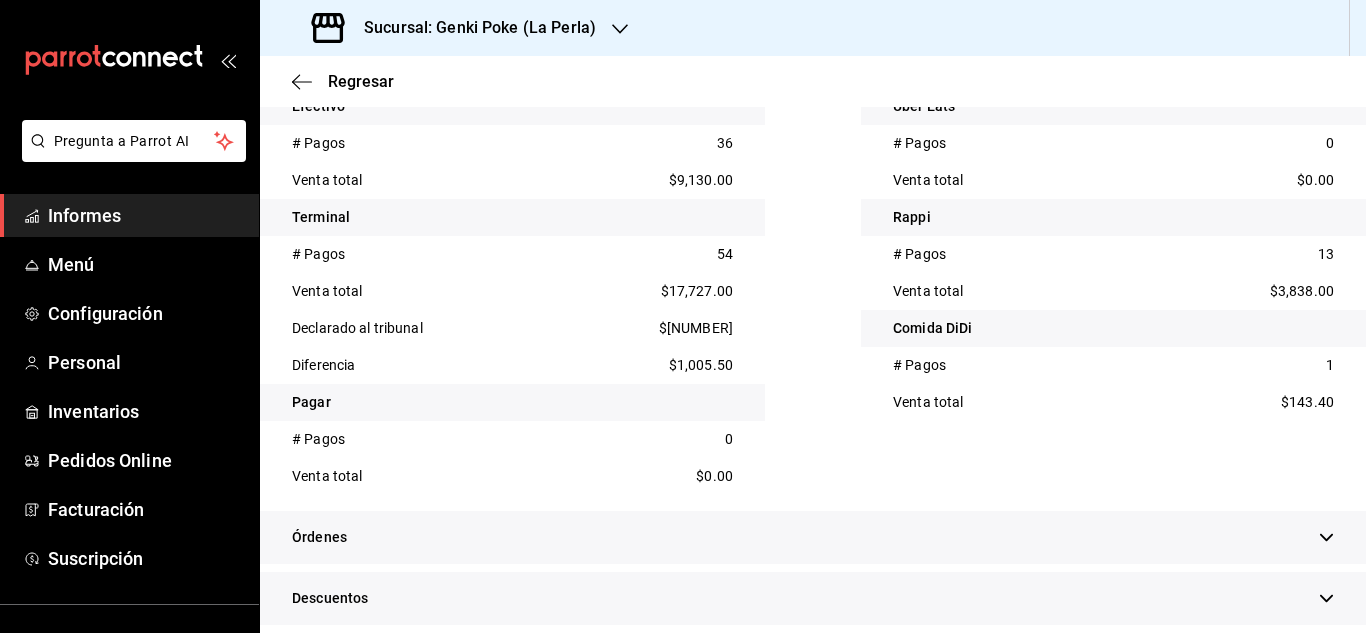 scroll, scrollTop: 1164, scrollLeft: 0, axis: vertical 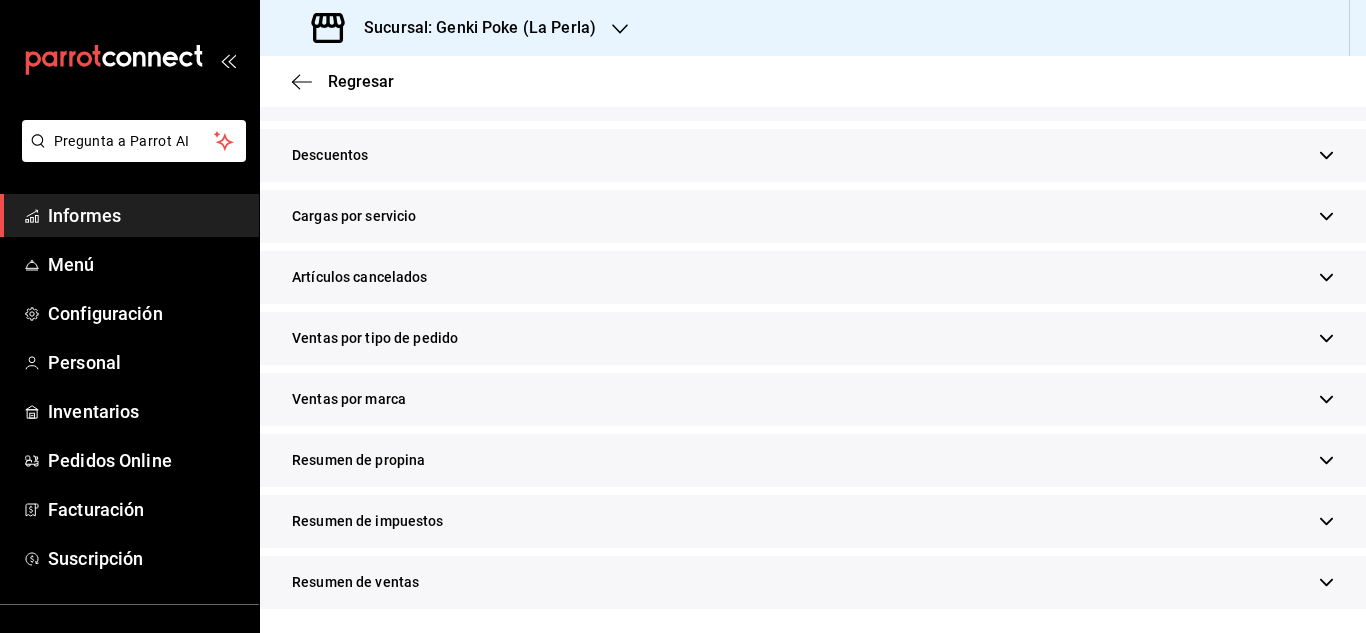 click on "Ventas por marca" at bounding box center (813, 399) 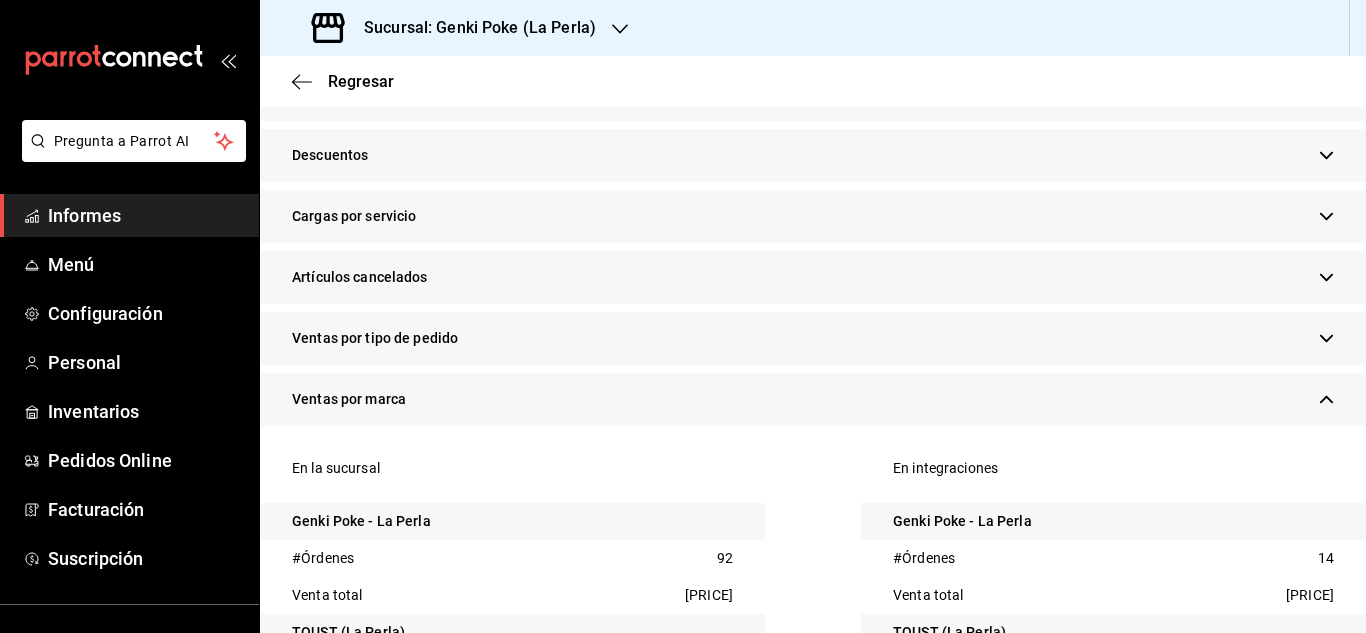 click on "Ventas por marca" at bounding box center [813, 399] 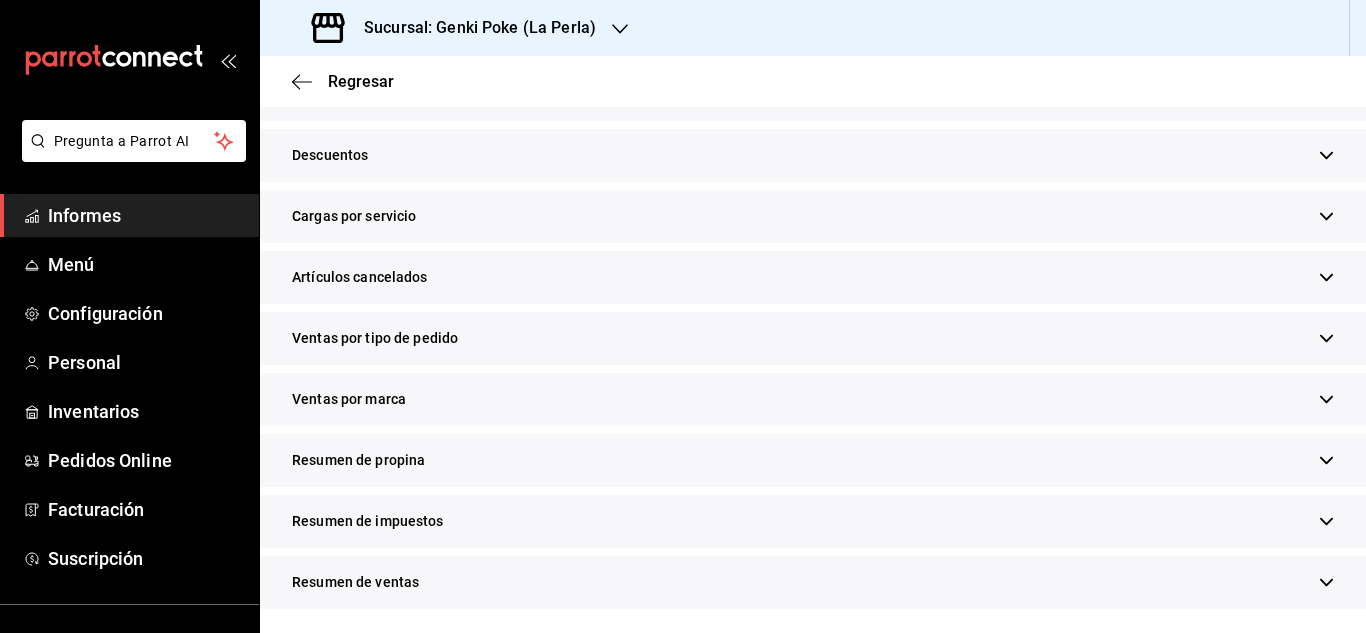 click on "Resumen de propina" at bounding box center [813, 460] 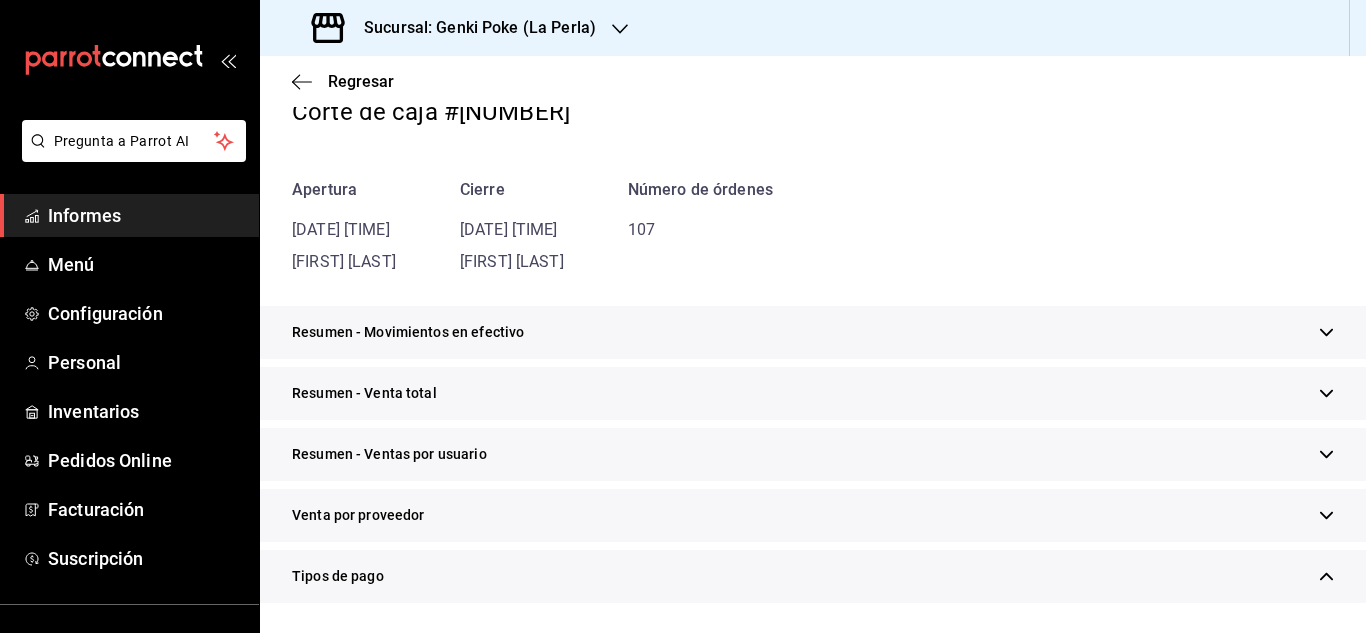scroll, scrollTop: 0, scrollLeft: 0, axis: both 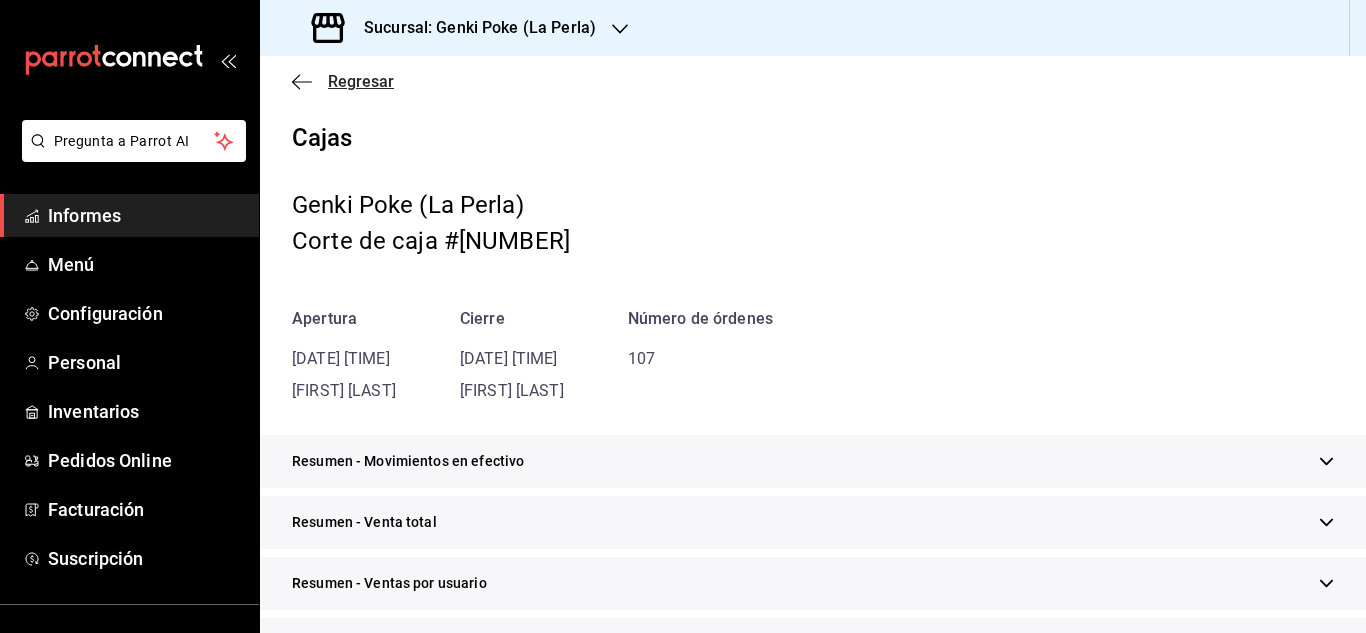 click 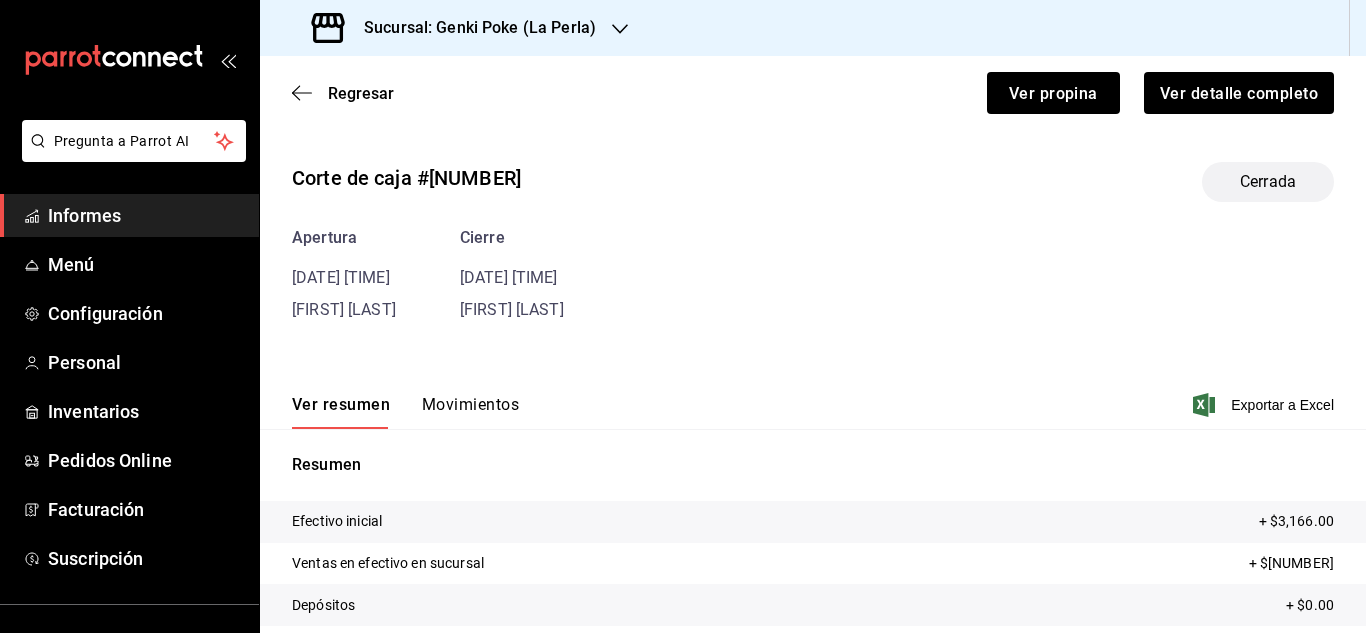 click on "Movimientos" at bounding box center (470, 411) 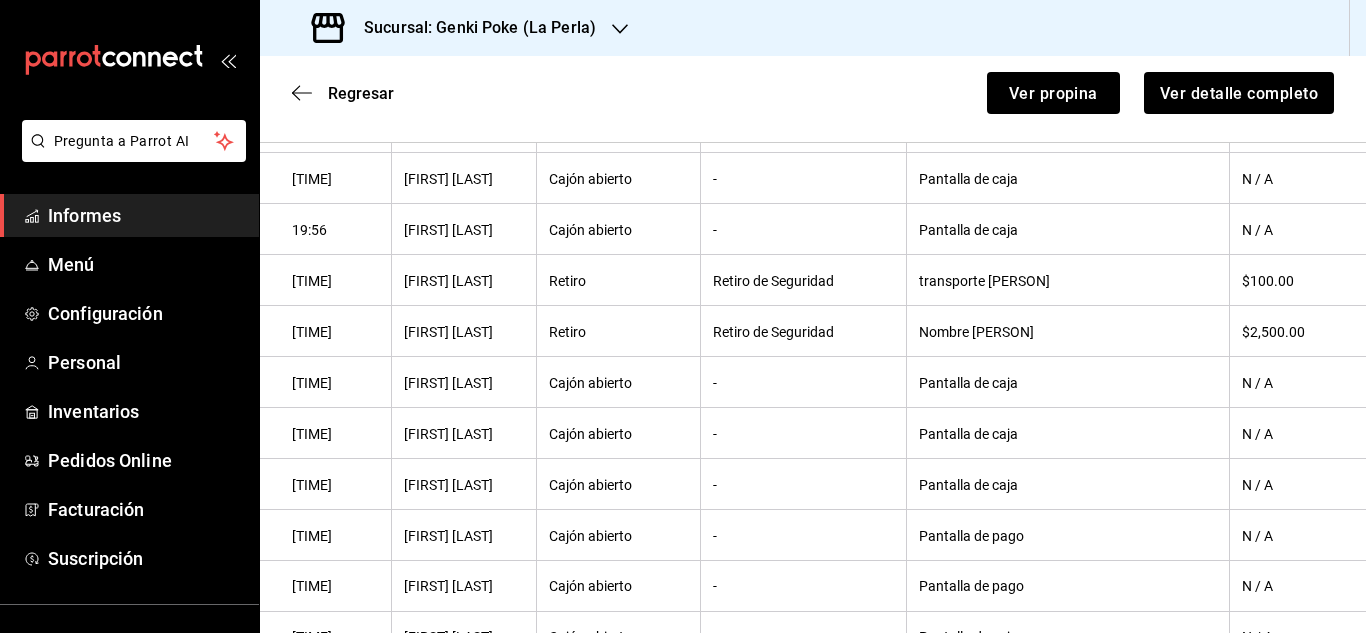 scroll, scrollTop: 669, scrollLeft: 0, axis: vertical 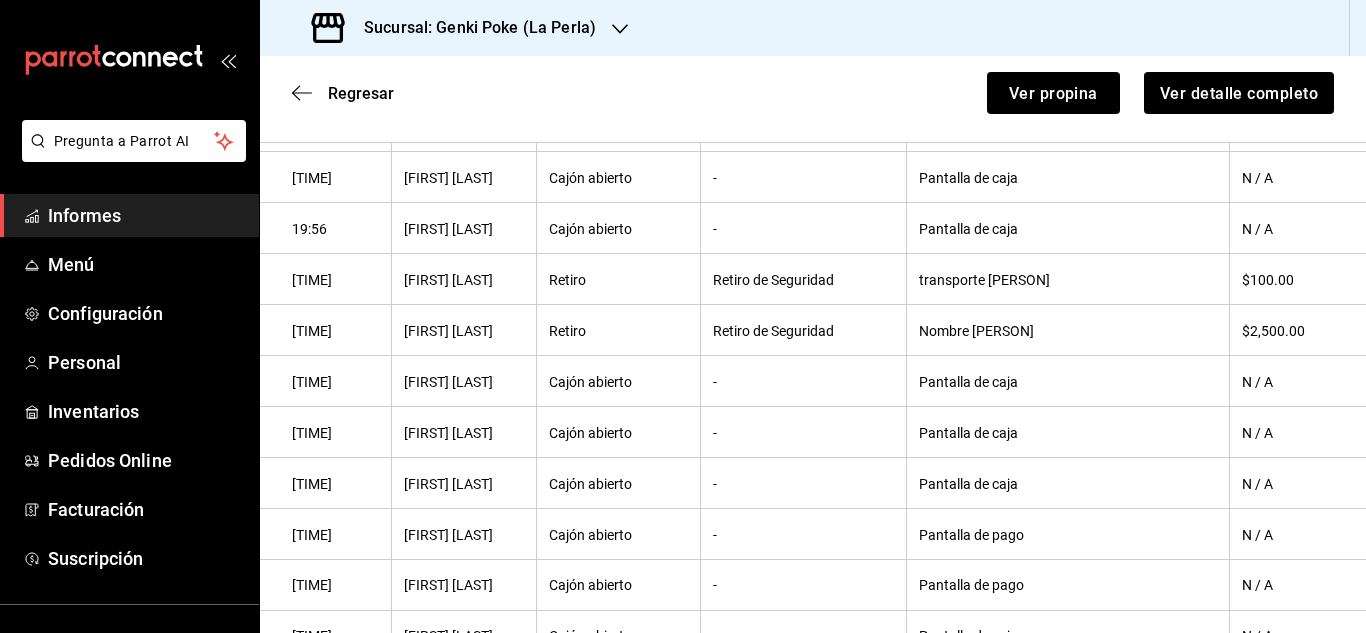 type 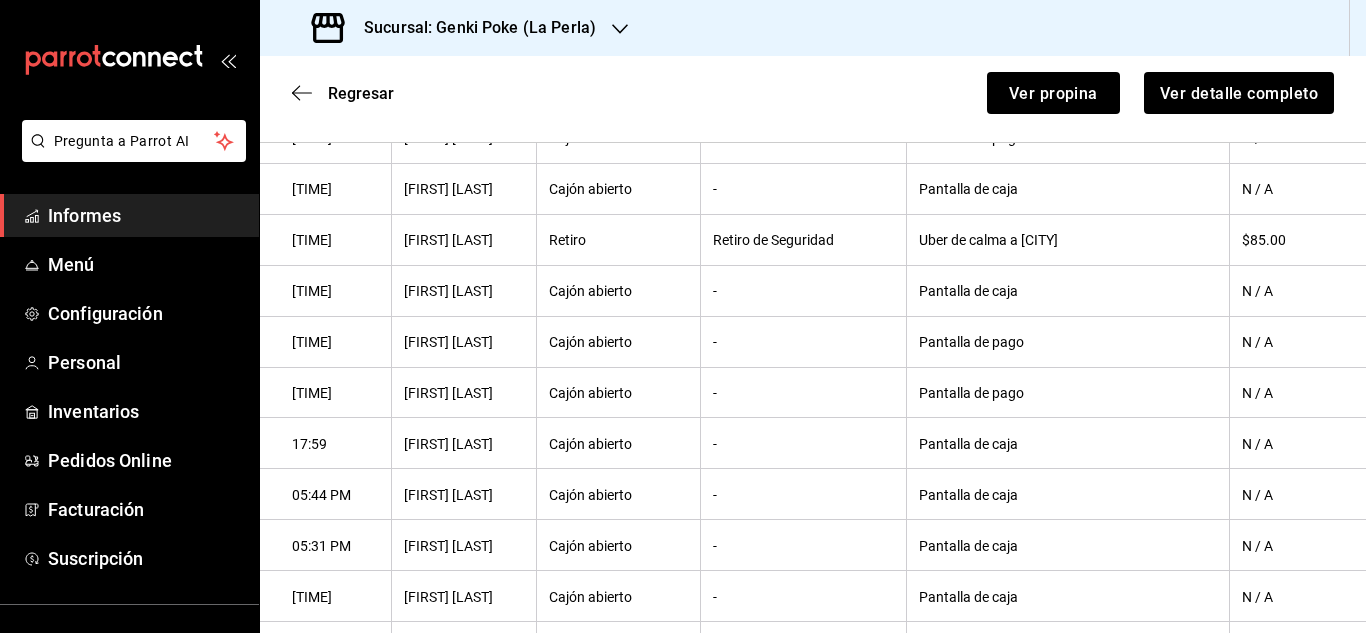 scroll, scrollTop: 1123, scrollLeft: 0, axis: vertical 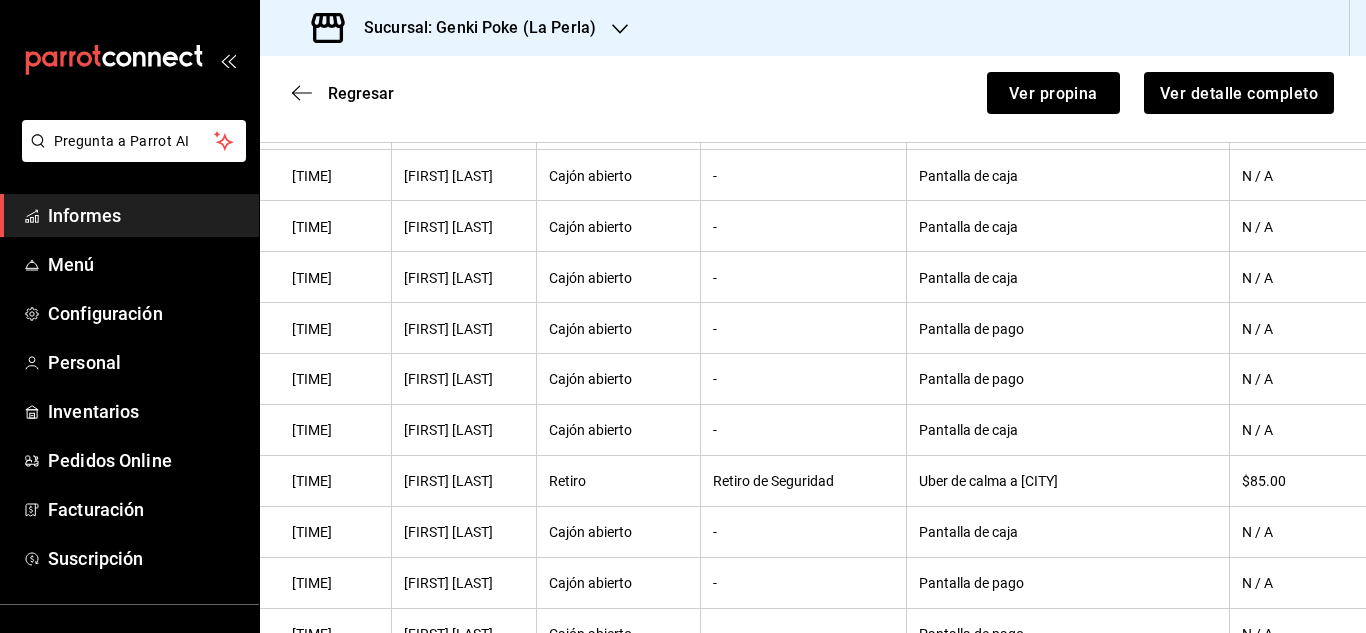 click on "Regresar Ver propina Ver detalle completo" at bounding box center [813, 93] 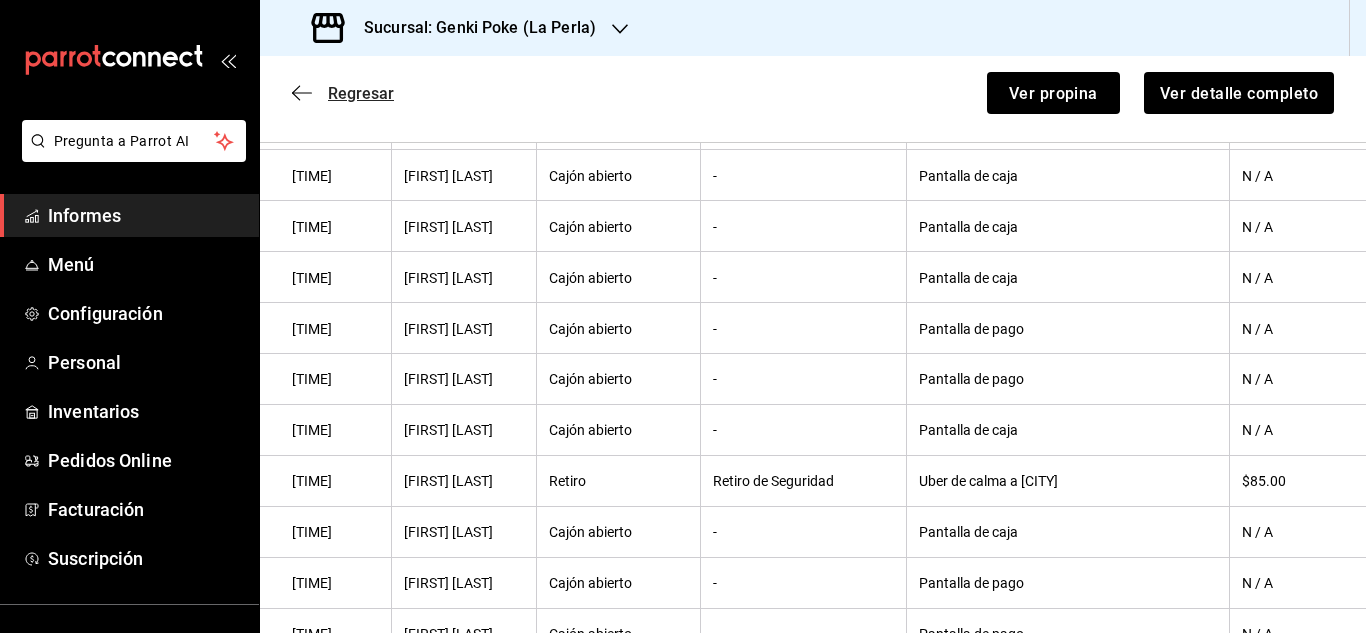 click 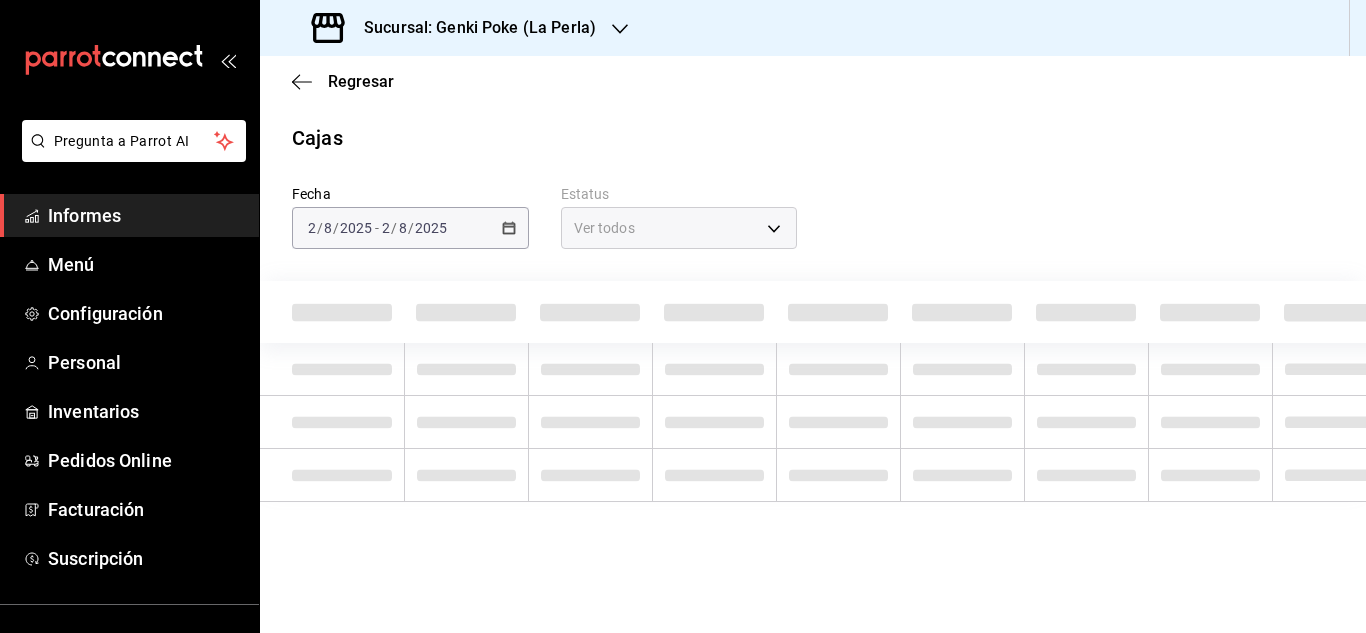 scroll, scrollTop: 0, scrollLeft: 0, axis: both 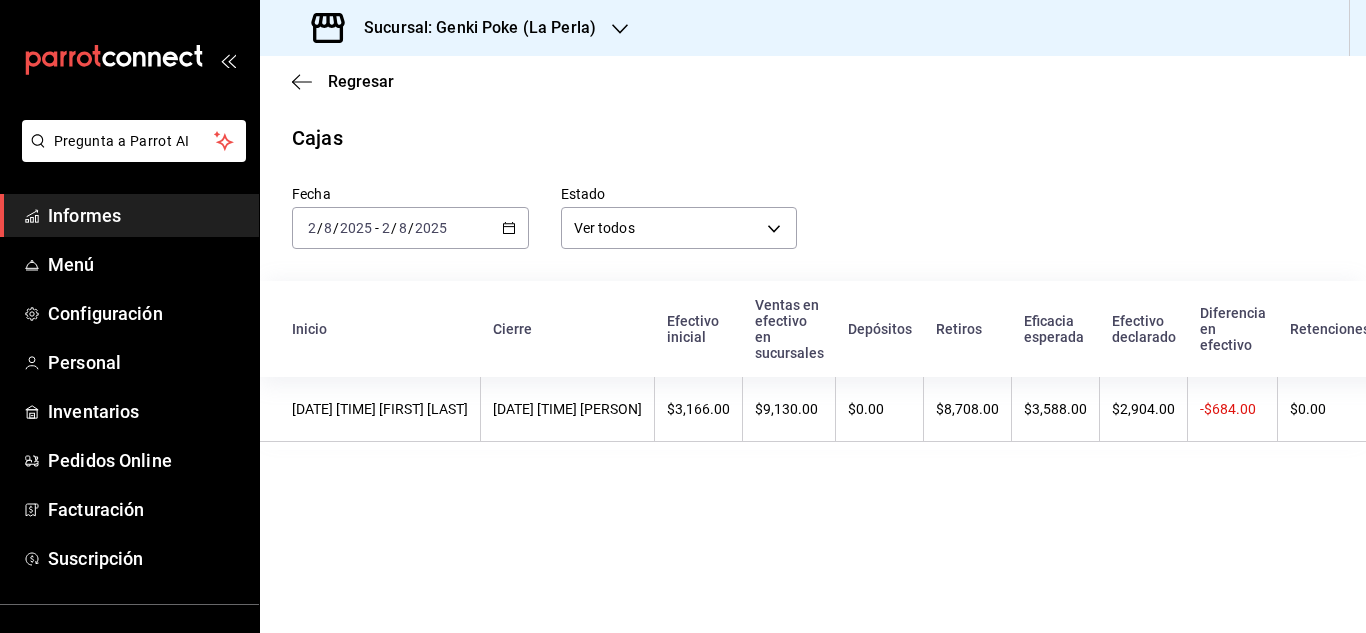 click on "2025-08-02 2 / 8 / 2025 - 2025-08-02 2 / 8 / 2025" at bounding box center [410, 228] 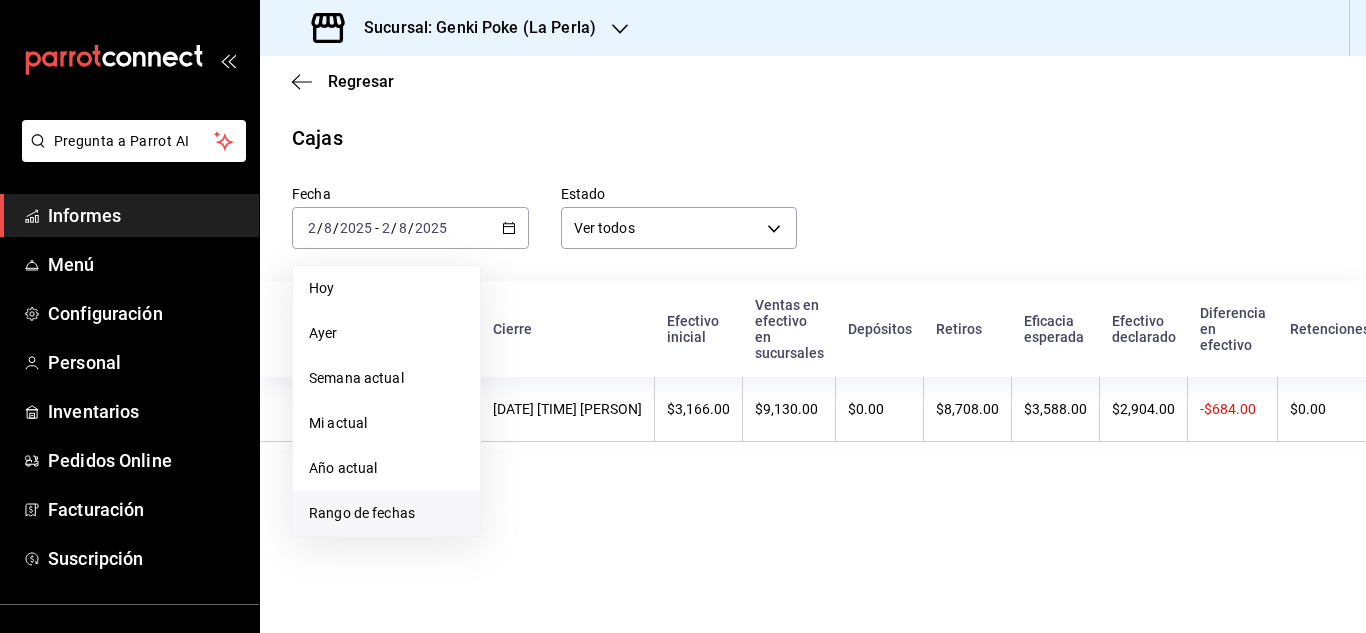 click on "Rango de fechas" at bounding box center [362, 513] 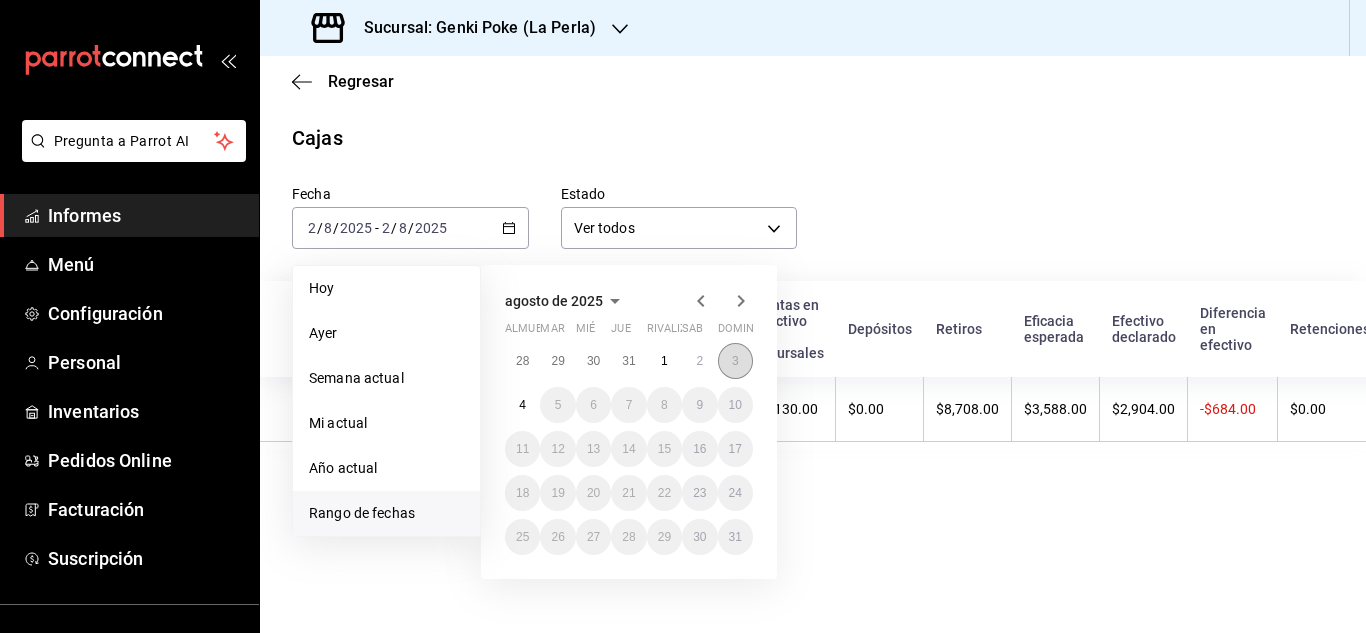 click on "3" at bounding box center (735, 361) 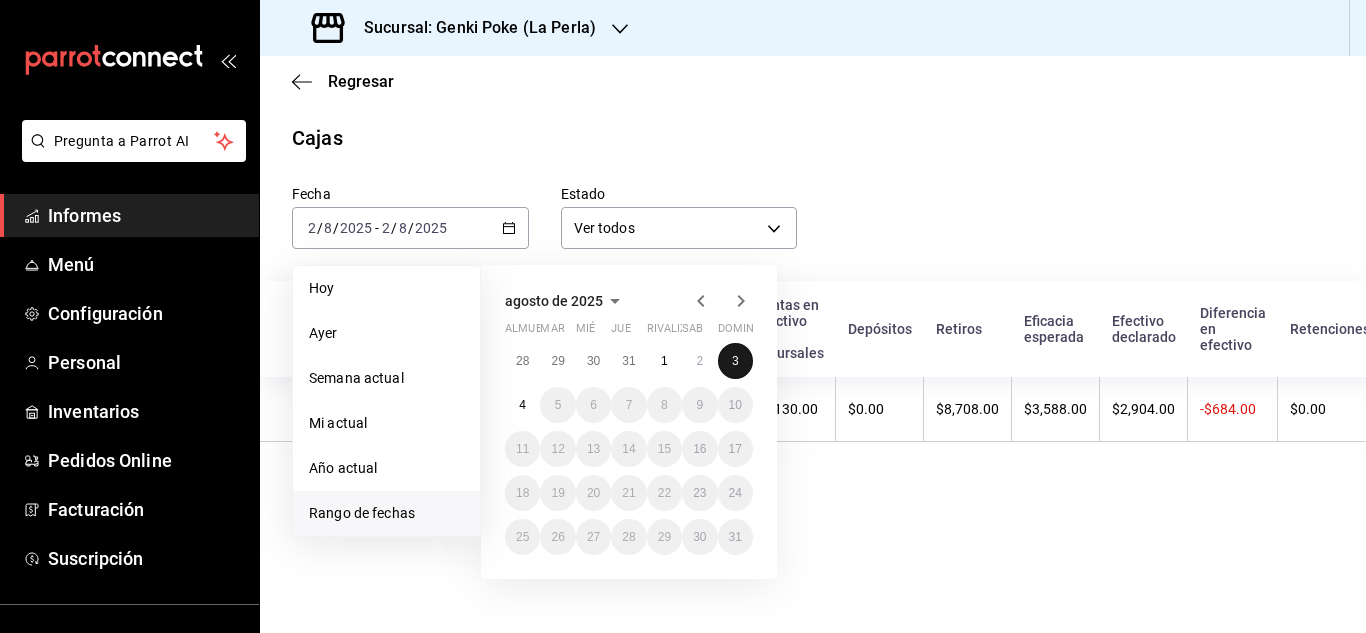 click on "3" at bounding box center [735, 361] 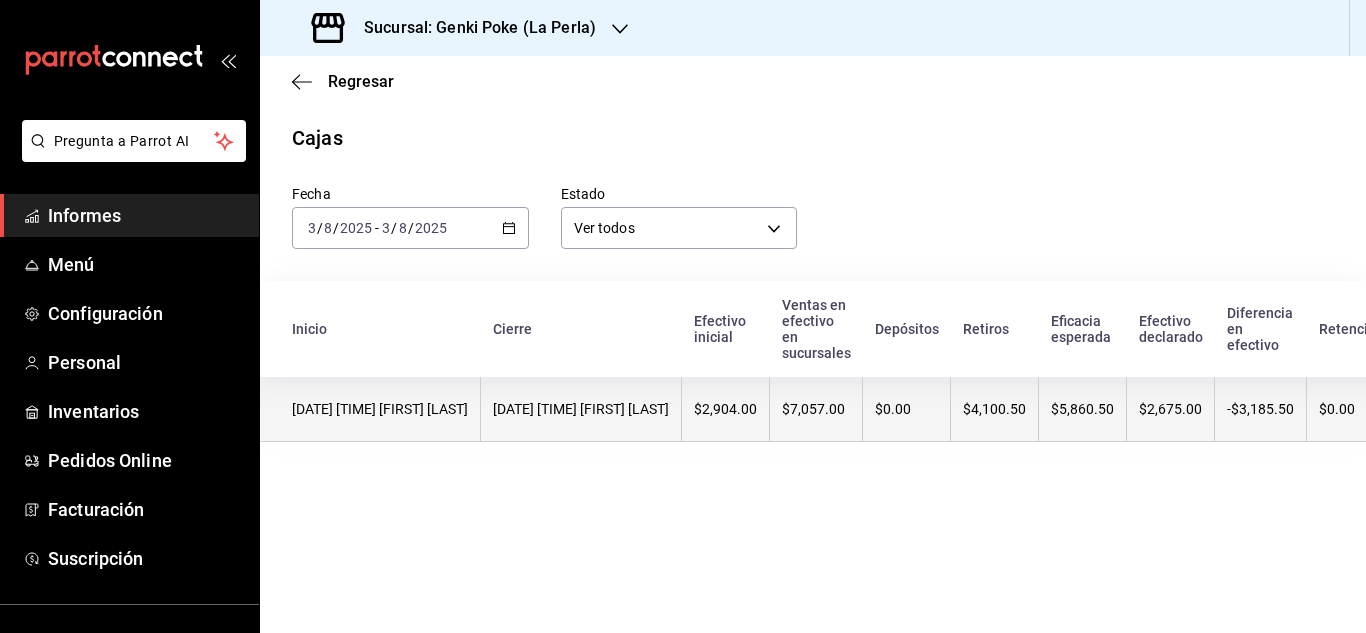 click on "$2,904.00" at bounding box center [726, 409] 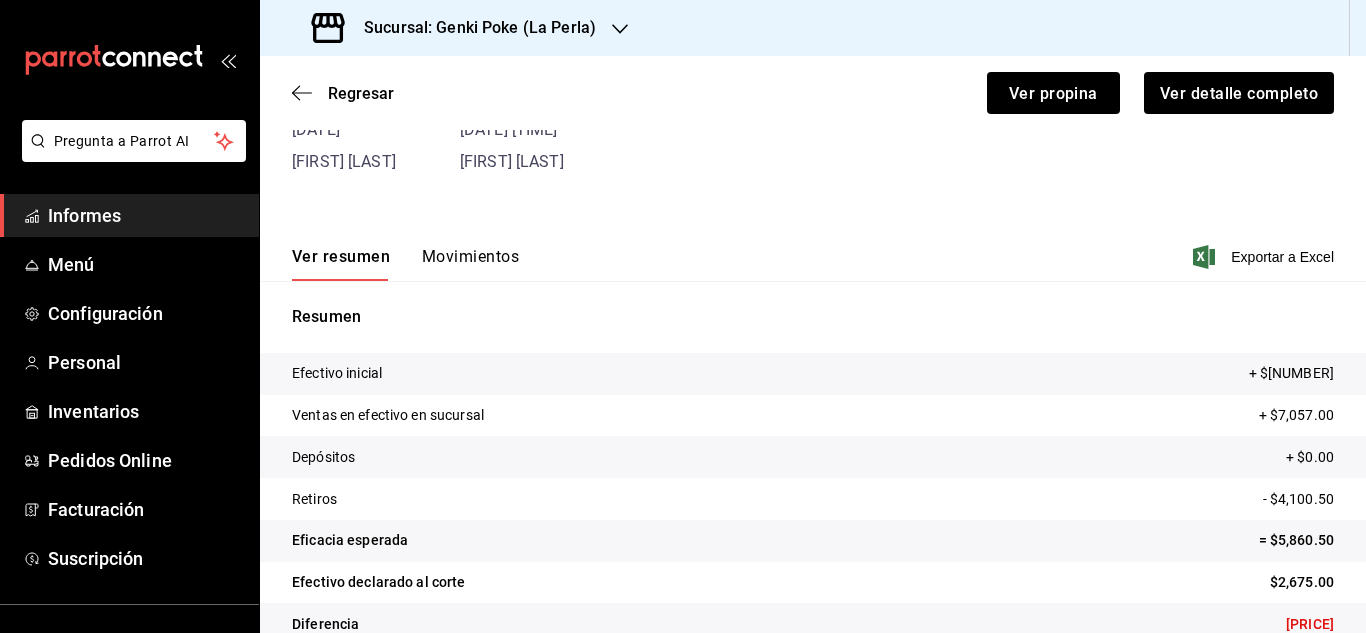 scroll, scrollTop: 184, scrollLeft: 0, axis: vertical 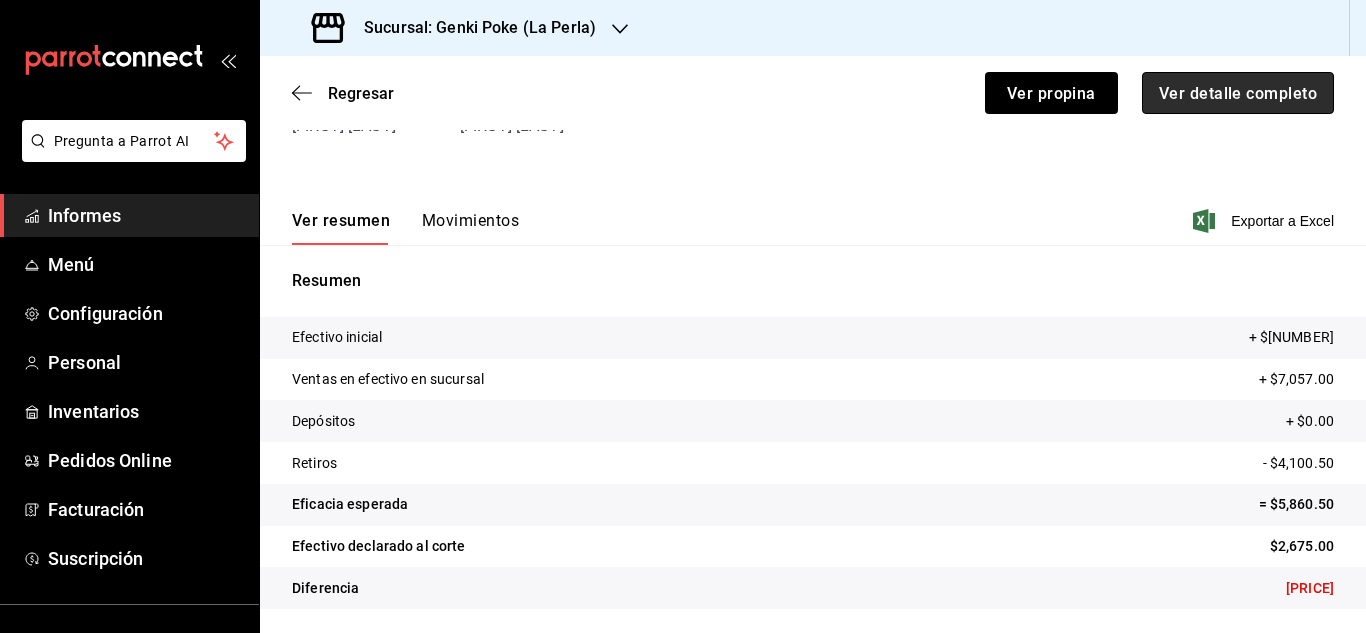 click on "Ver detalle completo" at bounding box center [1238, 92] 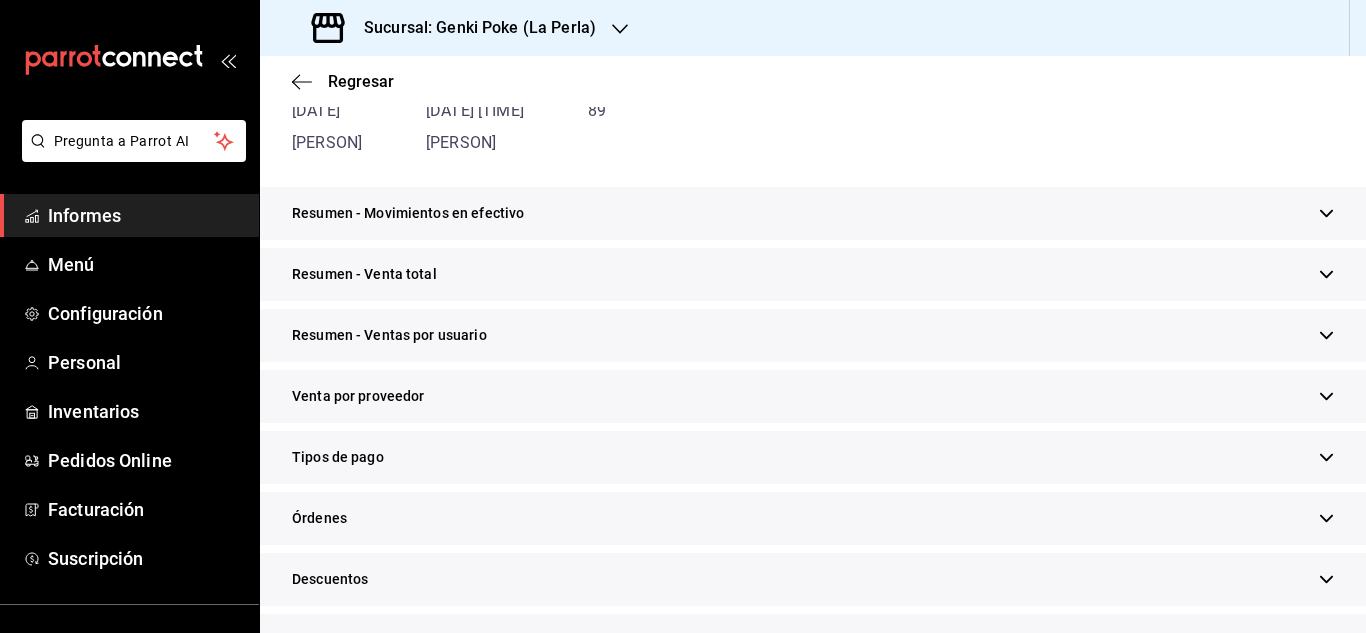 scroll, scrollTop: 220, scrollLeft: 0, axis: vertical 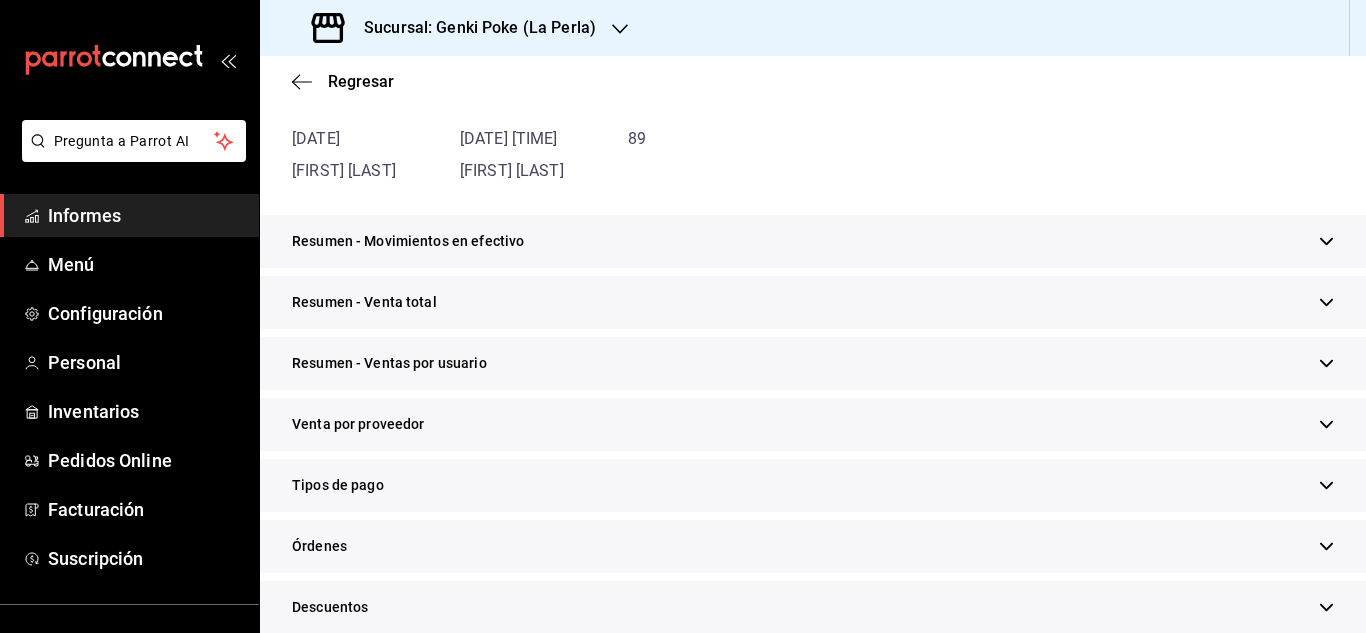 click on "Resumen - Venta total" at bounding box center [813, 302] 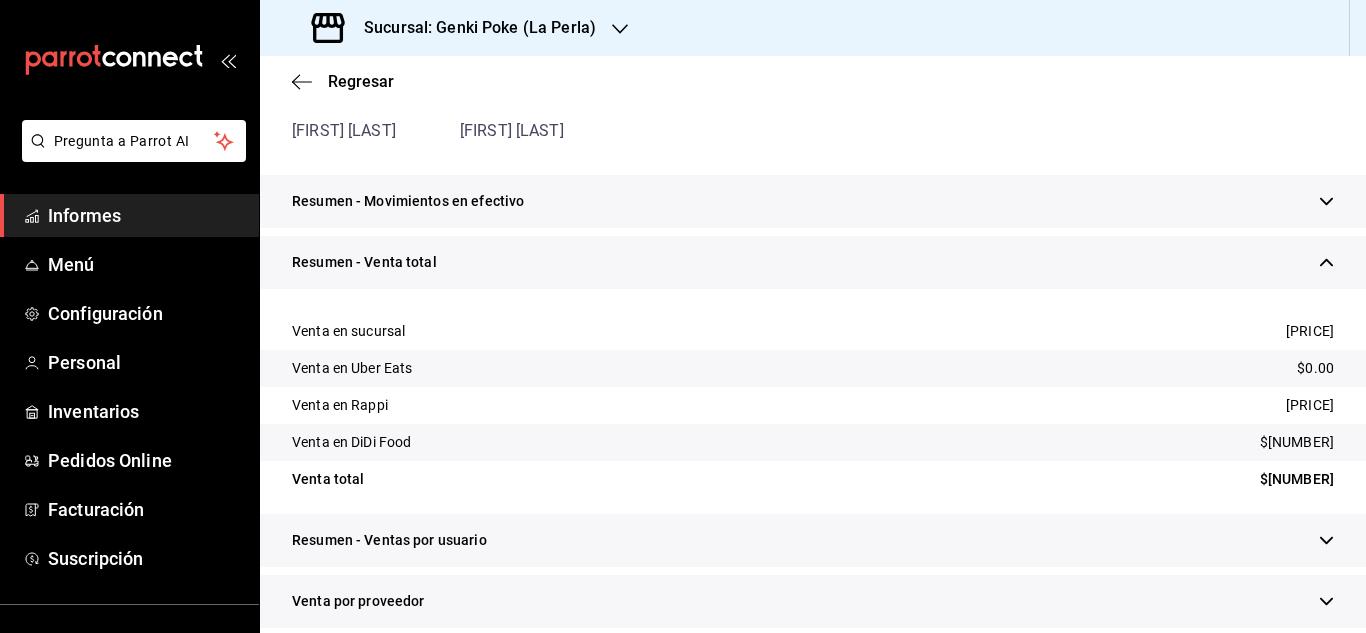 scroll, scrollTop: 493, scrollLeft: 0, axis: vertical 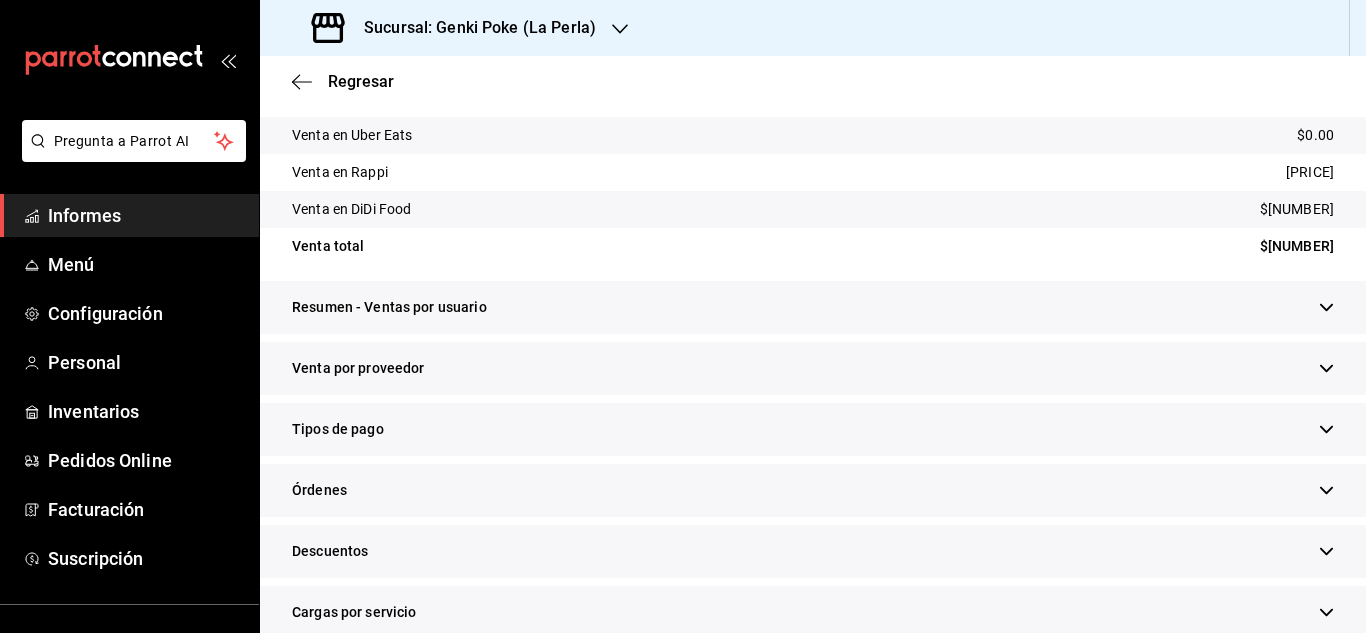 click on "Tipos de pago" at bounding box center [813, 429] 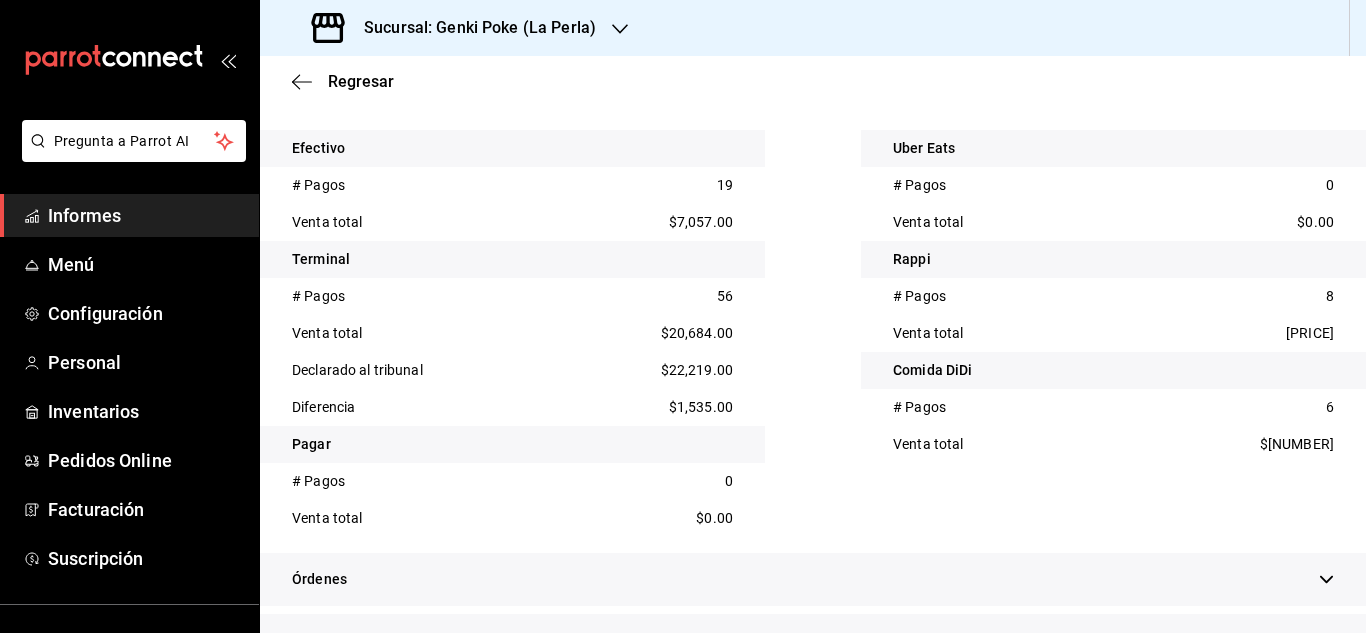 scroll, scrollTop: 1381, scrollLeft: 0, axis: vertical 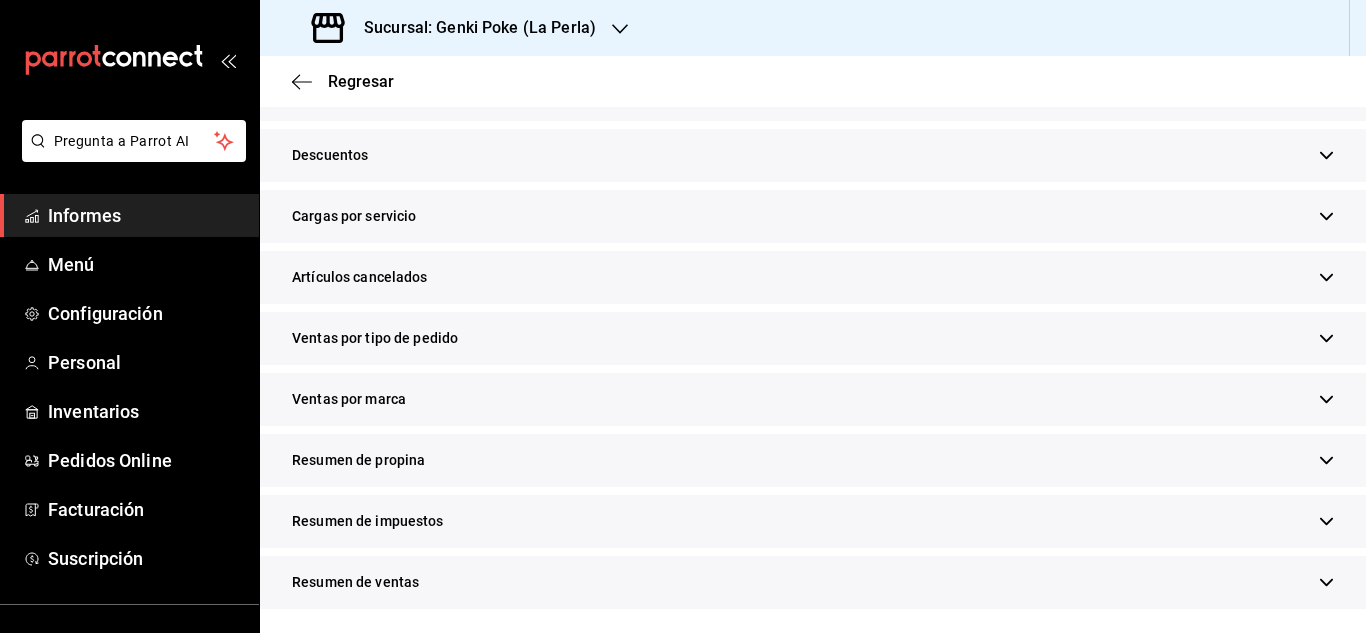 click on "Resumen de propina" at bounding box center (813, 464) 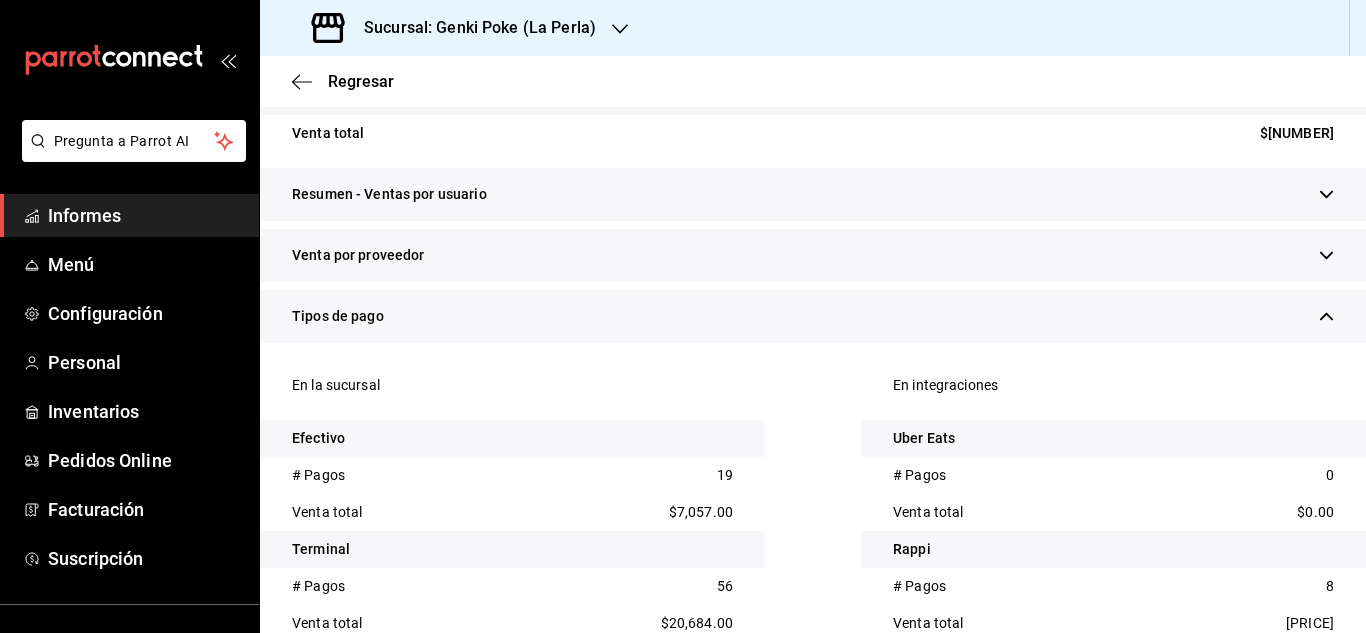 scroll, scrollTop: 587, scrollLeft: 0, axis: vertical 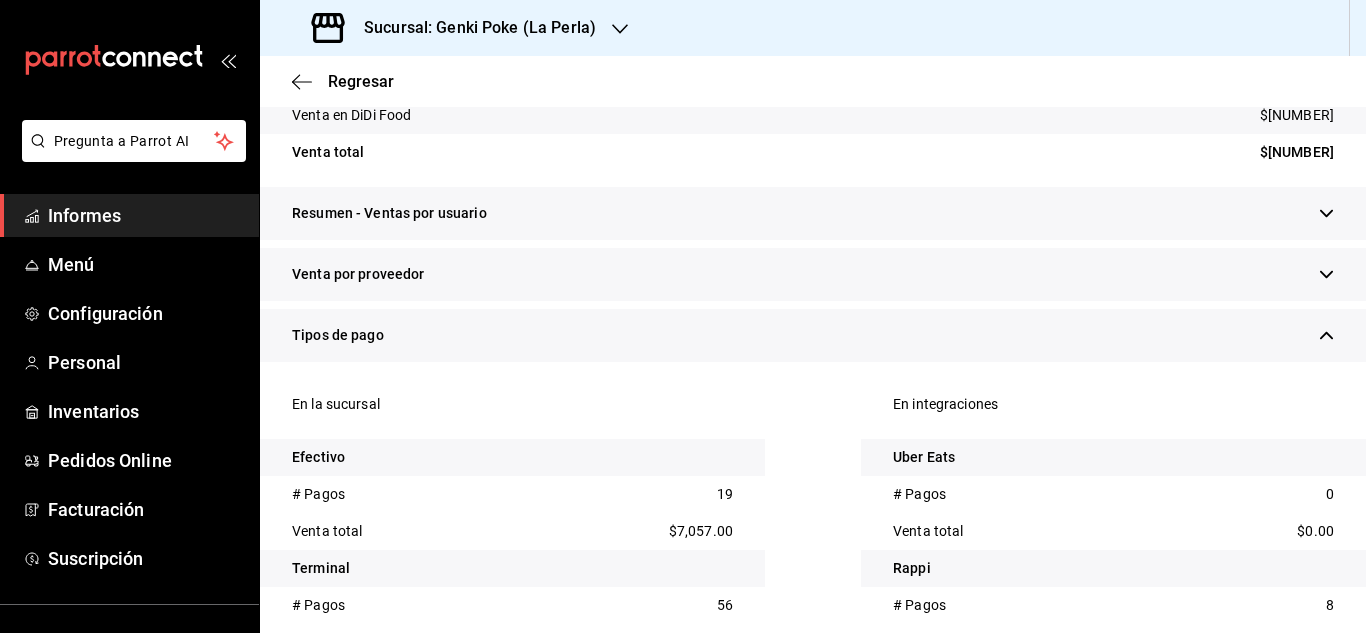 click on "Regresar" at bounding box center [813, 81] 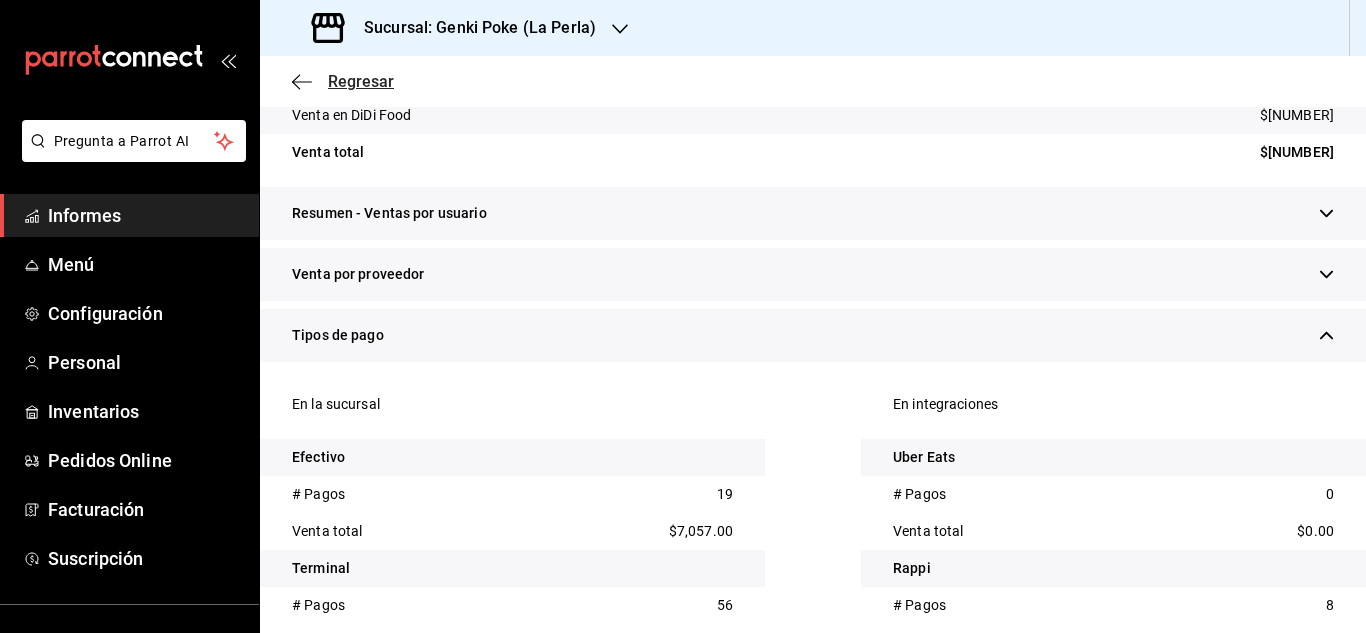 click 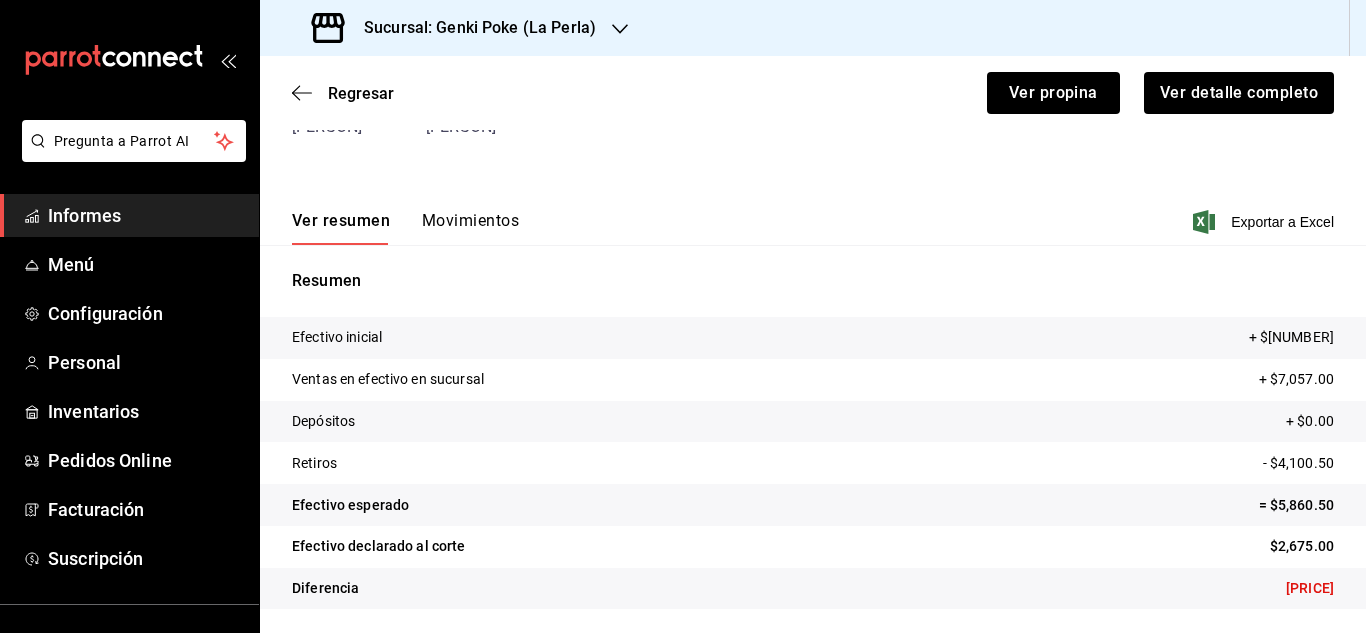 scroll, scrollTop: 183, scrollLeft: 0, axis: vertical 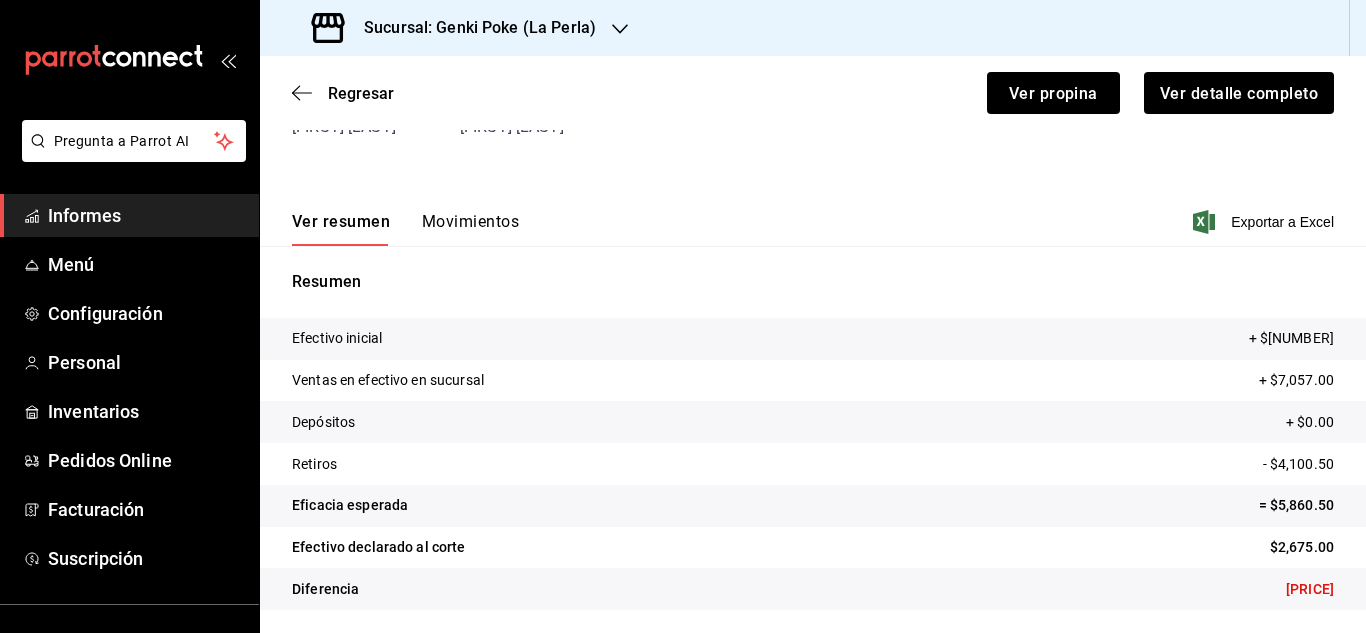 click on "Movimientos" at bounding box center [470, 221] 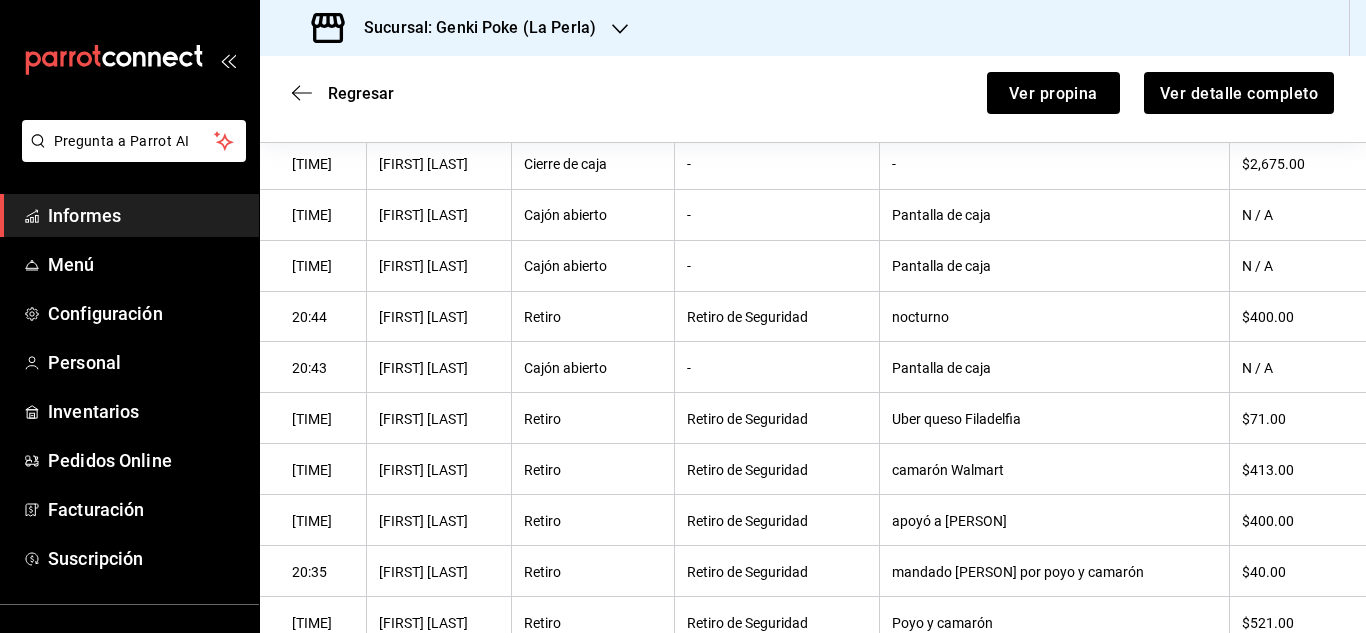 scroll, scrollTop: 376, scrollLeft: 0, axis: vertical 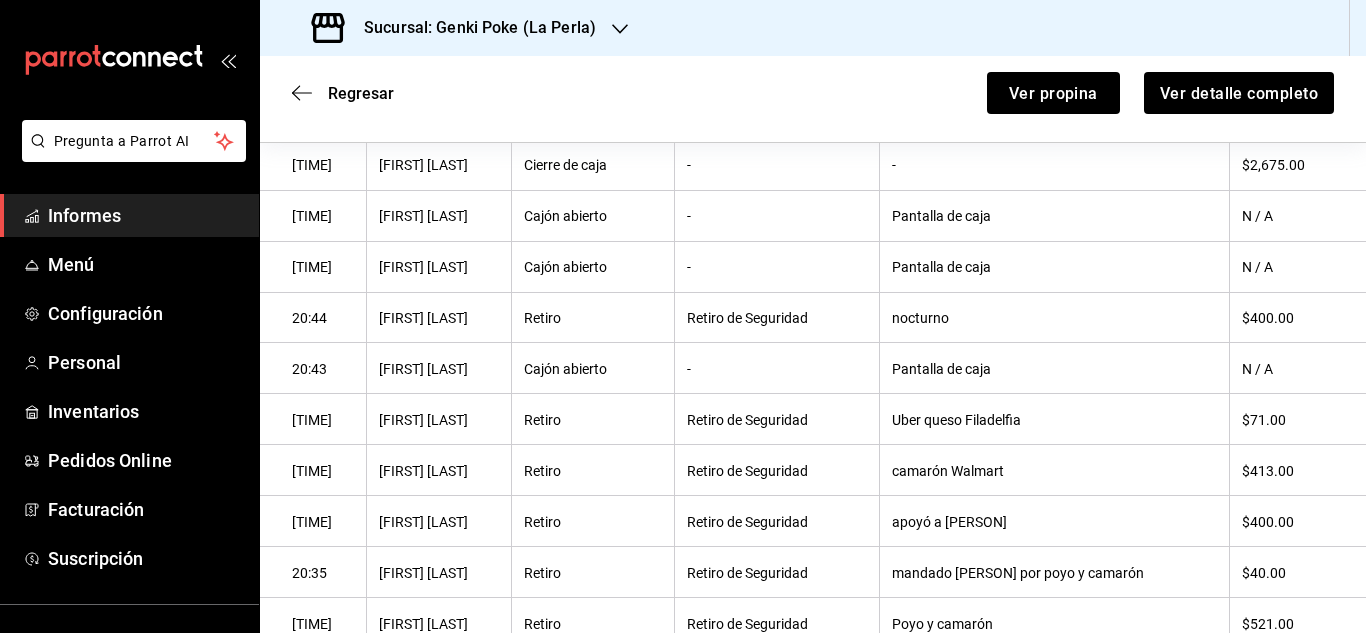 type 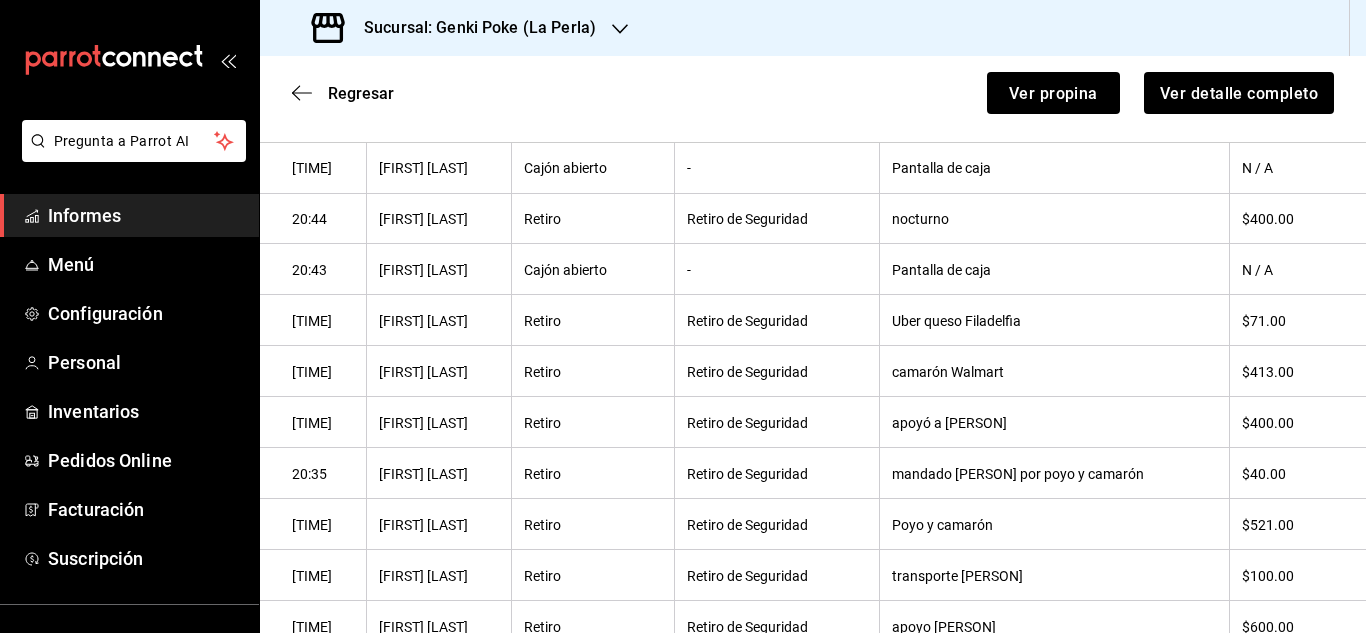 scroll, scrollTop: 479, scrollLeft: 0, axis: vertical 